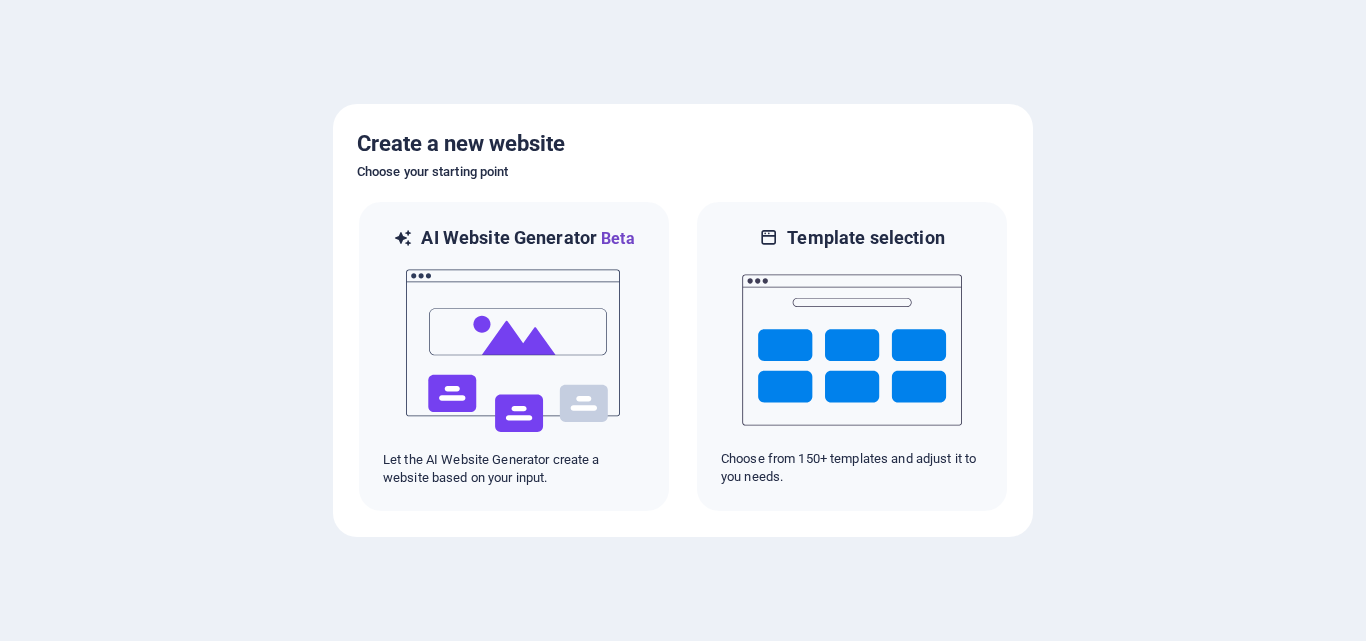 scroll, scrollTop: 0, scrollLeft: 0, axis: both 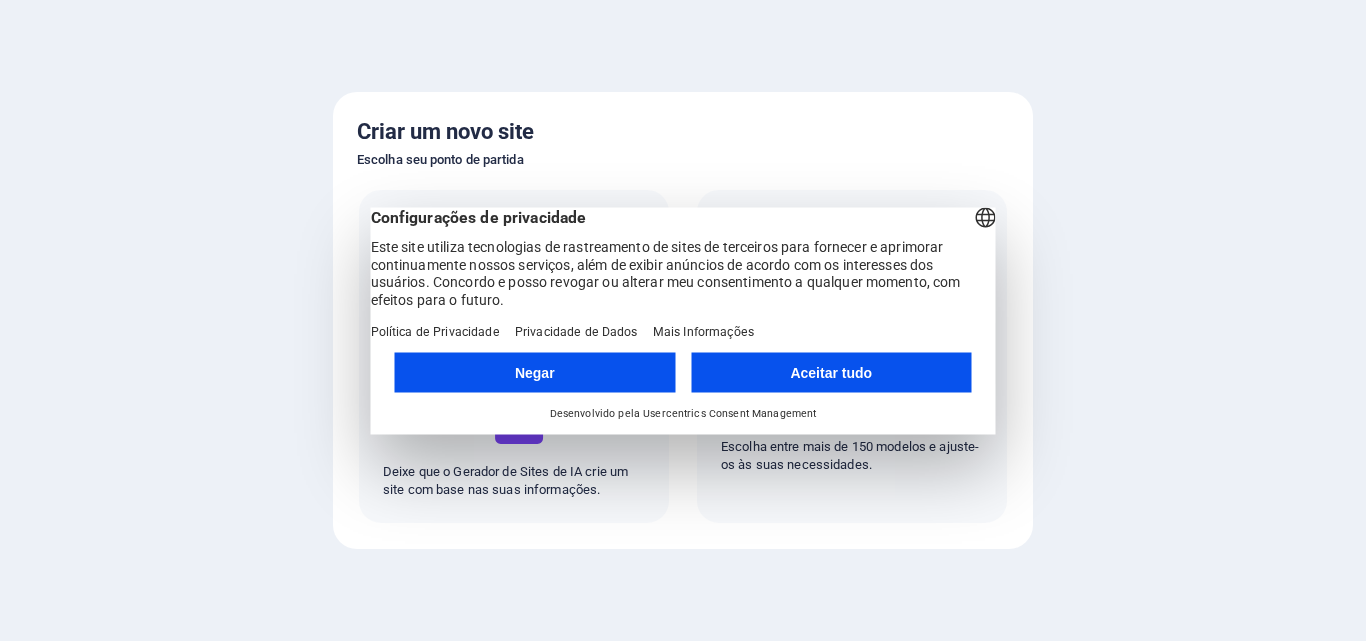 click on "Aceitar tudo" at bounding box center (831, 372) 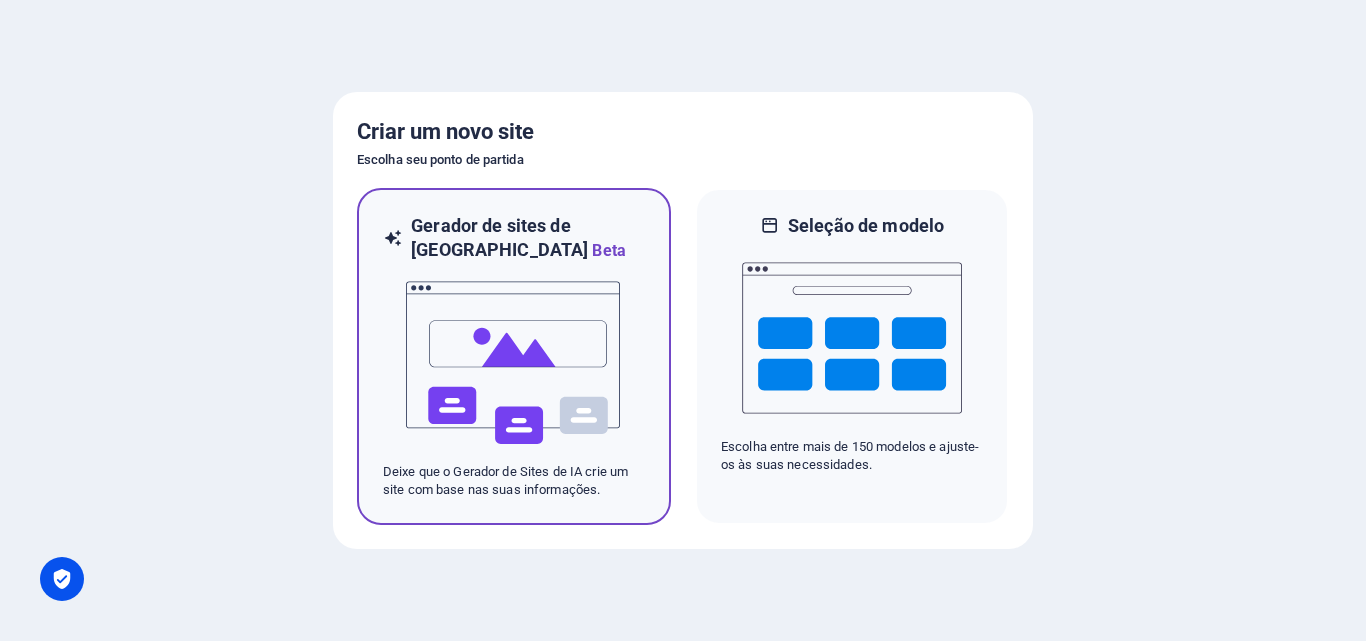 click at bounding box center (514, 363) 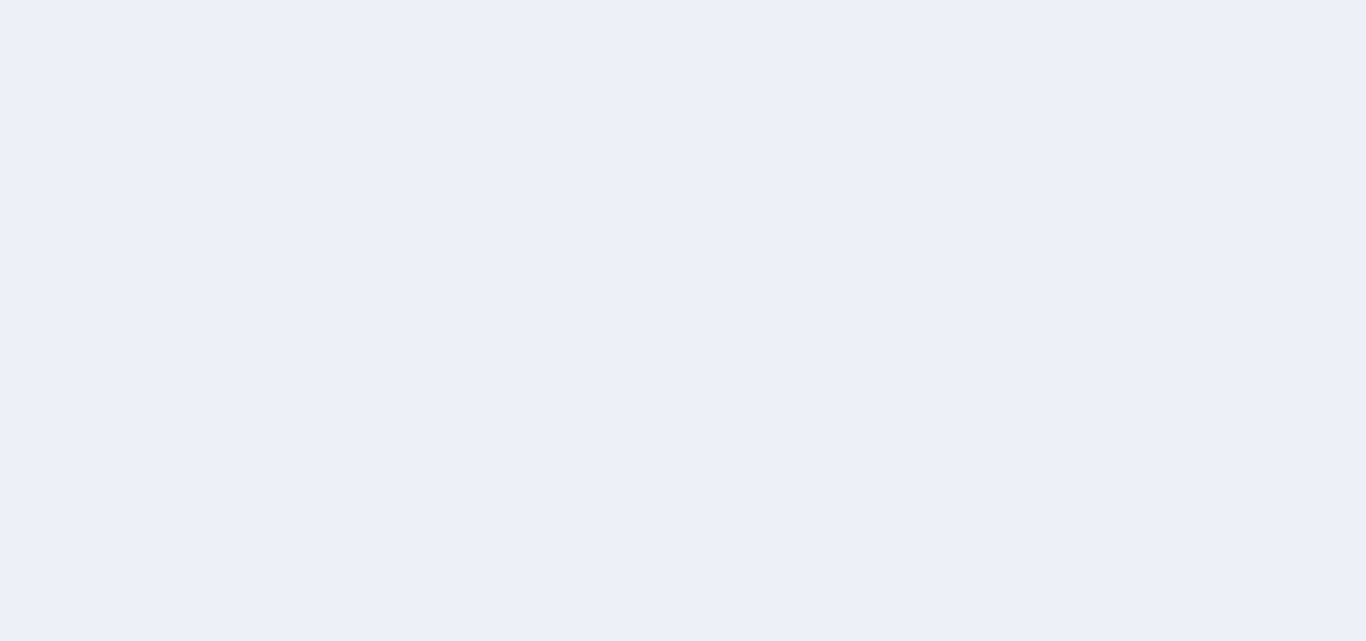 scroll, scrollTop: 0, scrollLeft: 0, axis: both 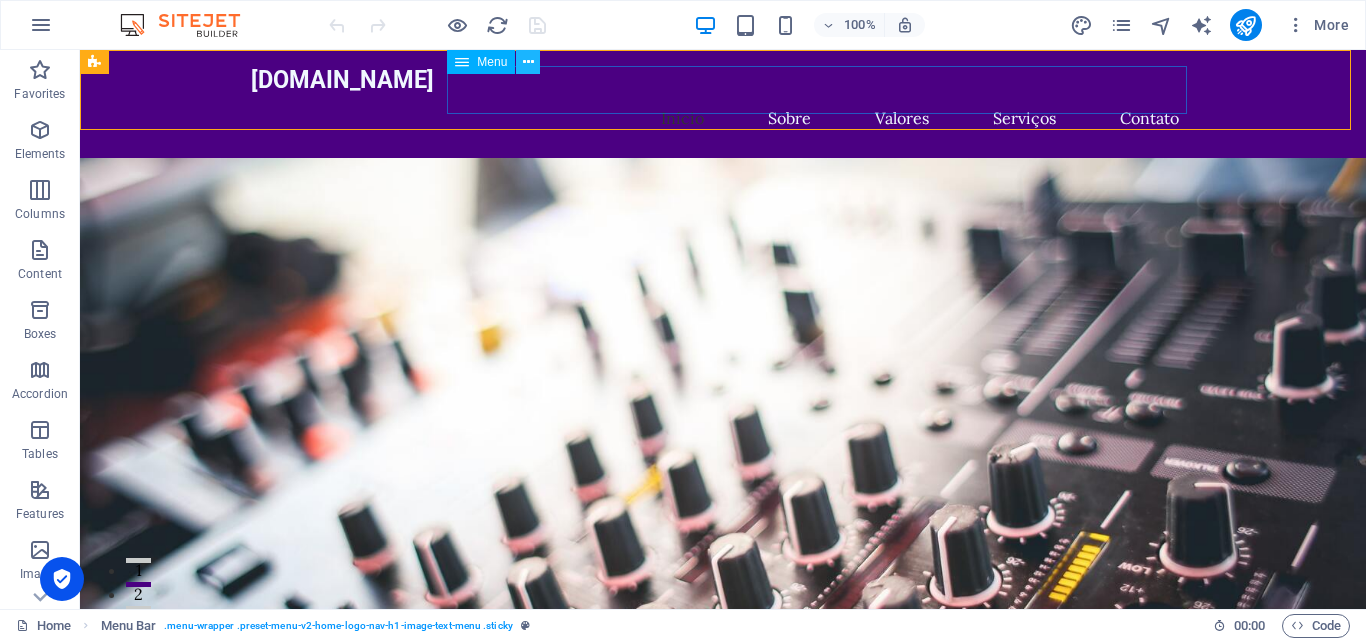 click at bounding box center [528, 62] 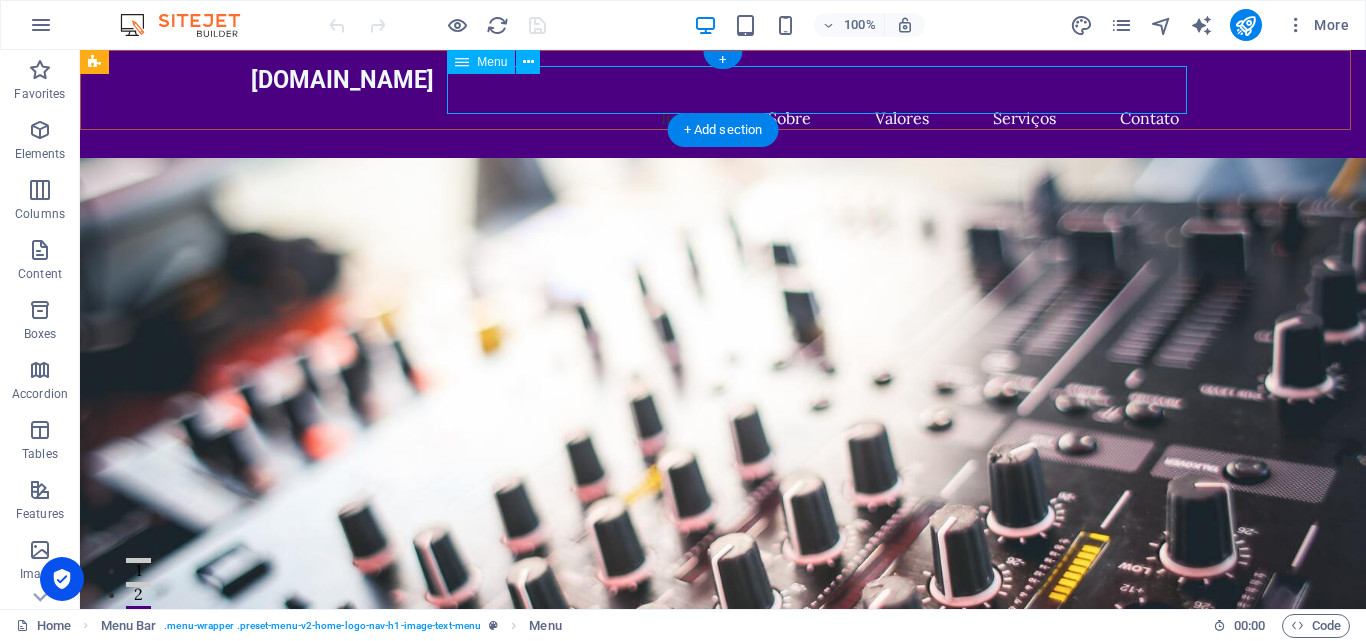 click on "Início Sobre Valores Serviços Contato" at bounding box center (723, 118) 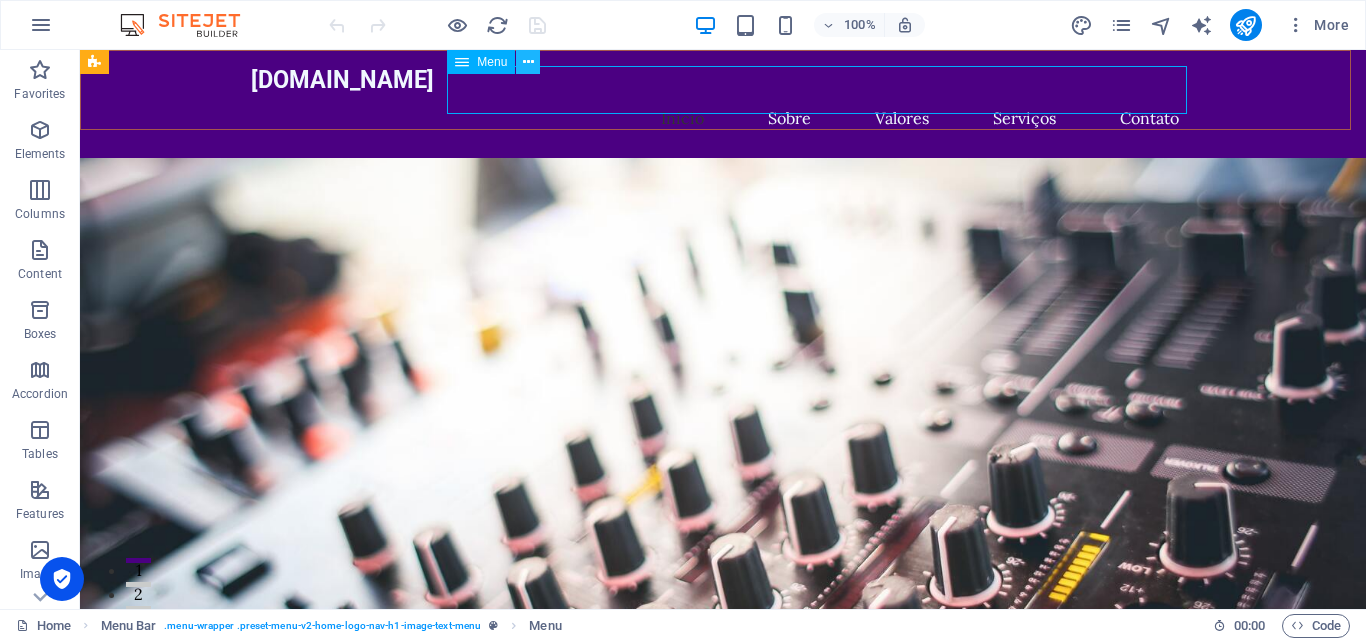 click at bounding box center [528, 62] 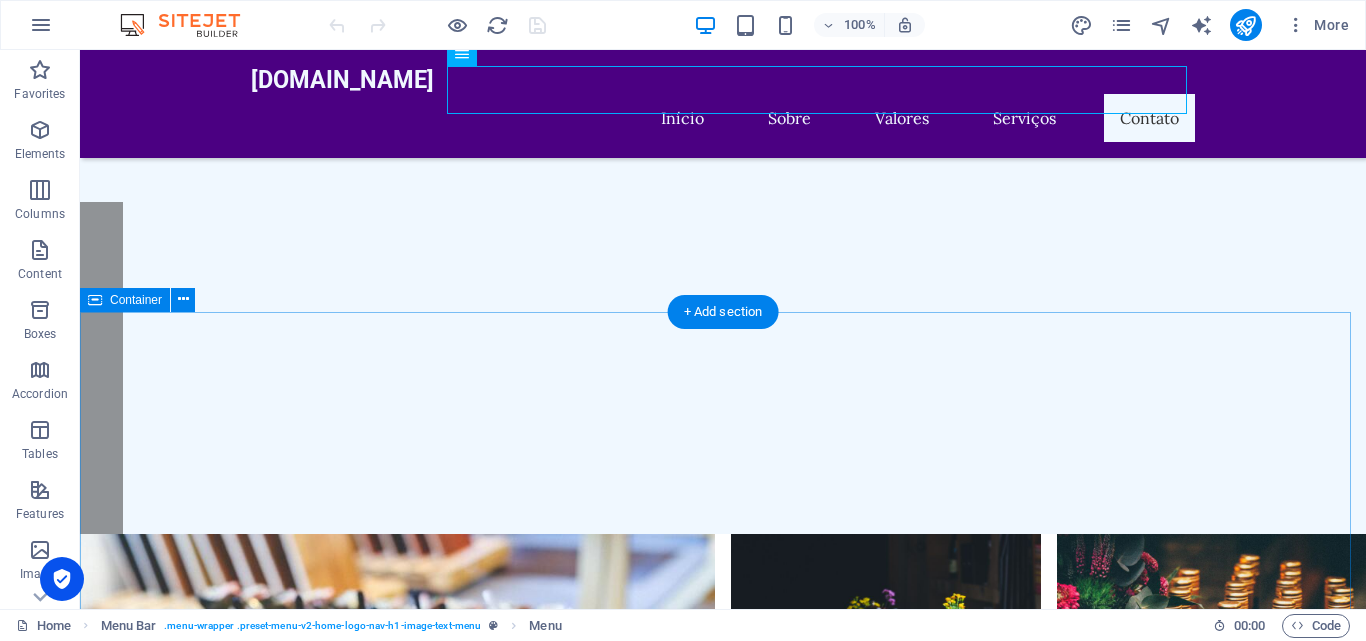 scroll, scrollTop: 4700, scrollLeft: 0, axis: vertical 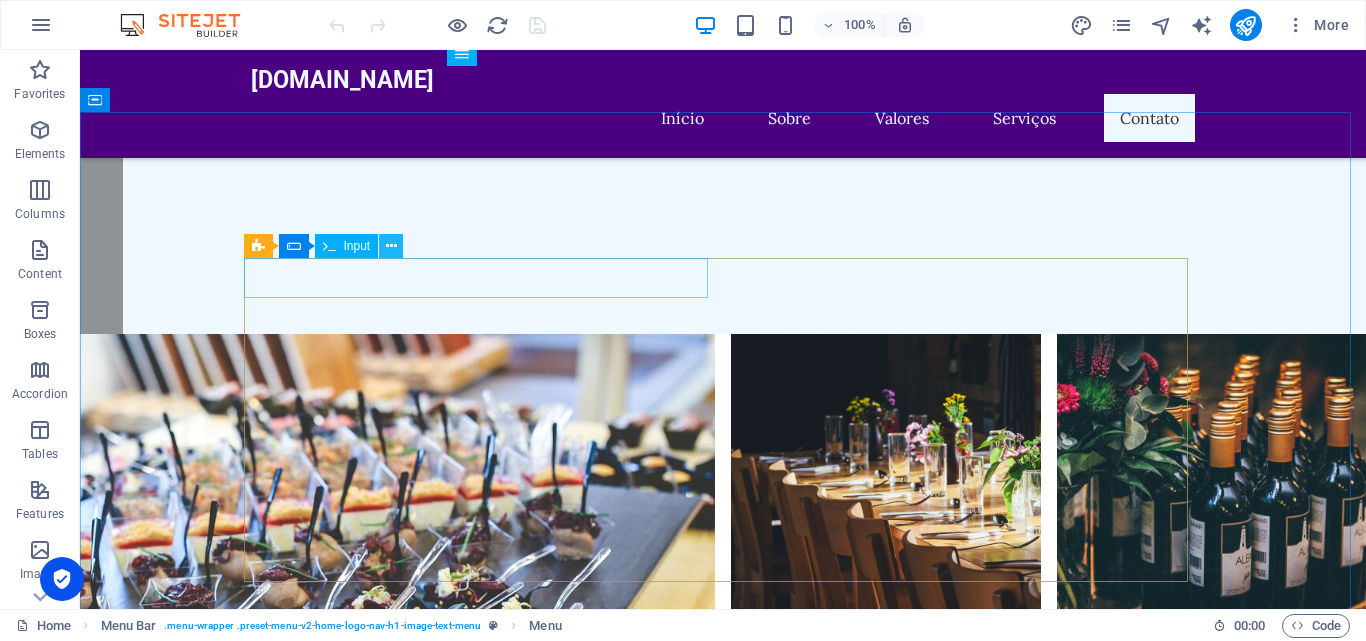 click at bounding box center (391, 246) 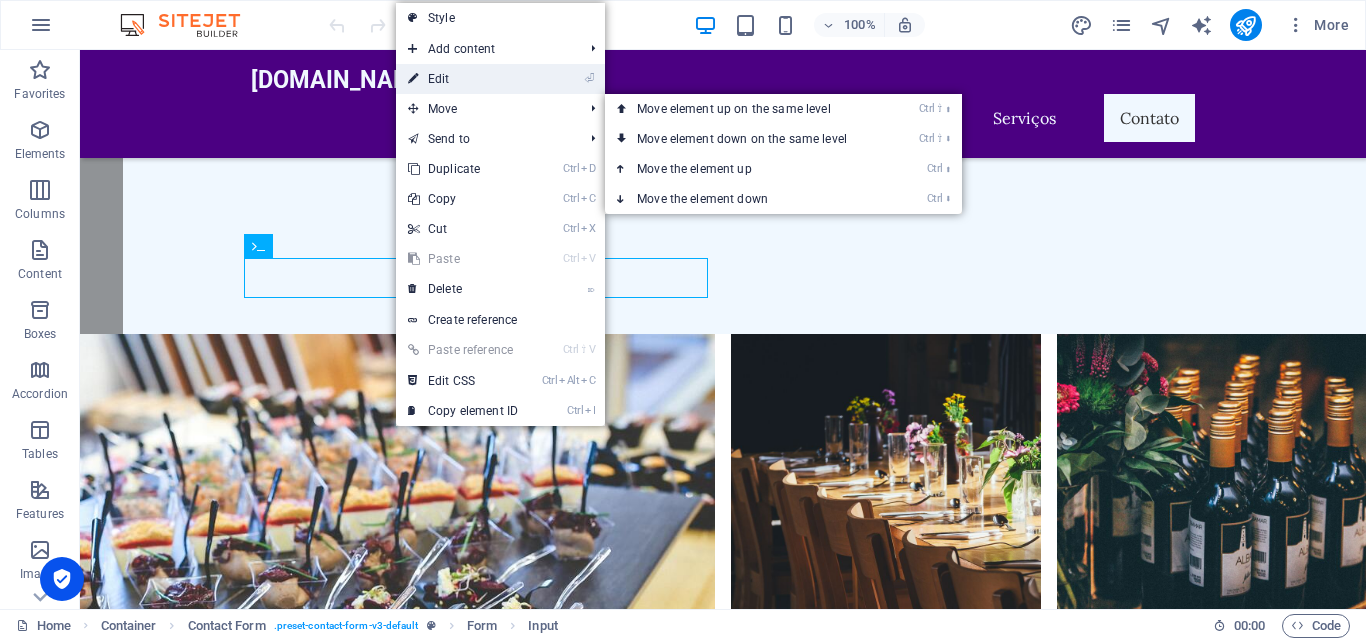 click on "⏎  Edit" at bounding box center (463, 79) 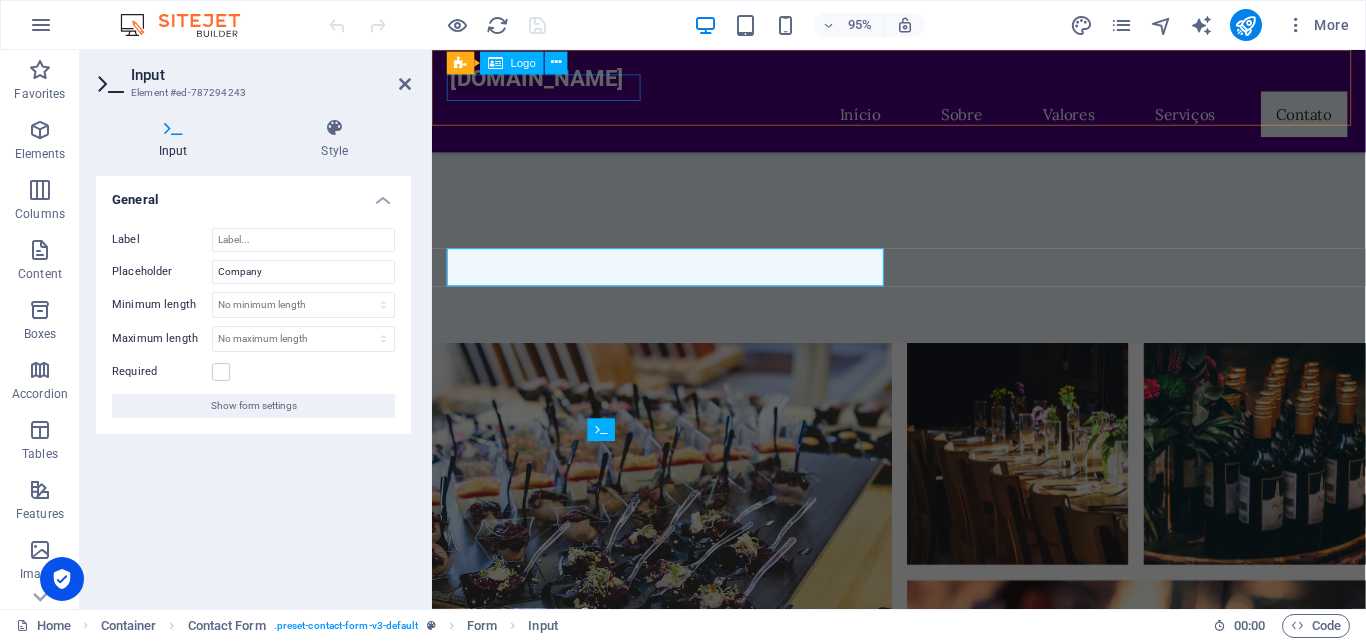 scroll, scrollTop: 4496, scrollLeft: 0, axis: vertical 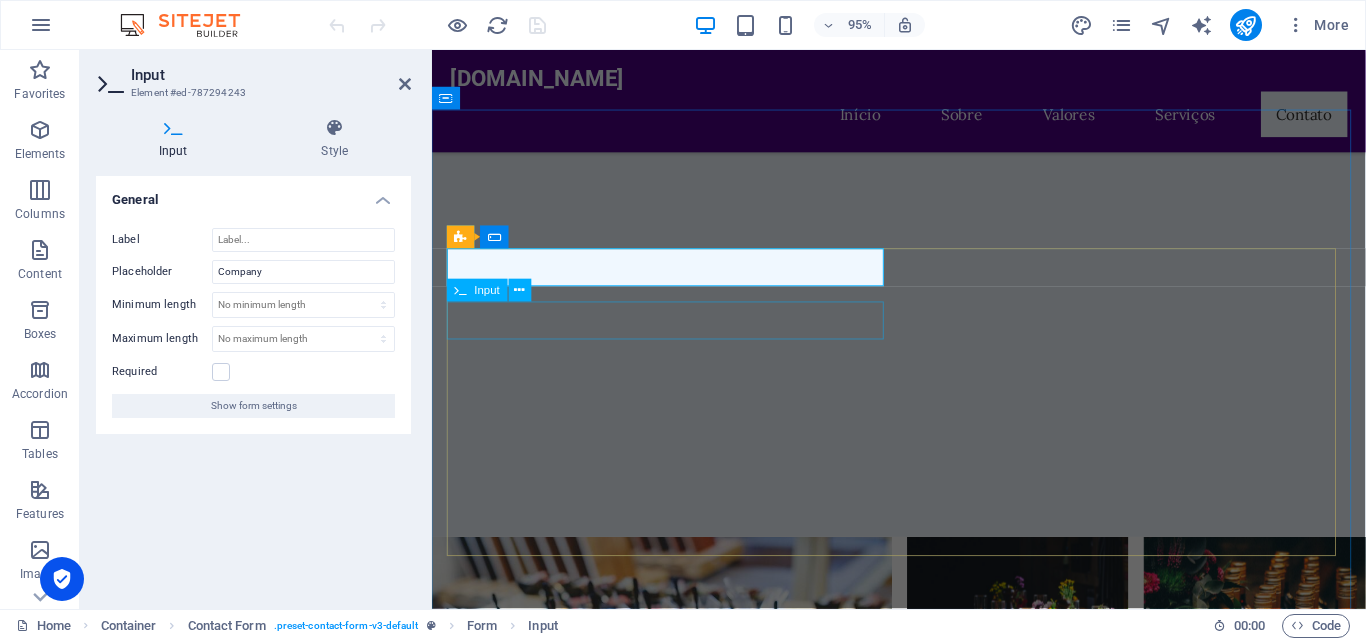 click at bounding box center (684, 2689) 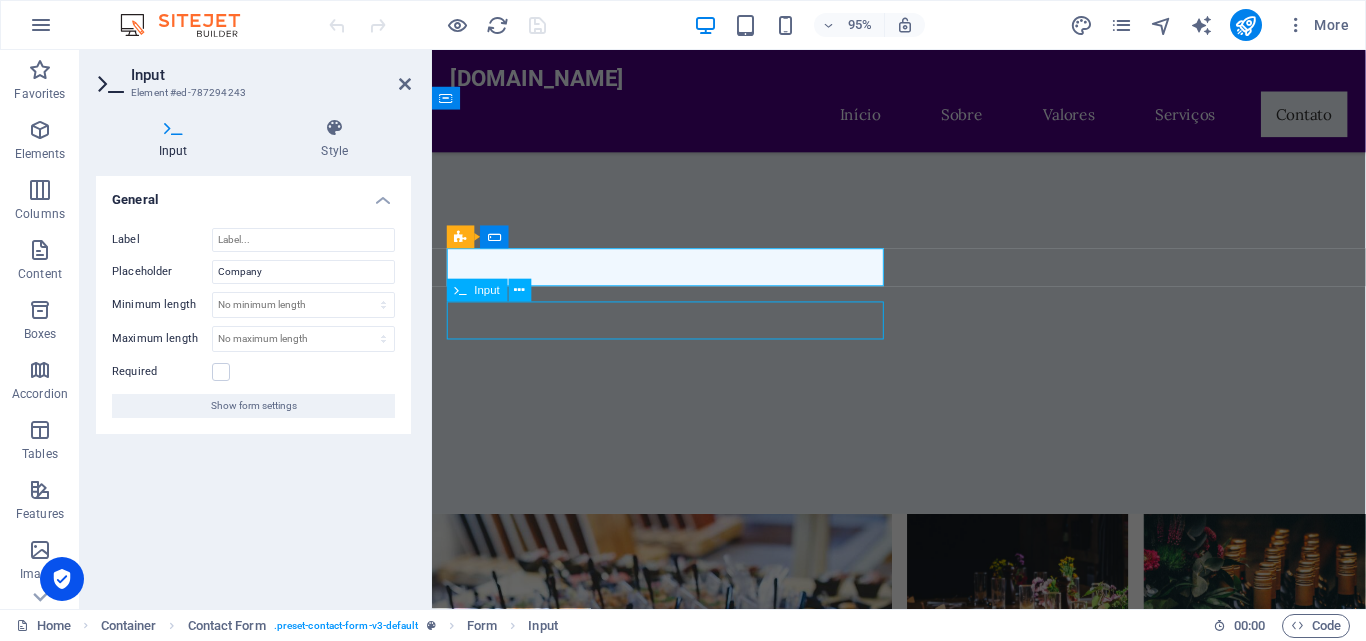 scroll, scrollTop: 4700, scrollLeft: 0, axis: vertical 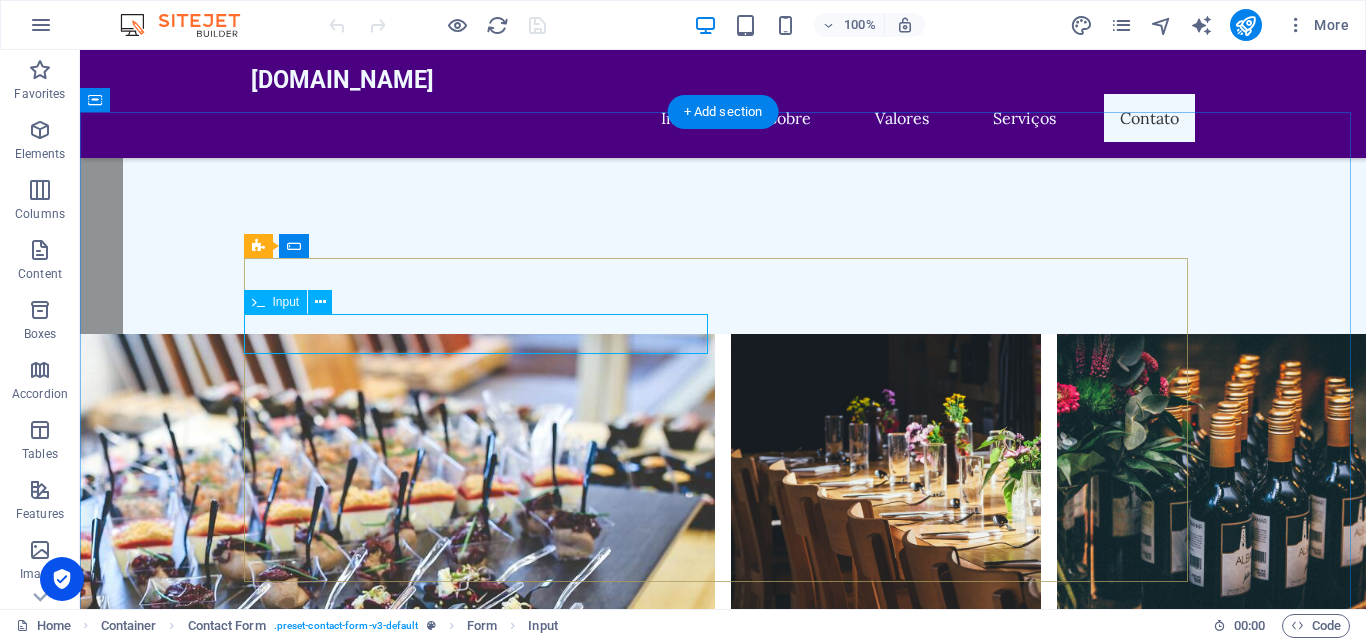 click at bounding box center (483, 2688) 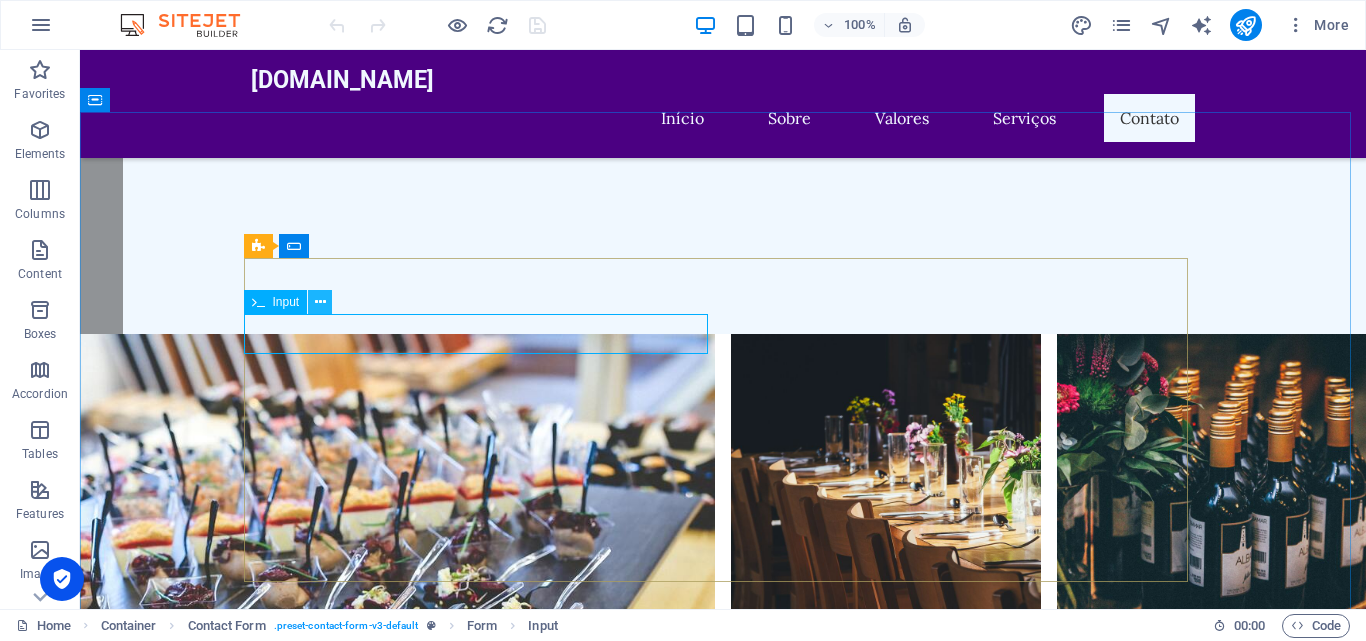 click at bounding box center (320, 302) 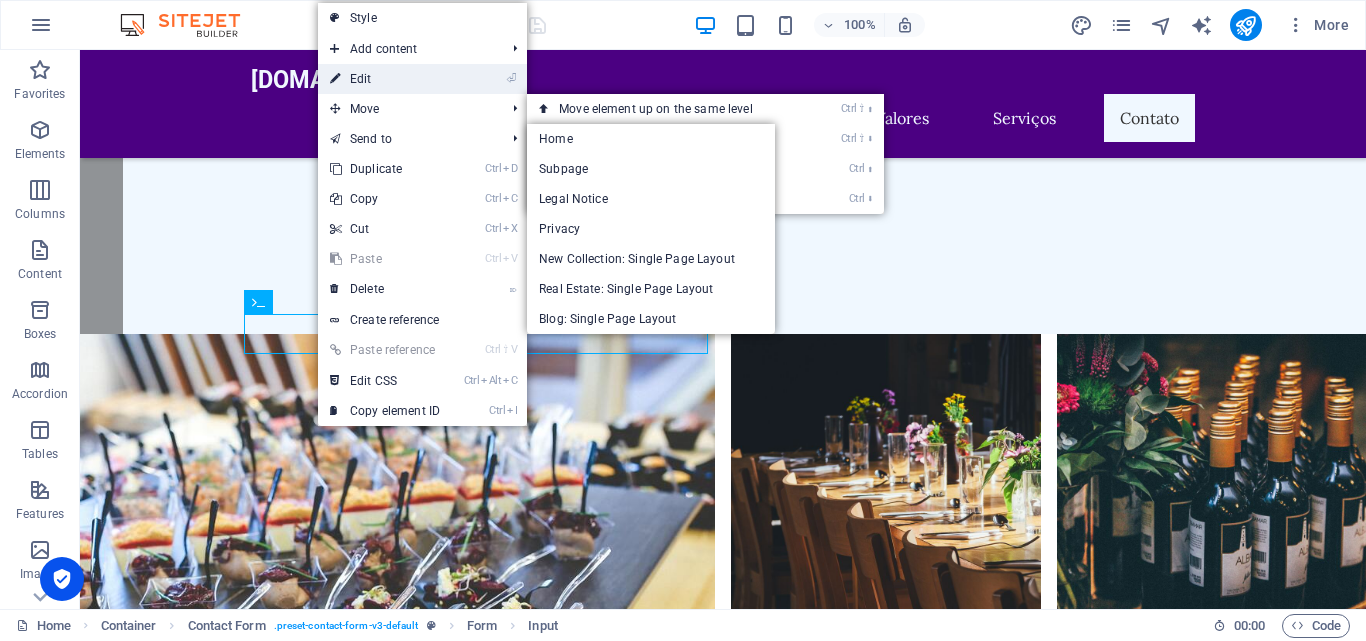 click on "⏎  Edit" at bounding box center (385, 79) 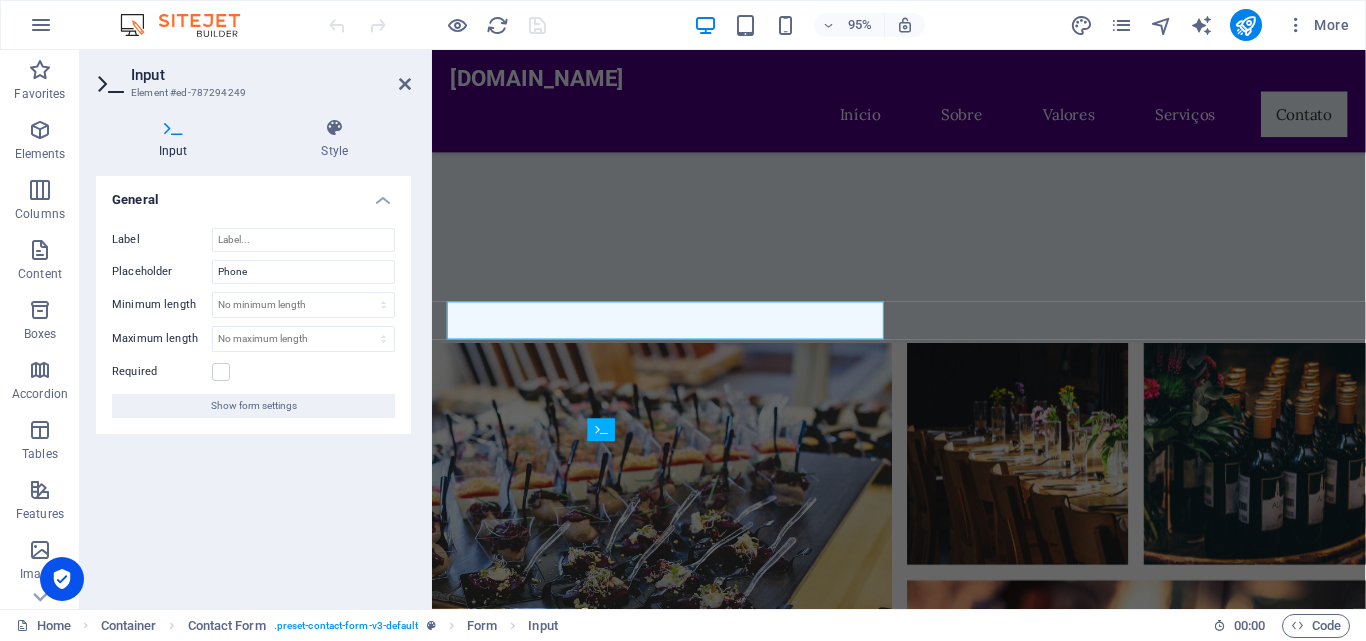 scroll, scrollTop: 4496, scrollLeft: 0, axis: vertical 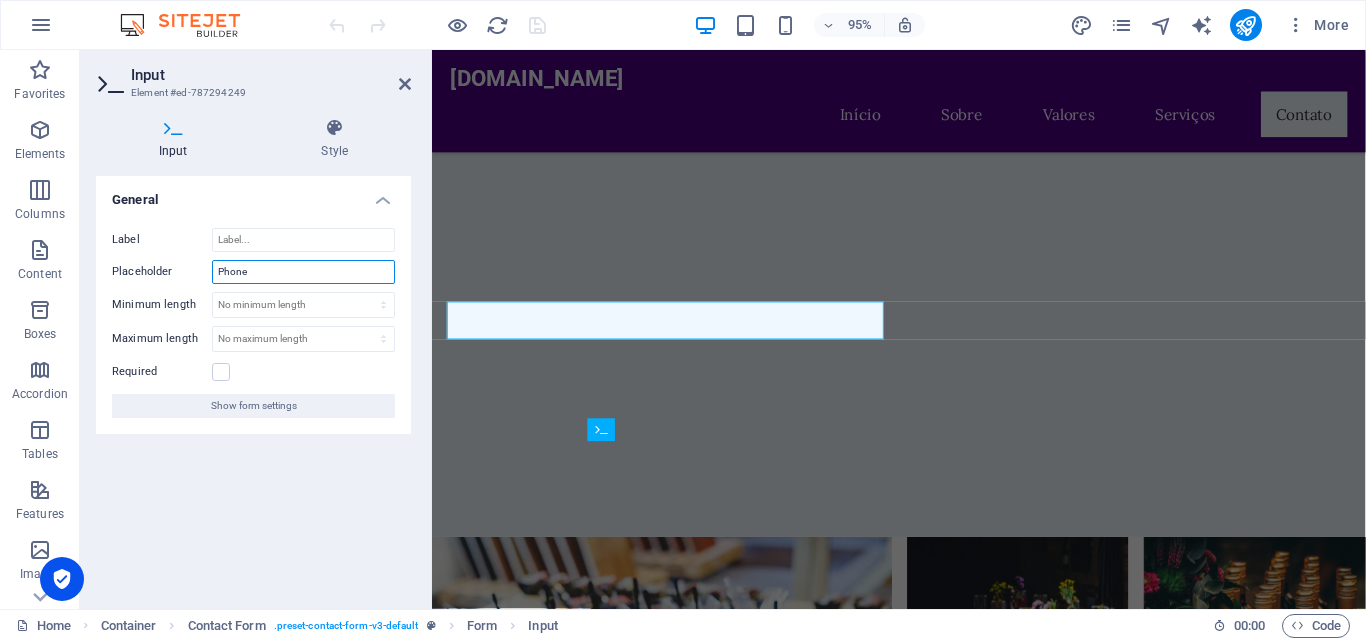 click on "Phone" at bounding box center [303, 272] 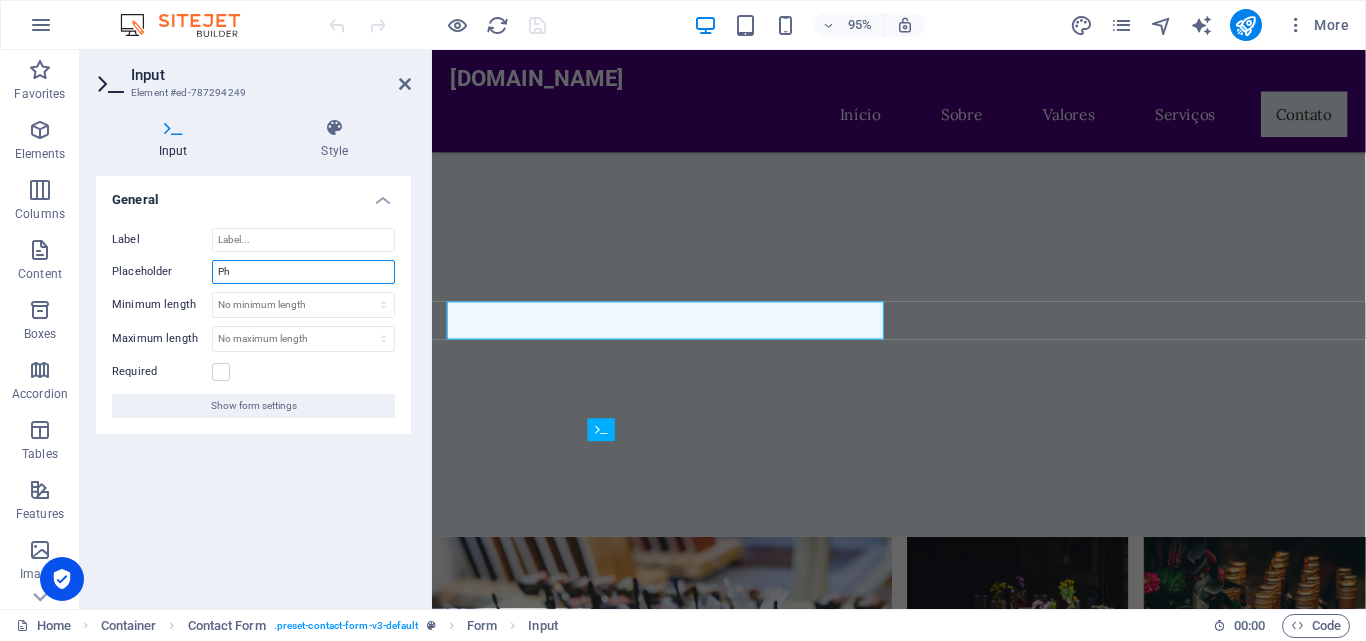 type on "P" 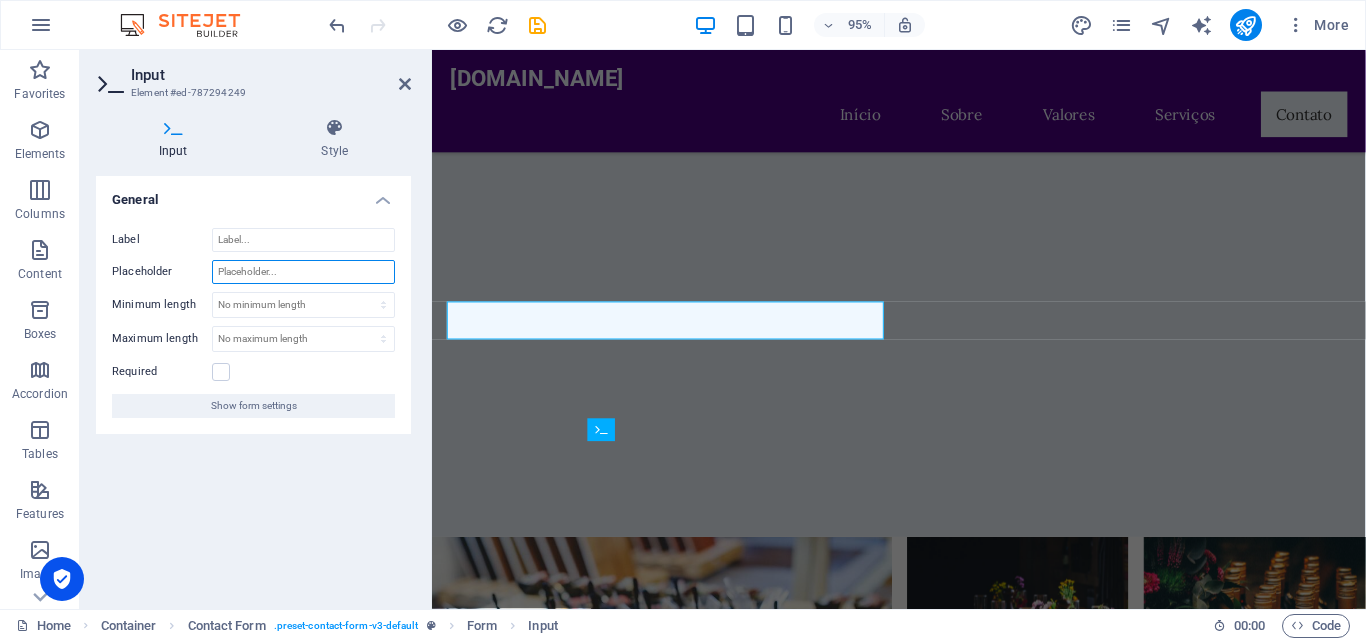 type on "f" 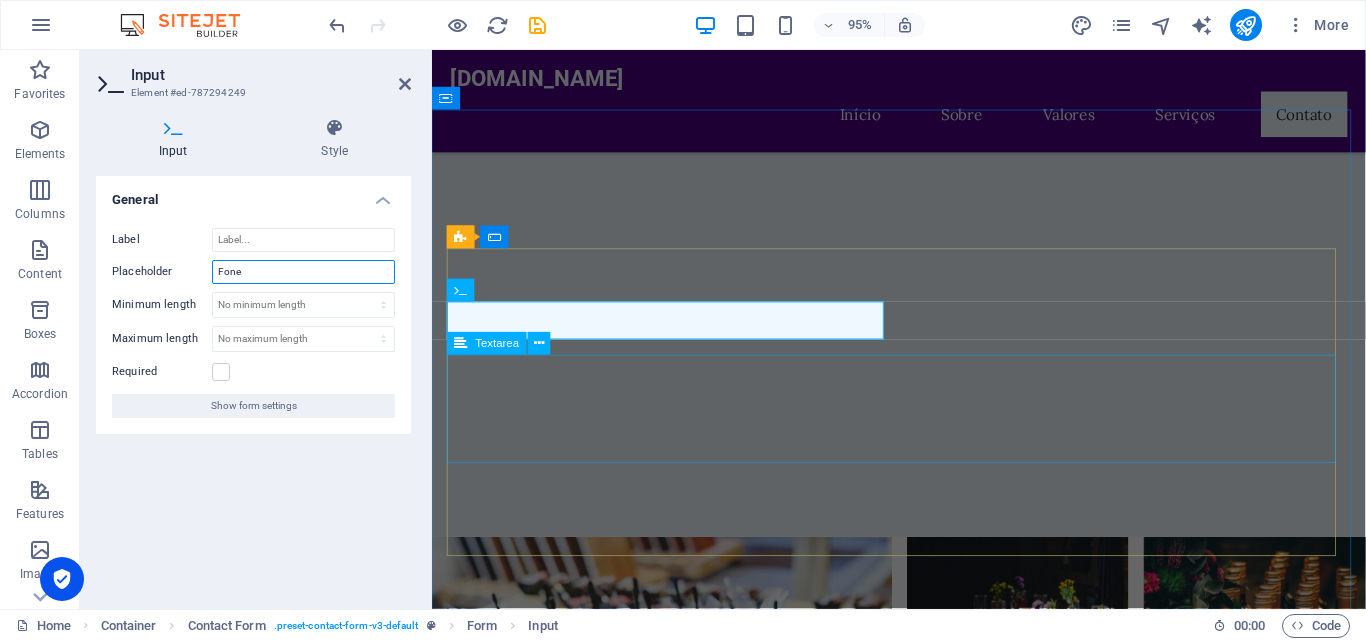 type on "Fone" 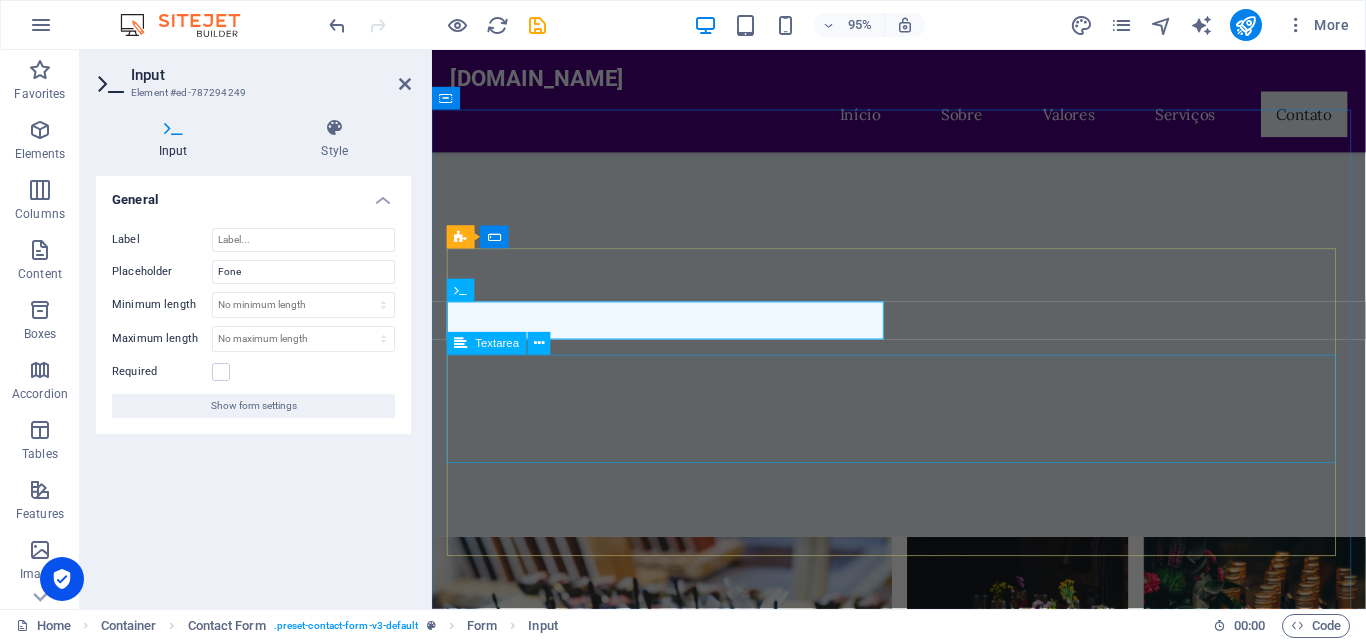 click at bounding box center (924, 2786) 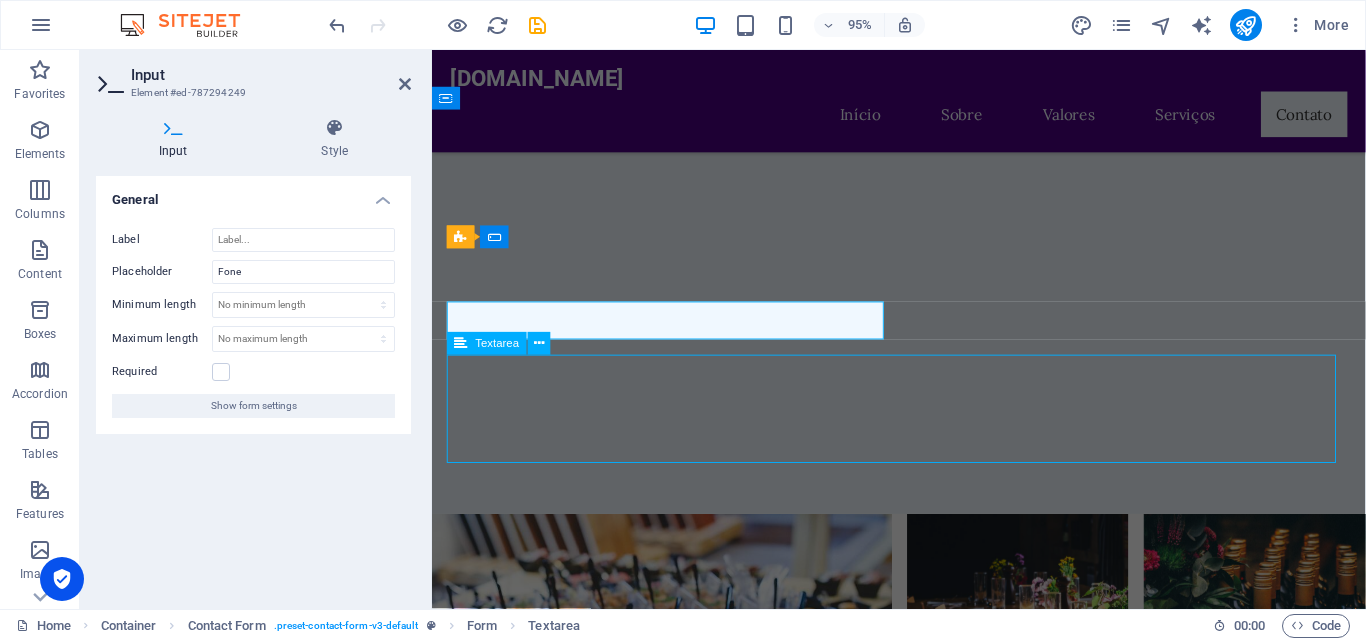 scroll, scrollTop: 4700, scrollLeft: 0, axis: vertical 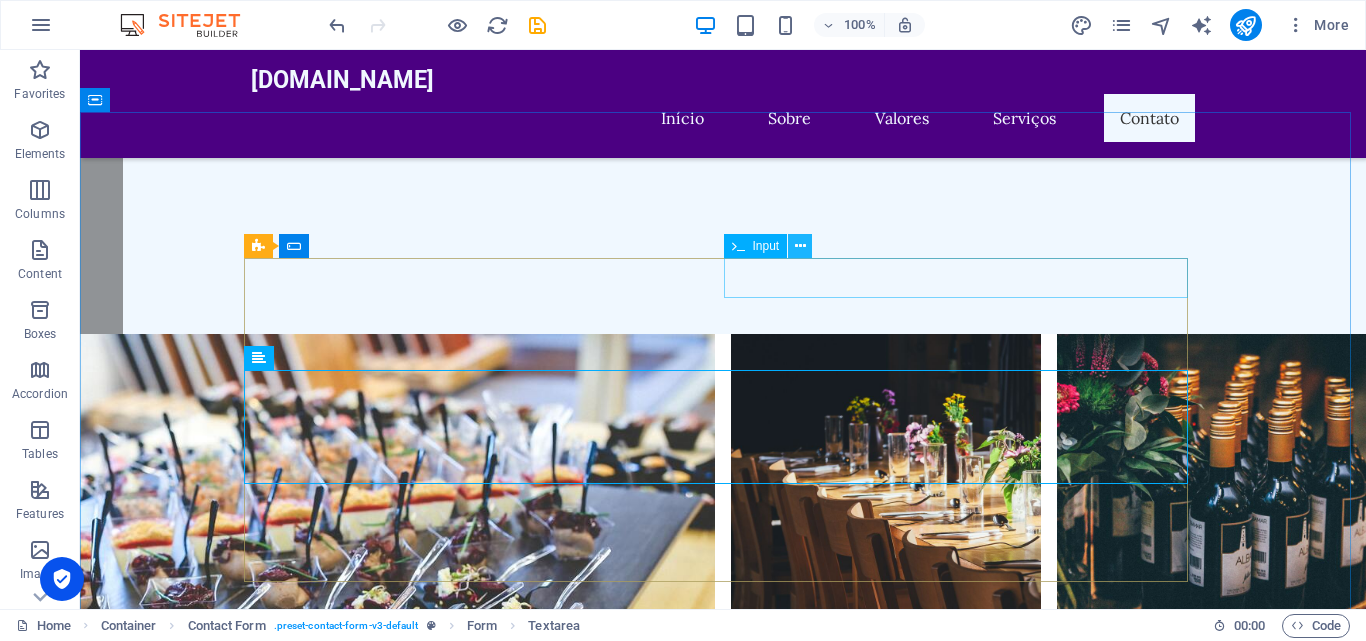 click at bounding box center [800, 246] 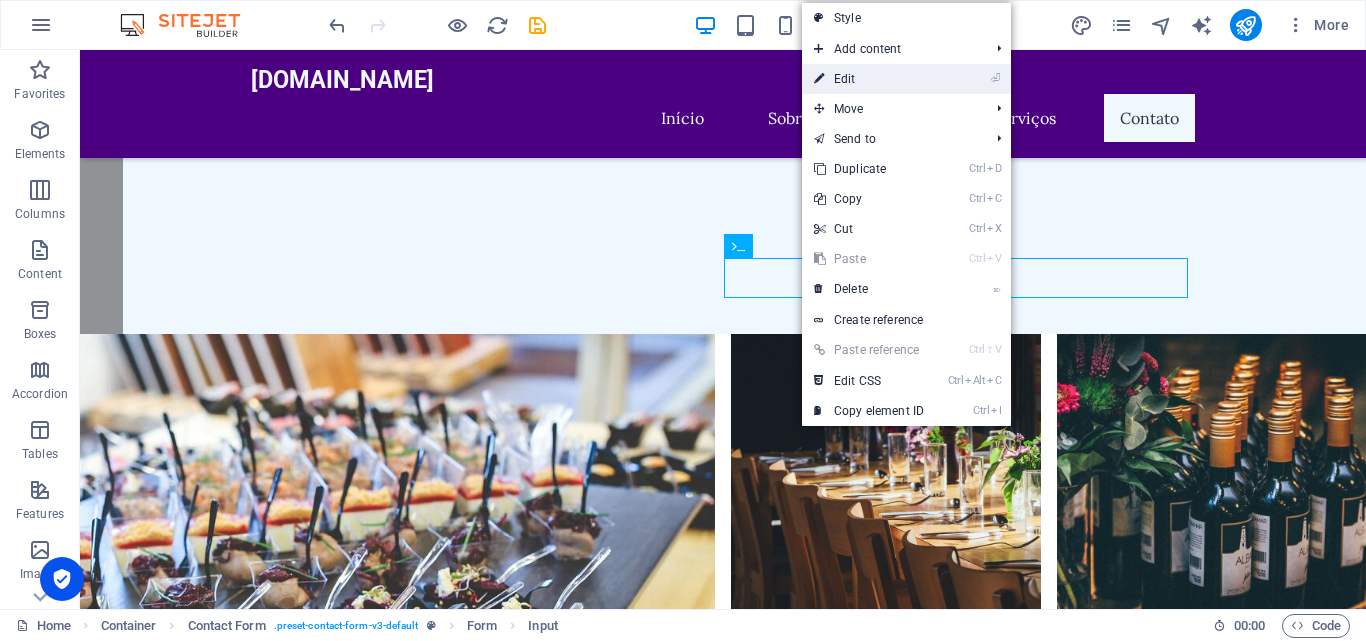 click on "⏎  Edit" at bounding box center (869, 79) 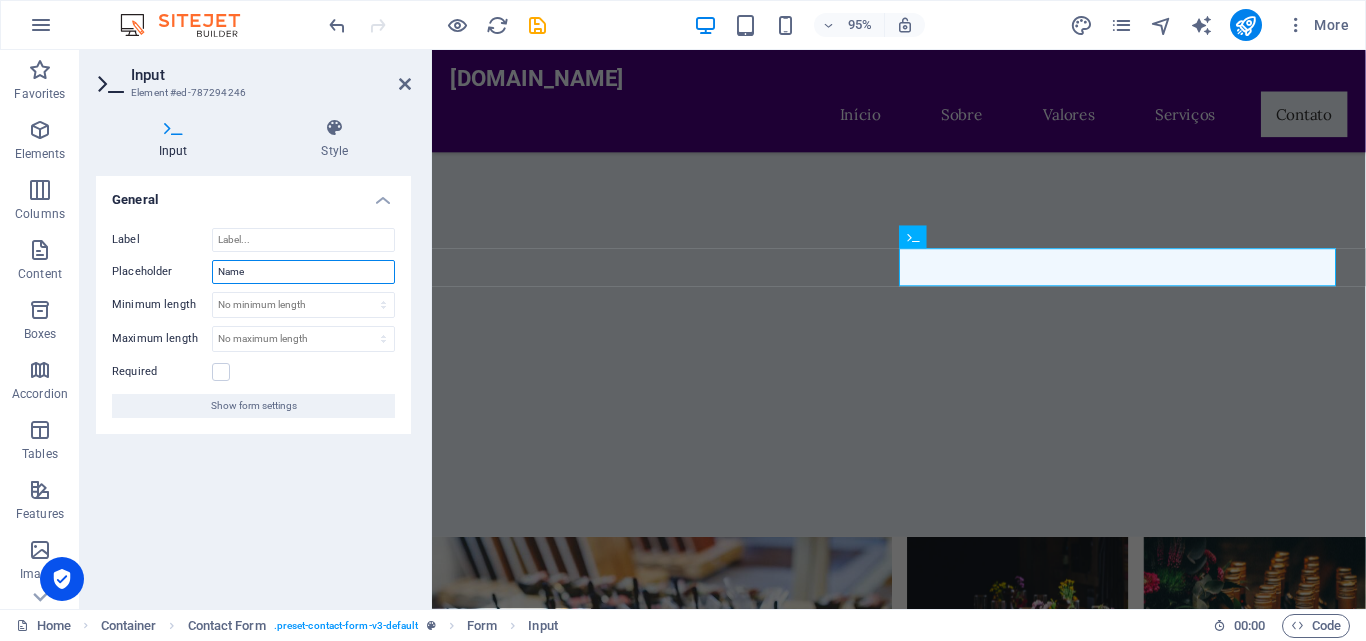 click on "Name" at bounding box center (303, 272) 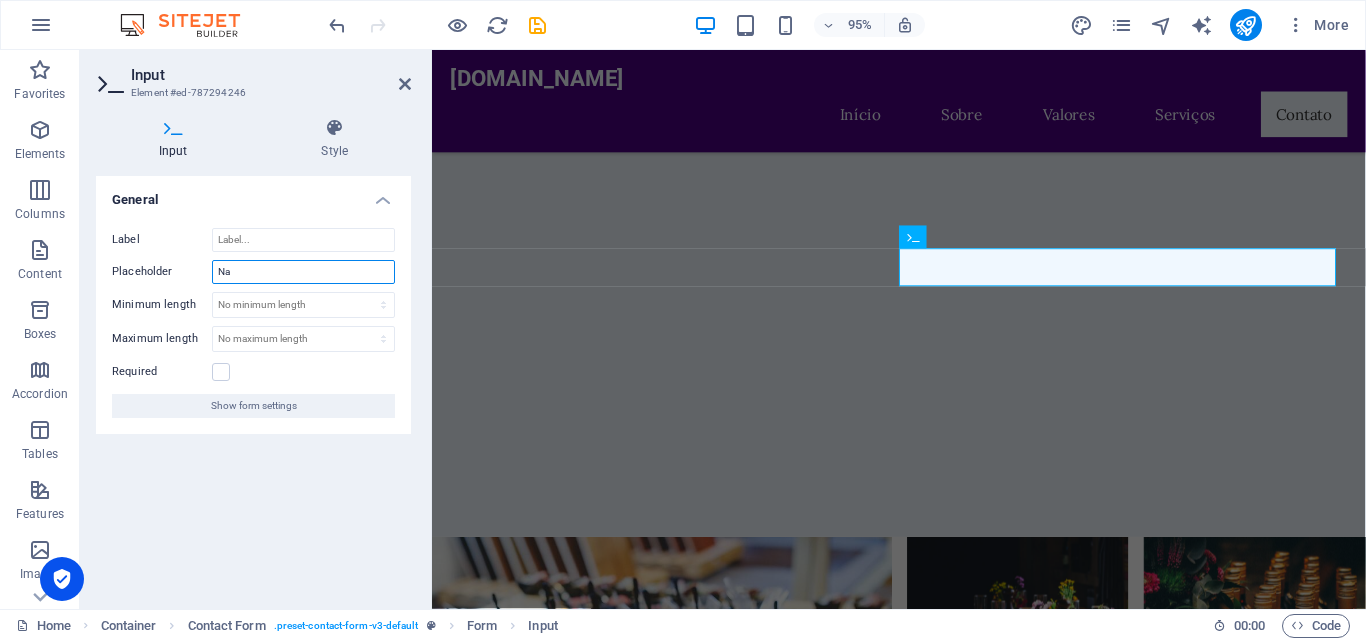 type on "N" 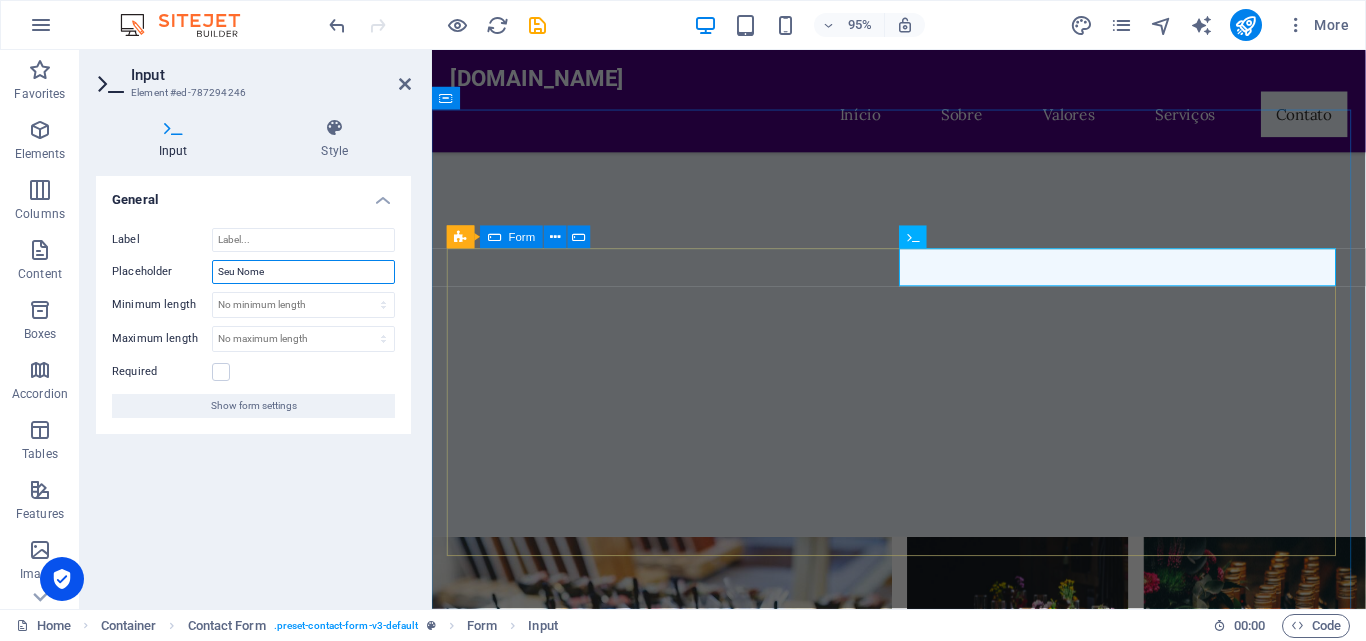 type on "Seu Nome" 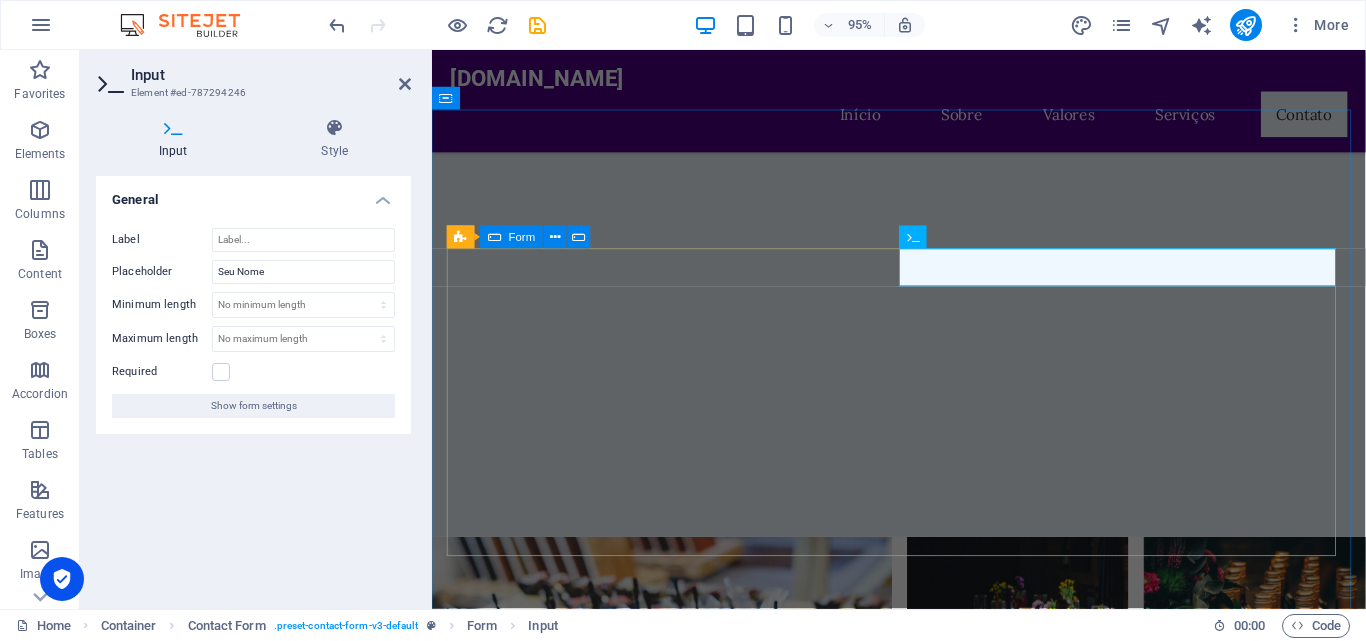 click on "I have read and understand the privacy policy. Unreadable? Regenerate Enviar Mensagem" at bounding box center [924, 2777] 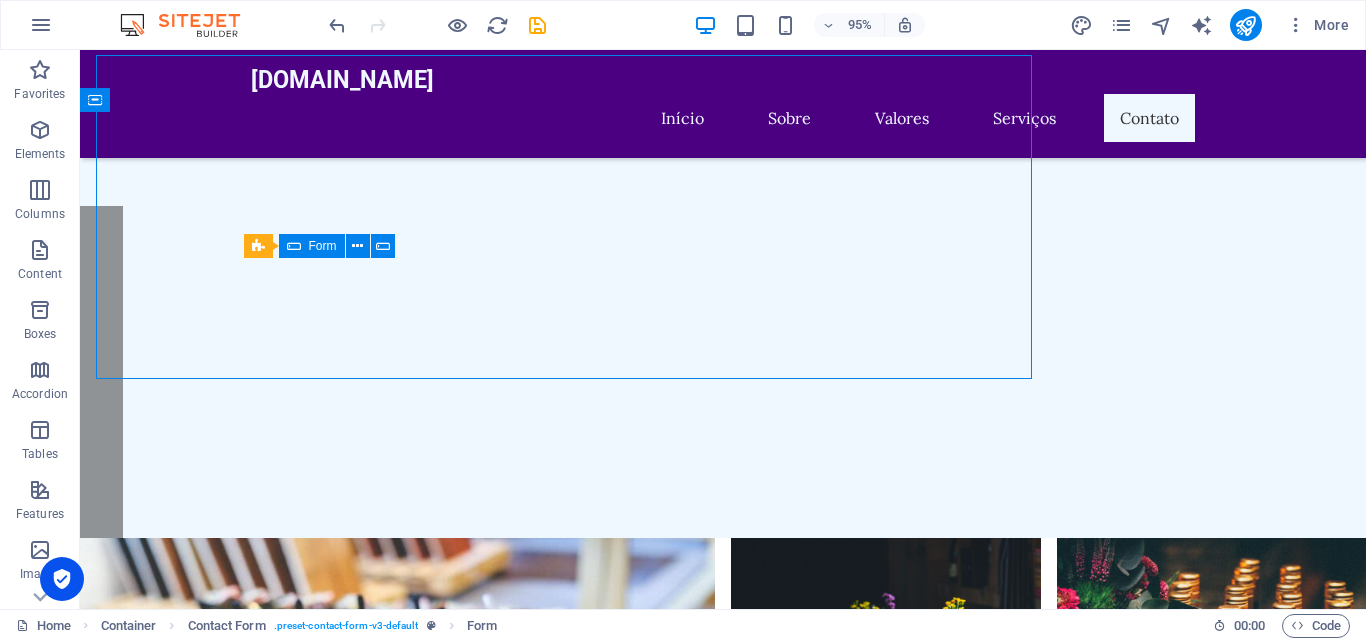 scroll, scrollTop: 4700, scrollLeft: 0, axis: vertical 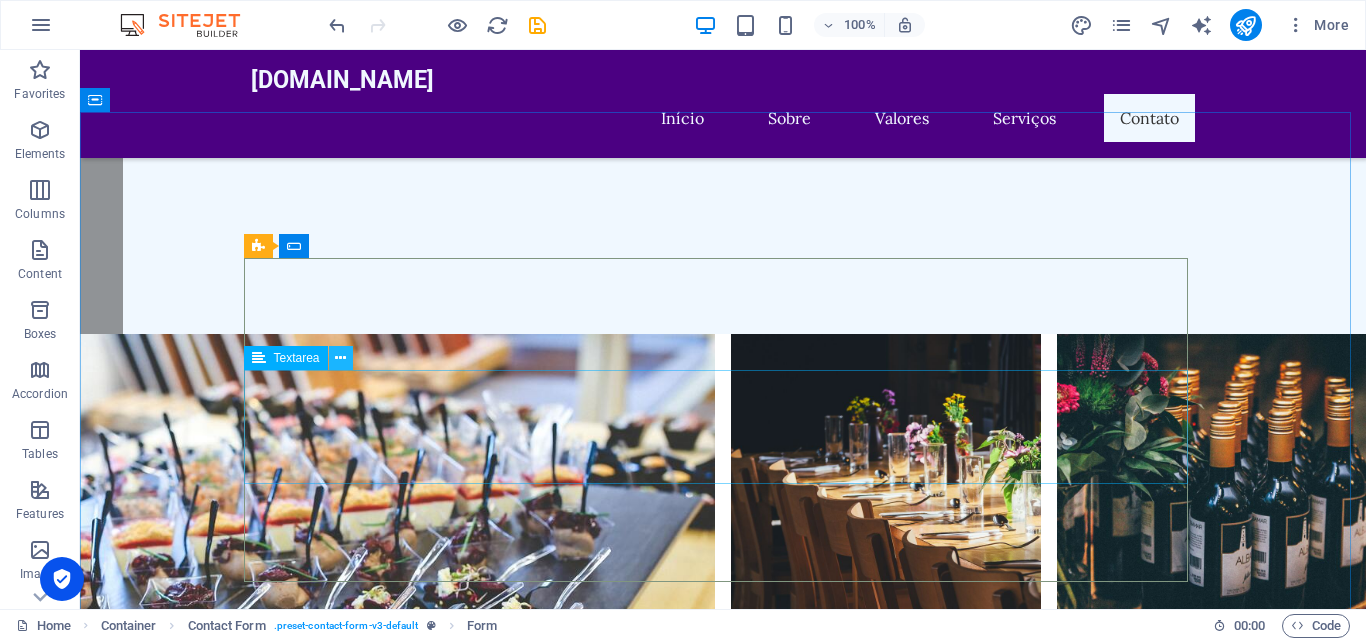 click at bounding box center [340, 358] 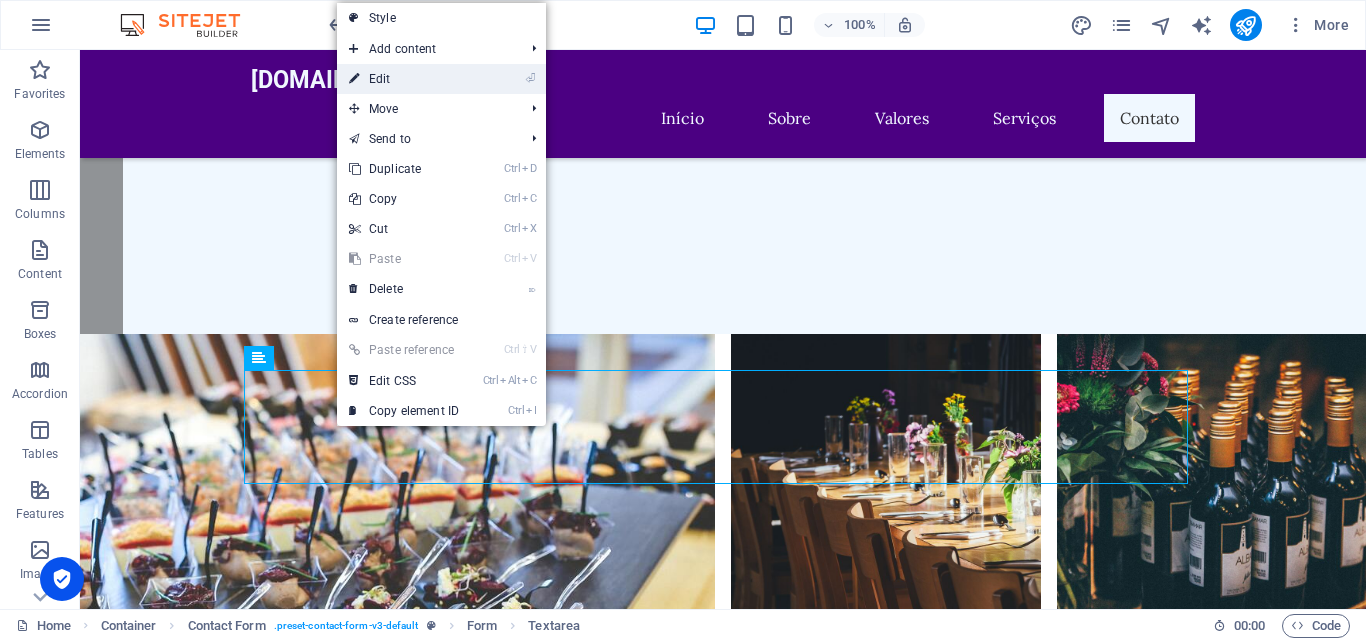 click on "⏎  Edit" at bounding box center [404, 79] 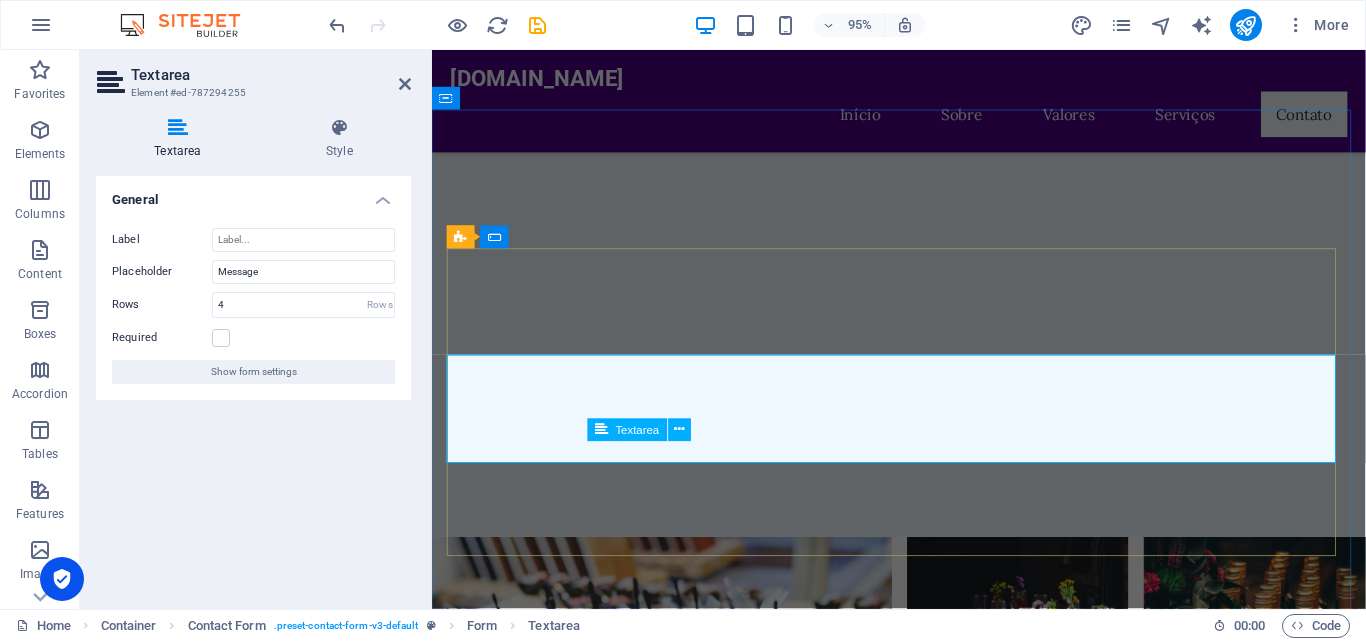 click at bounding box center (611, 2783) 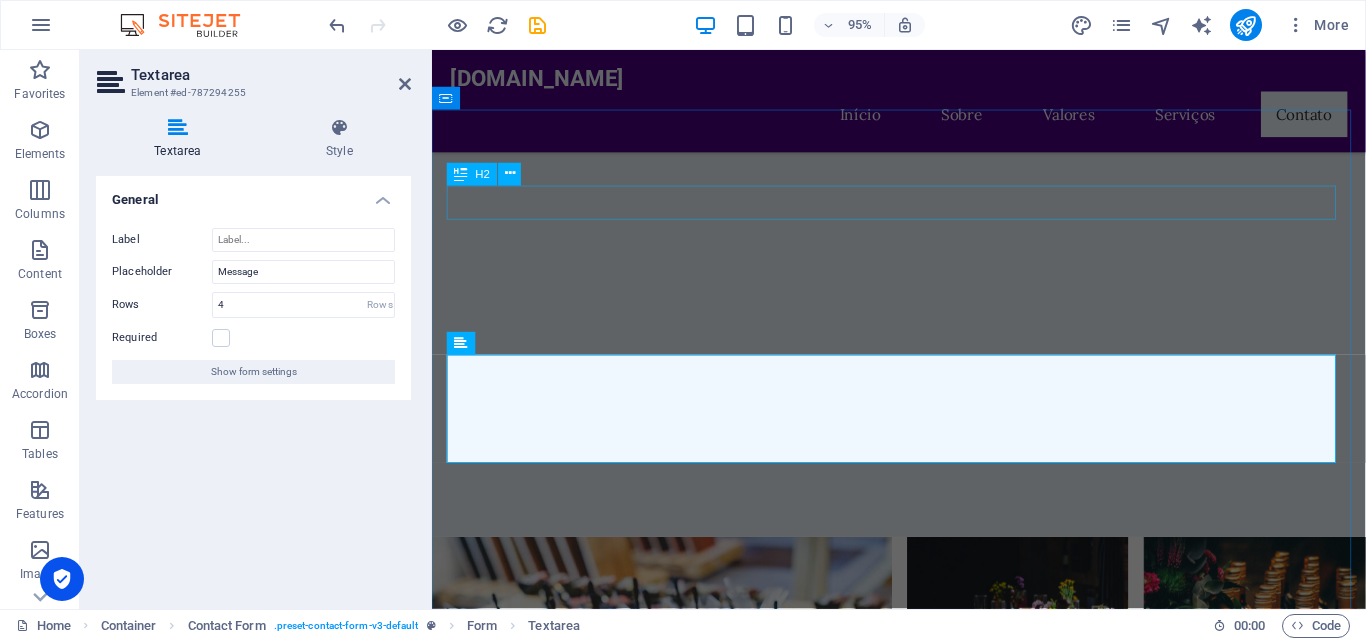 click on "Entre em Contato" at bounding box center (924, 2562) 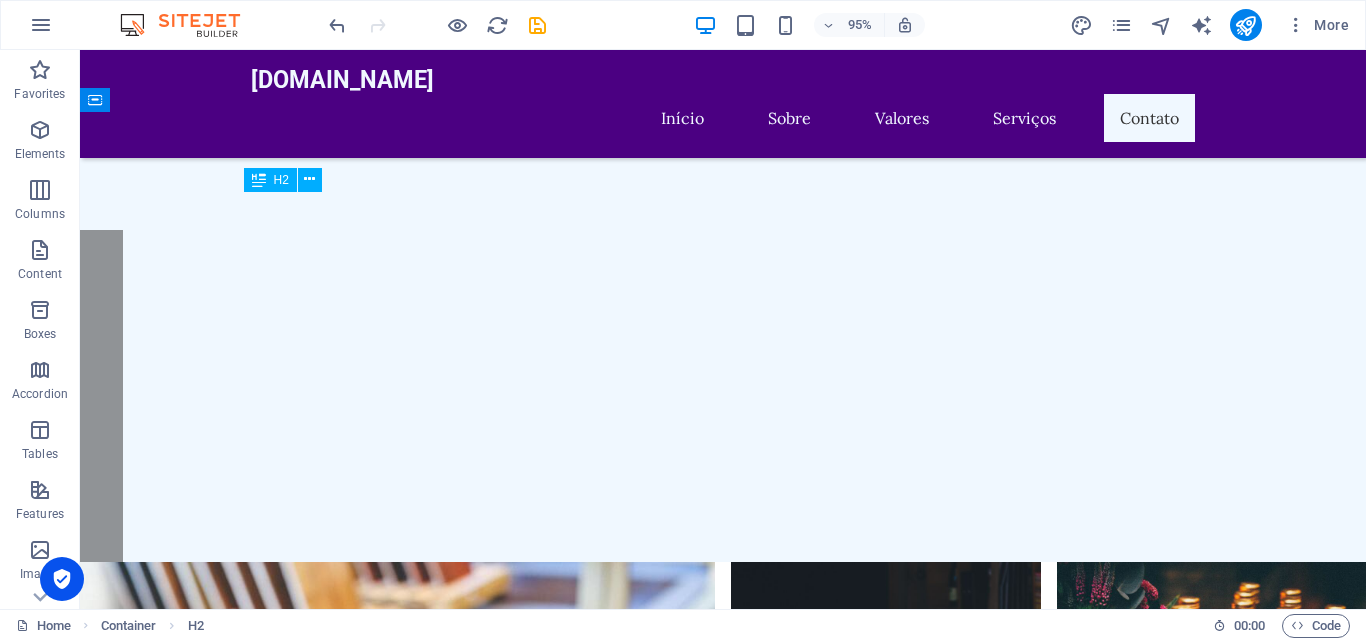 scroll, scrollTop: 4700, scrollLeft: 0, axis: vertical 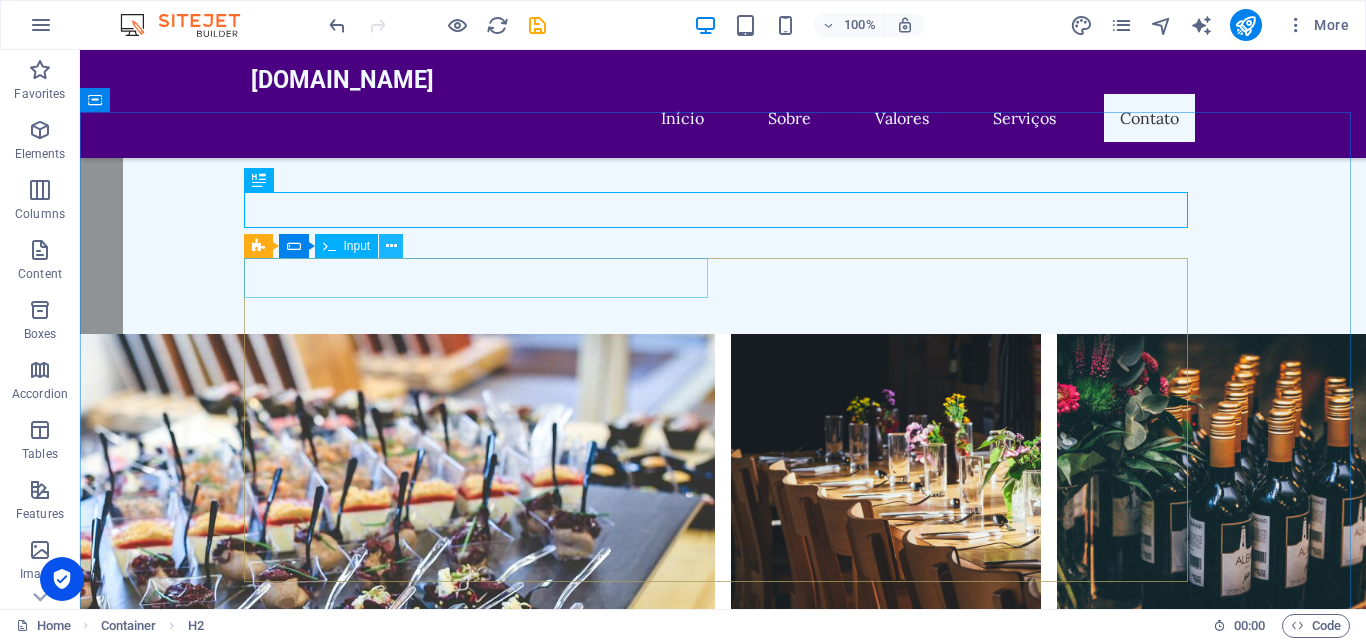 click at bounding box center [391, 246] 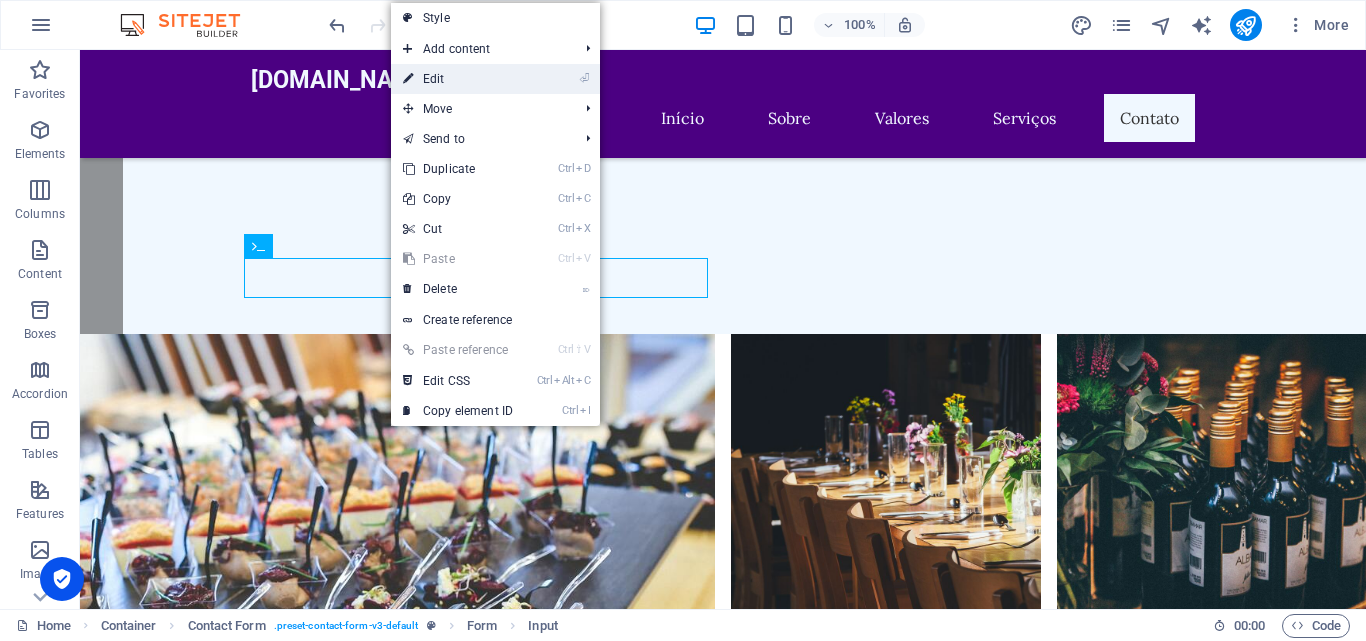 click on "⏎  Edit" at bounding box center (458, 79) 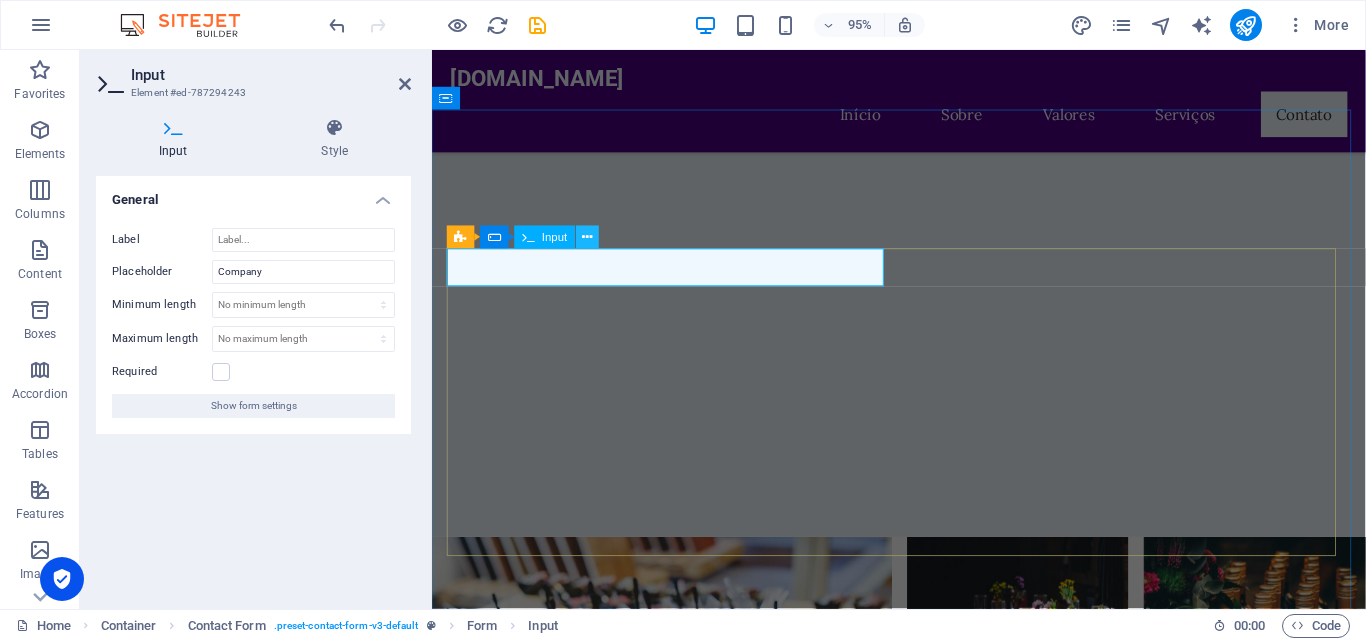 click at bounding box center (587, 237) 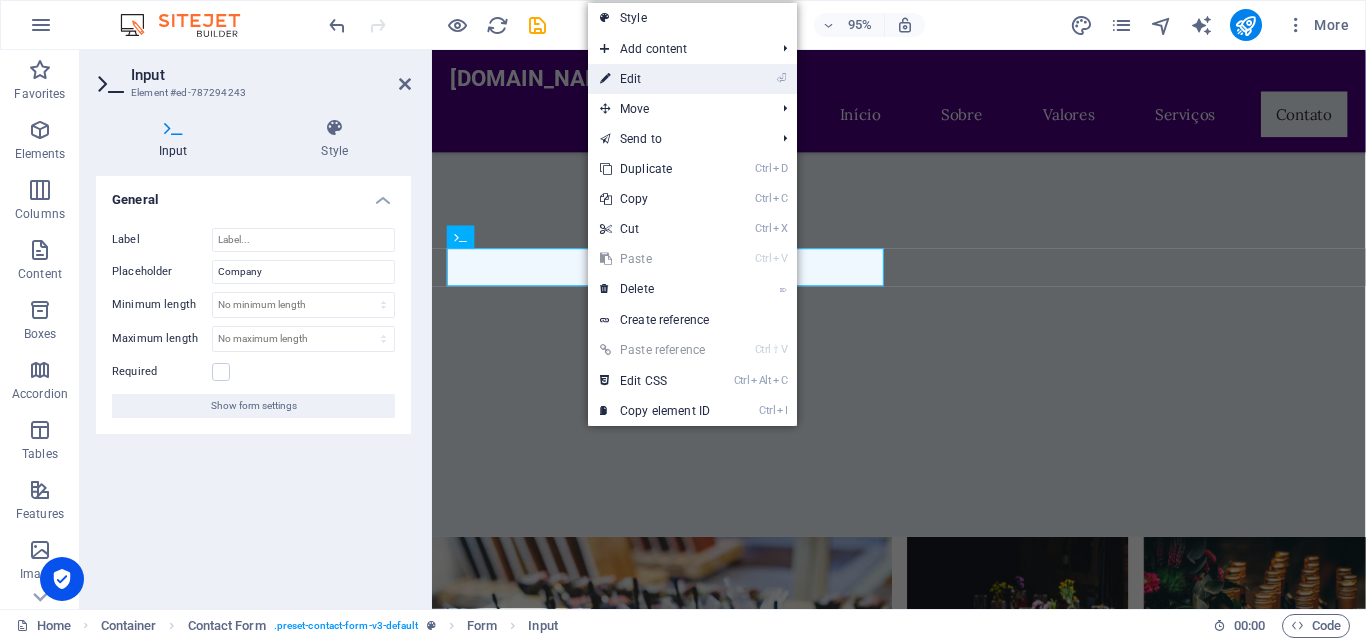 click on "⏎  Edit" at bounding box center (655, 79) 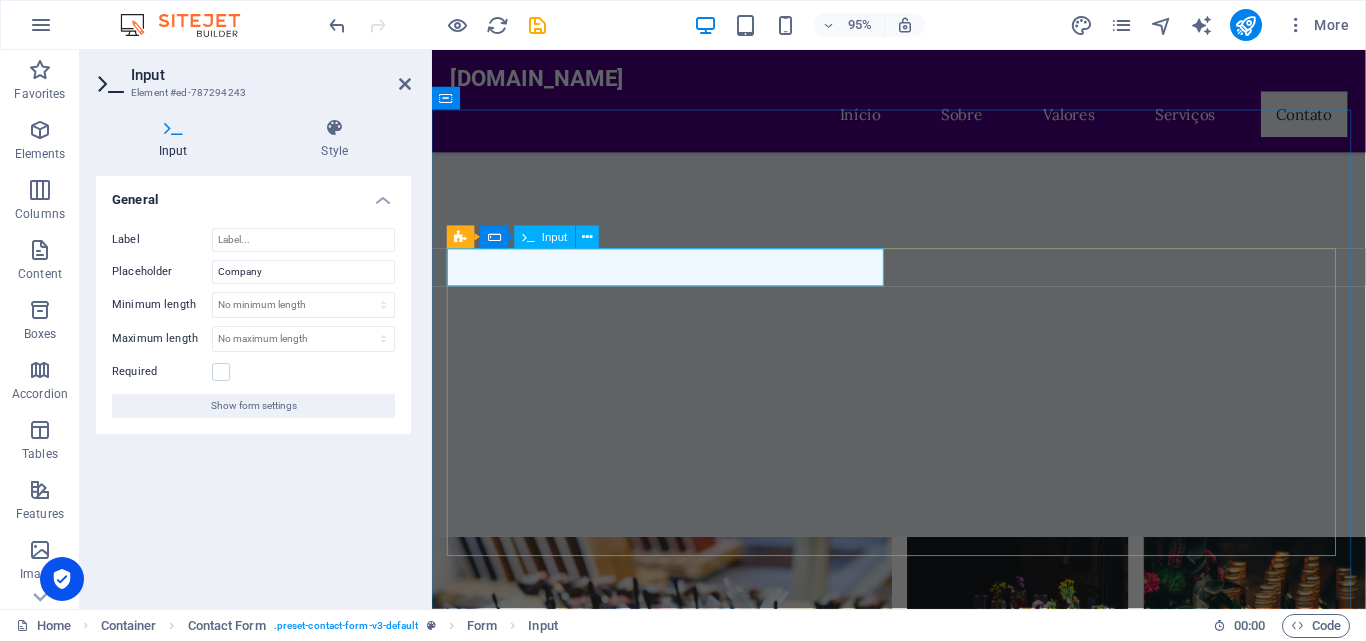click at bounding box center [563, 2631] 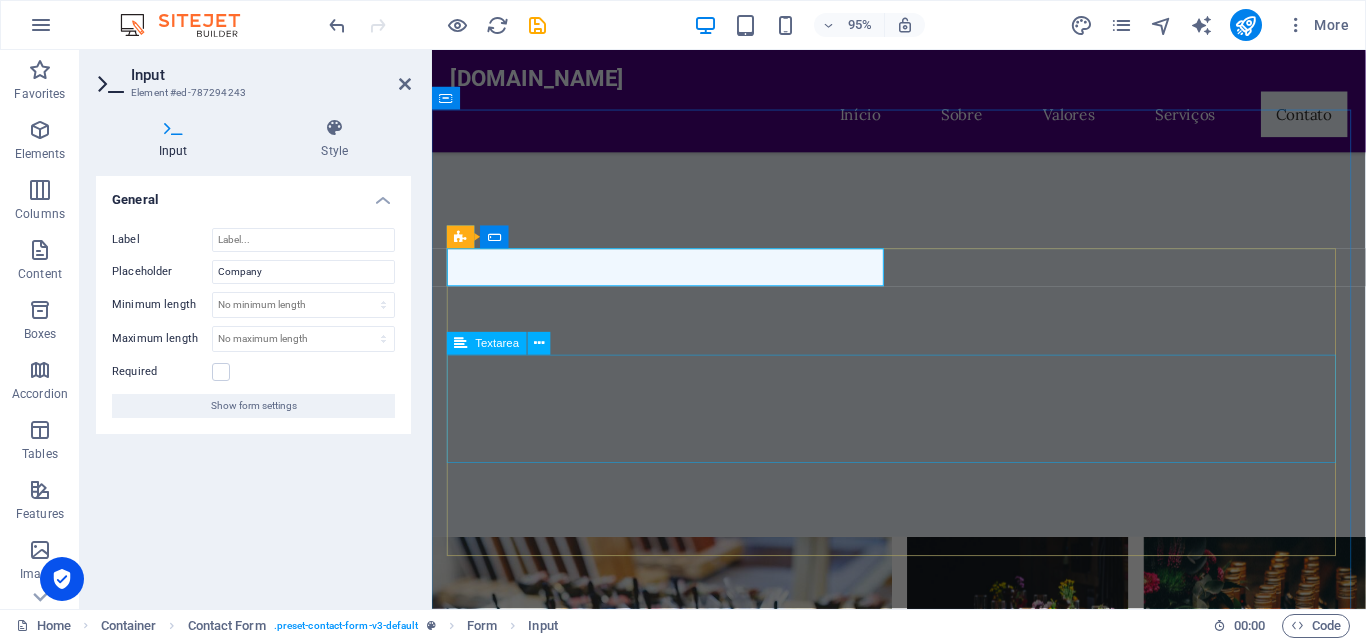 click on "Deixe sua Messagem aqui" at bounding box center (924, 2786) 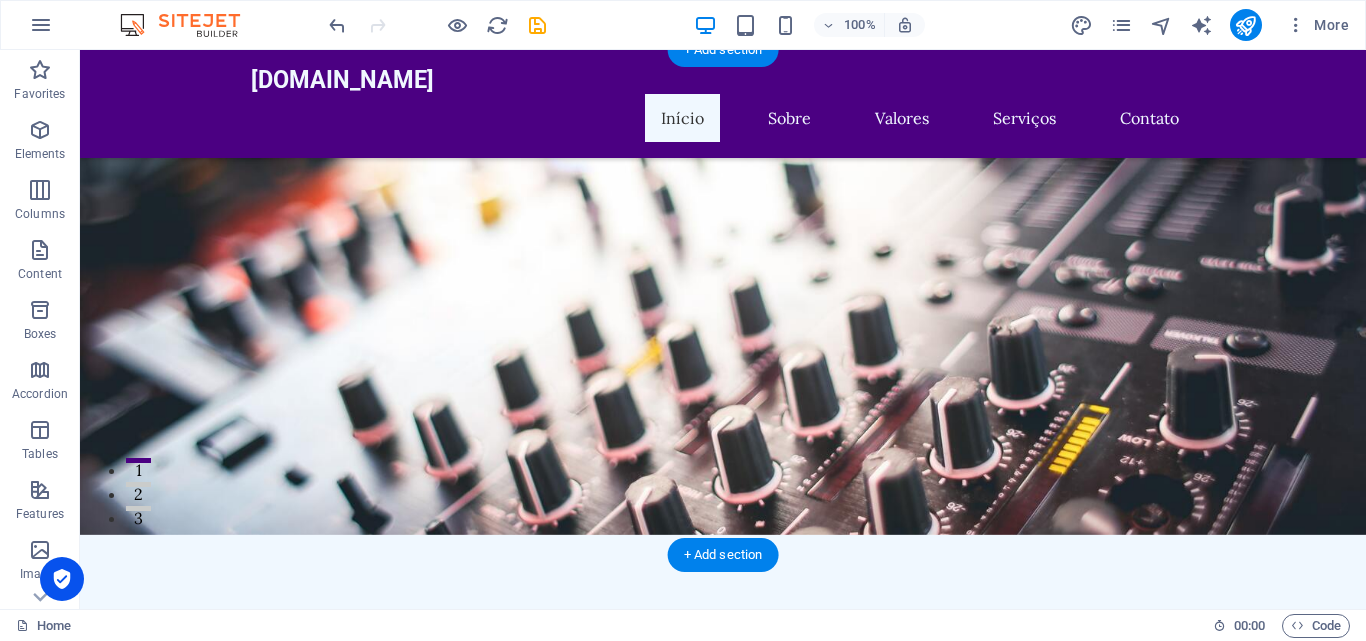 scroll, scrollTop: 0, scrollLeft: 0, axis: both 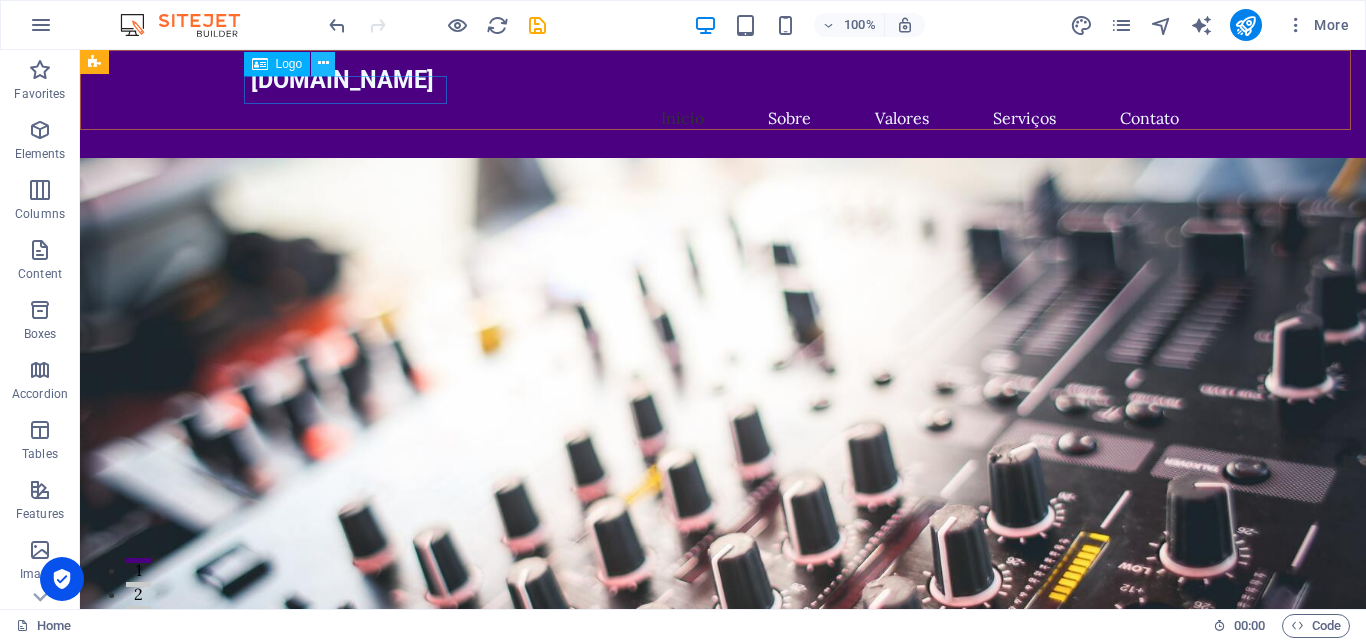 click at bounding box center [323, 63] 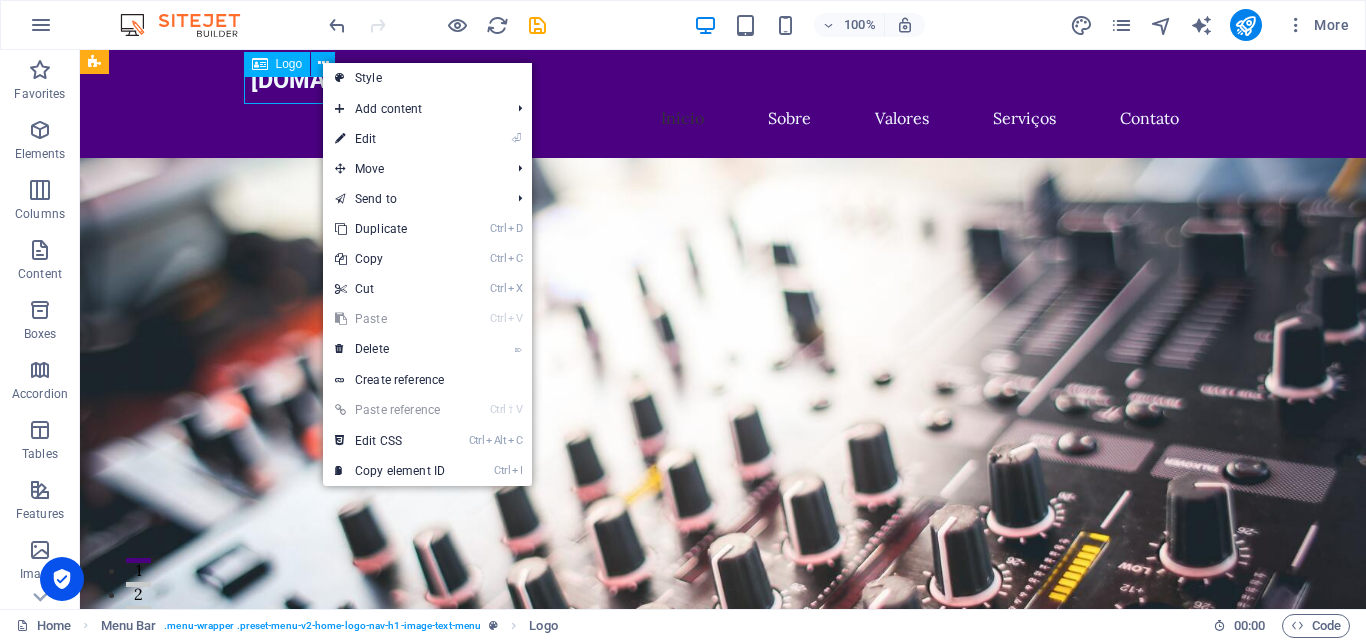 click at bounding box center (260, 64) 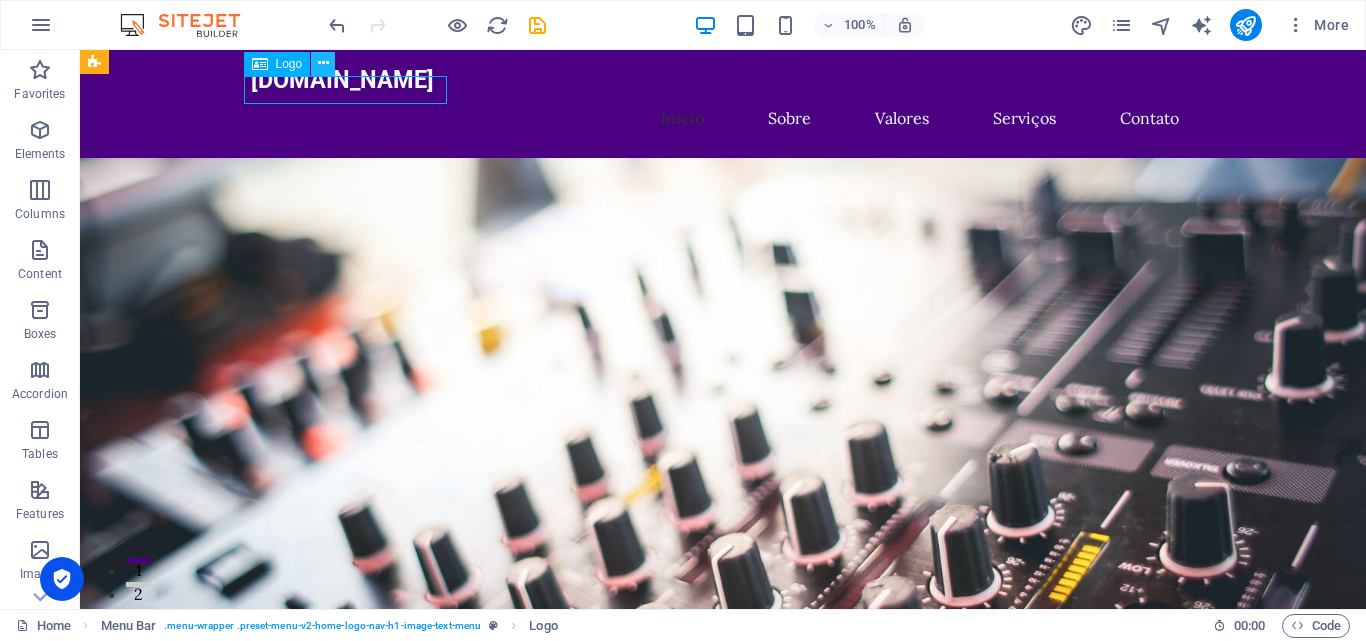 click at bounding box center (323, 63) 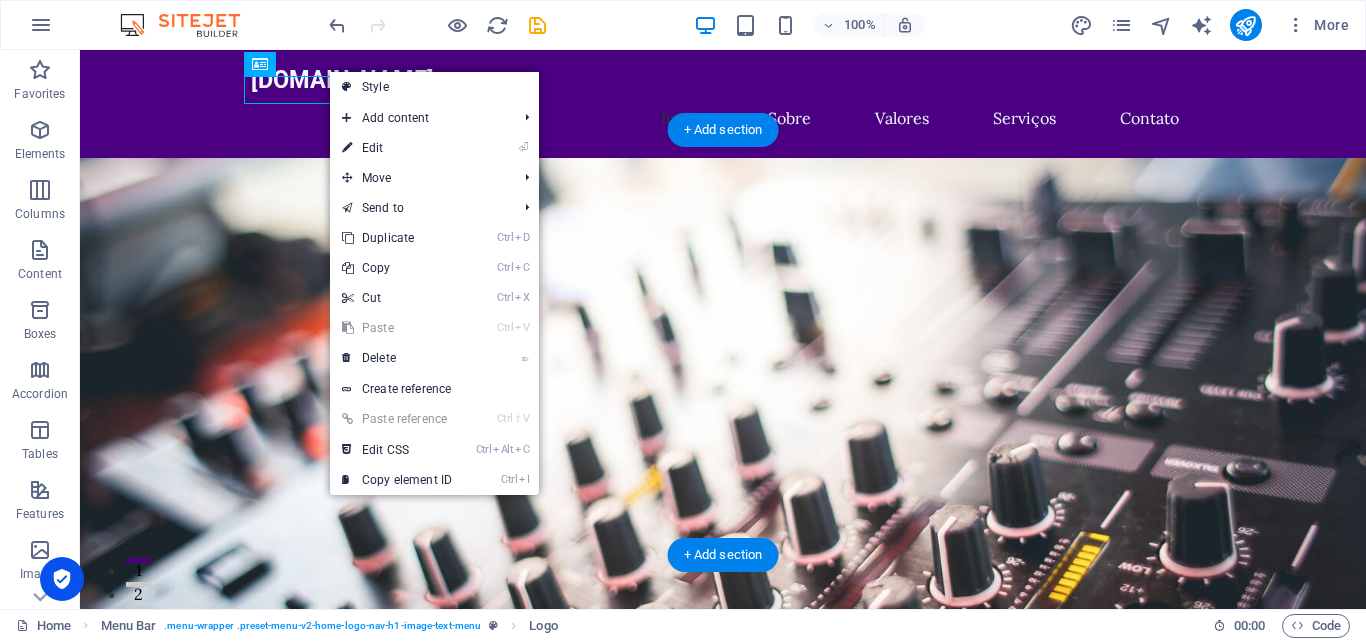 click at bounding box center (723, 410) 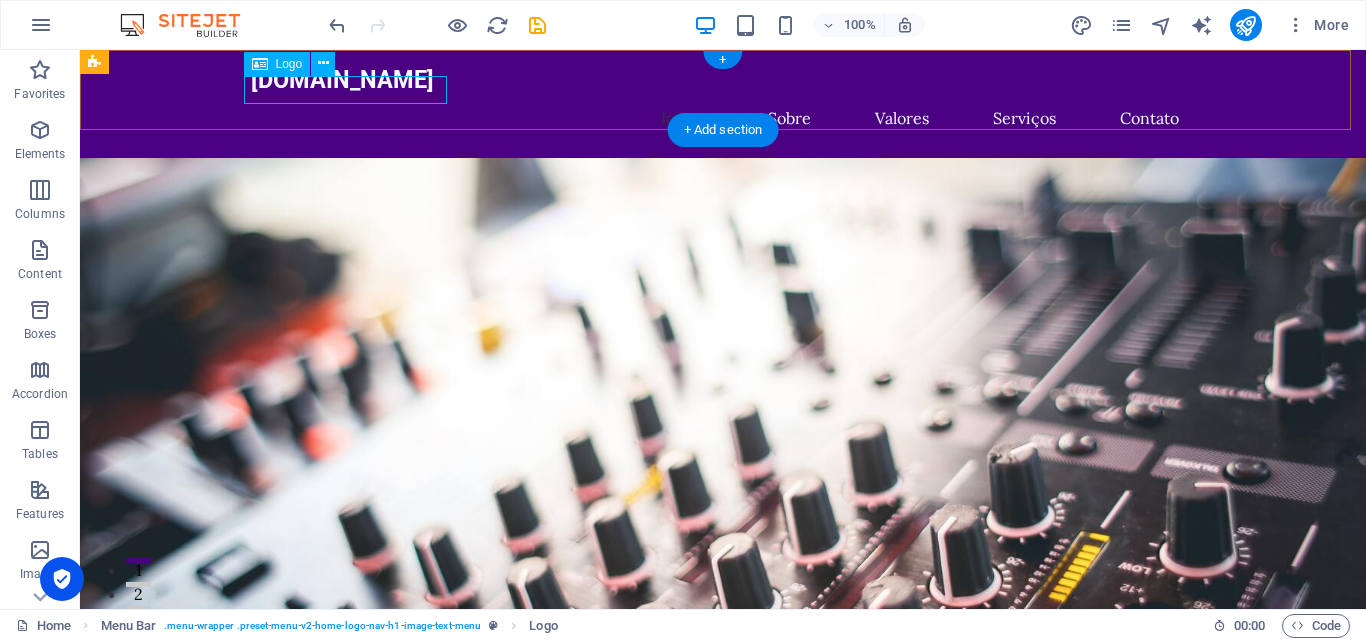 click on "[DOMAIN_NAME]" at bounding box center [723, 80] 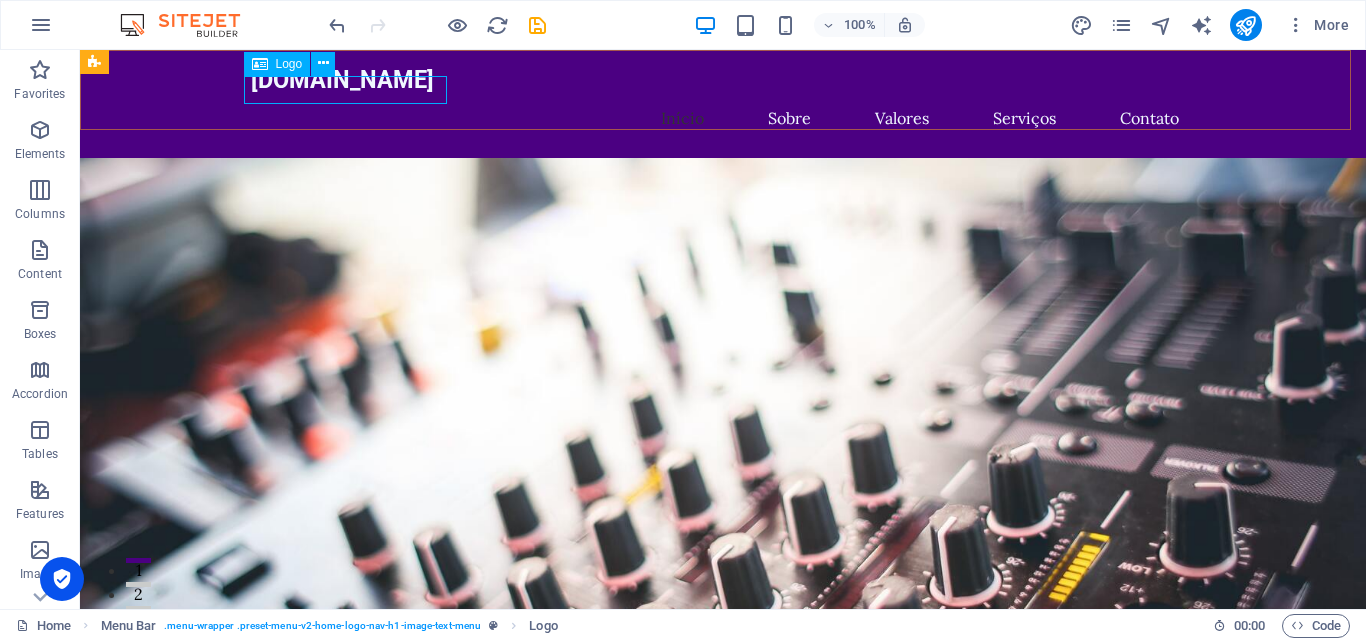click at bounding box center [260, 64] 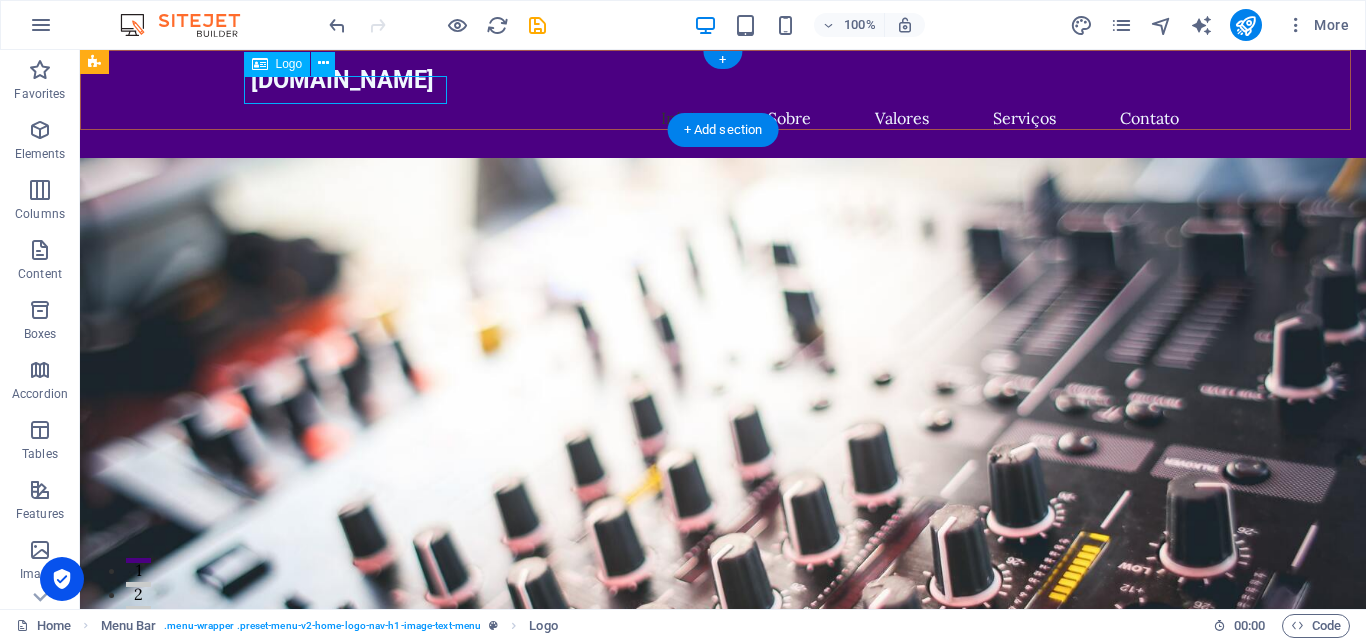 click on "[DOMAIN_NAME]" at bounding box center [723, 80] 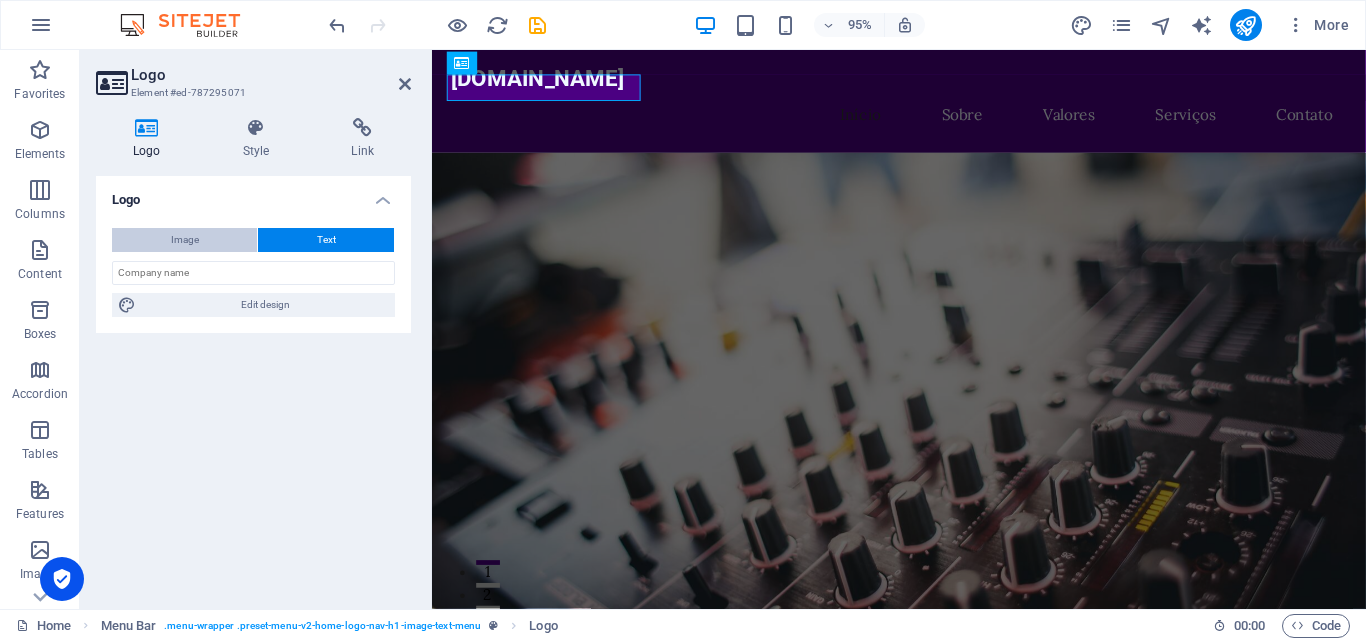 click on "Image" at bounding box center [185, 240] 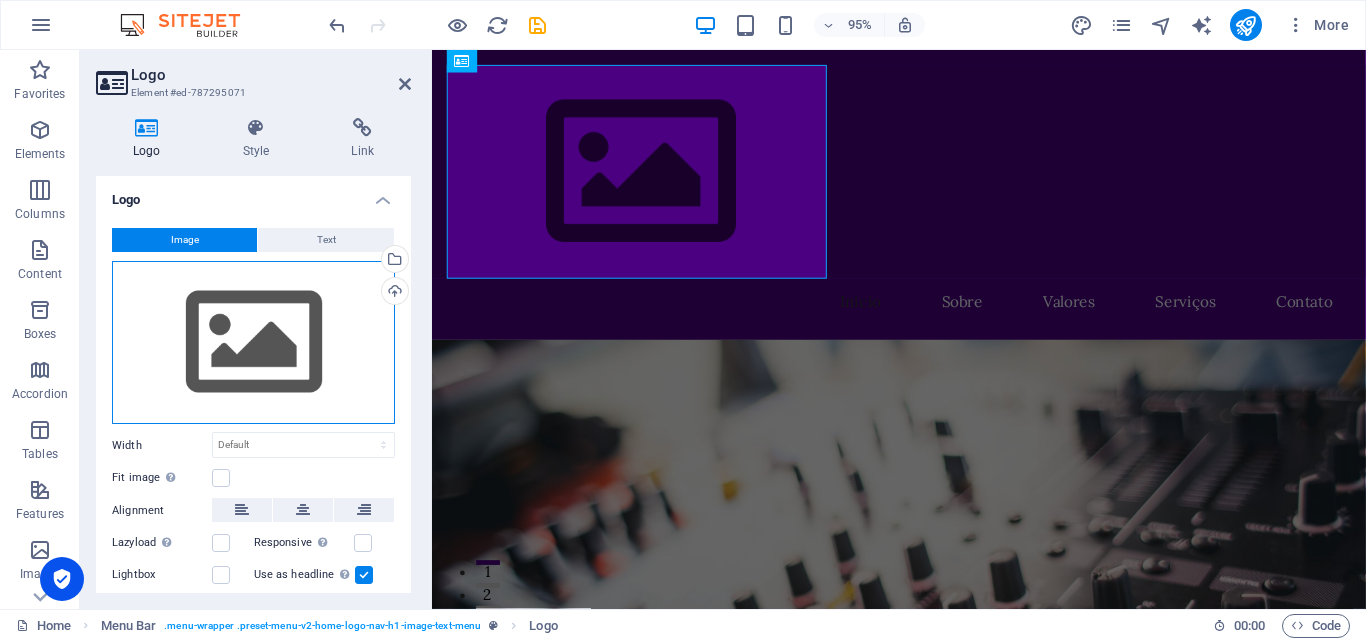 click on "Drag files here, click to choose files or select files from Files or our free stock photos & videos" at bounding box center [253, 343] 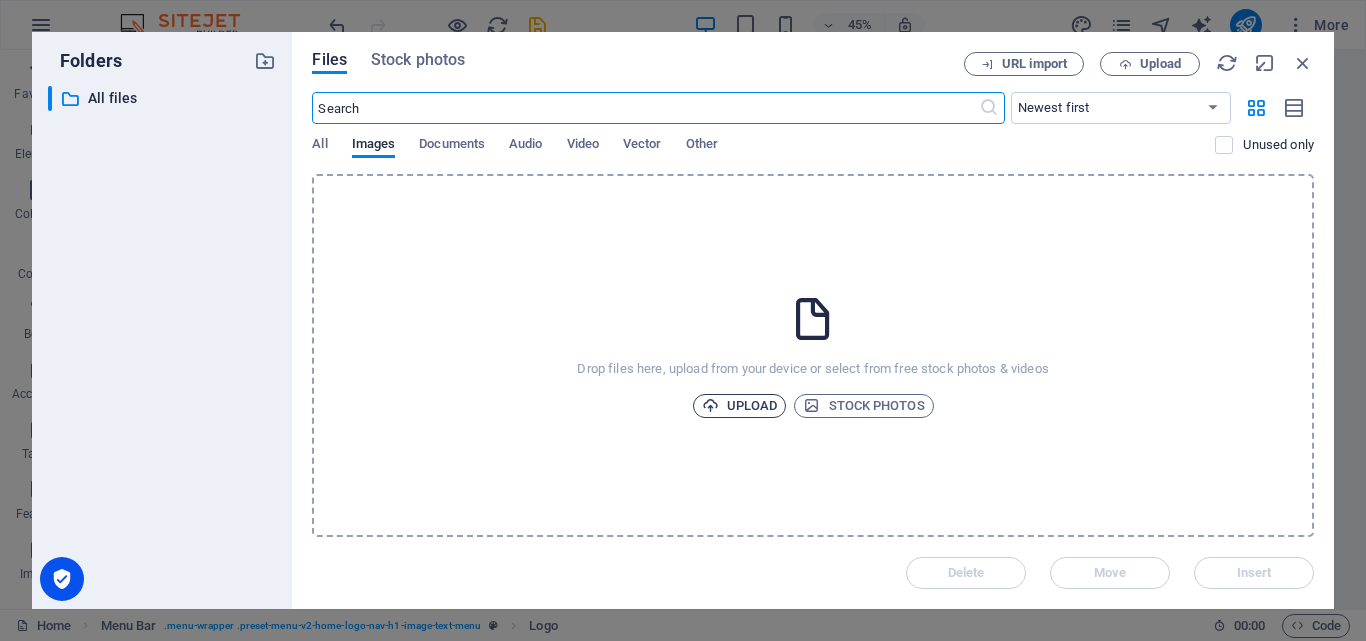 click on "Upload" at bounding box center (740, 406) 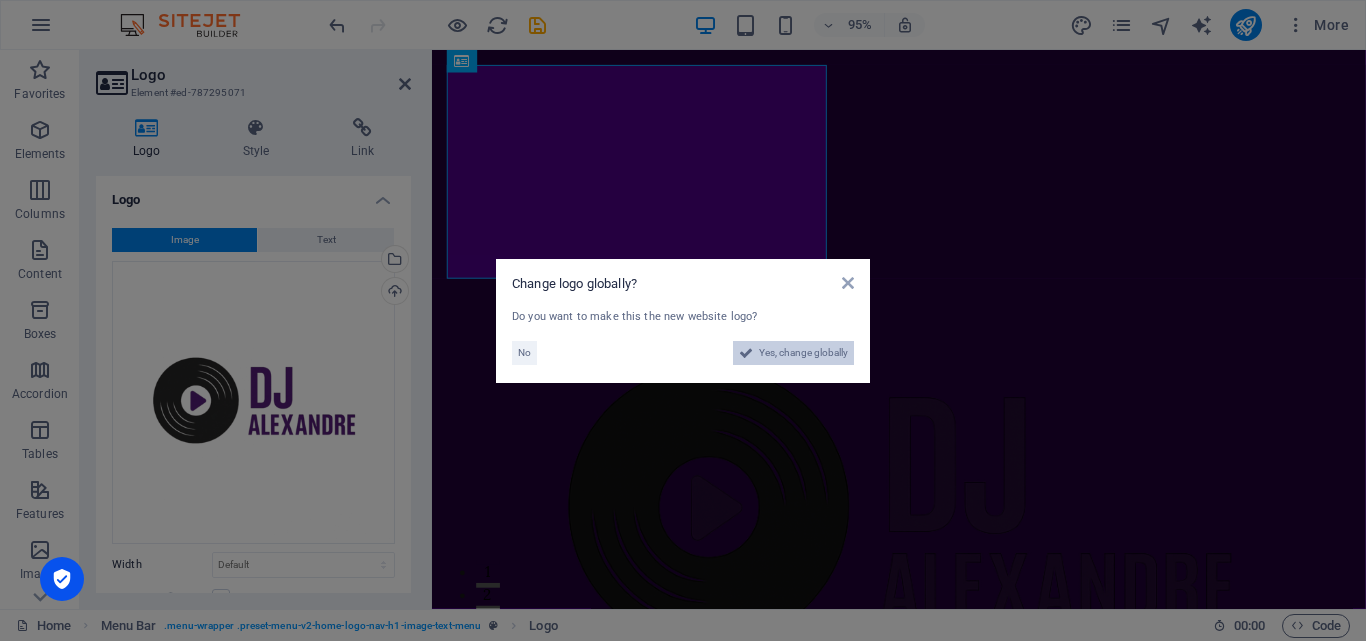click on "Yes, change globally" at bounding box center [803, 353] 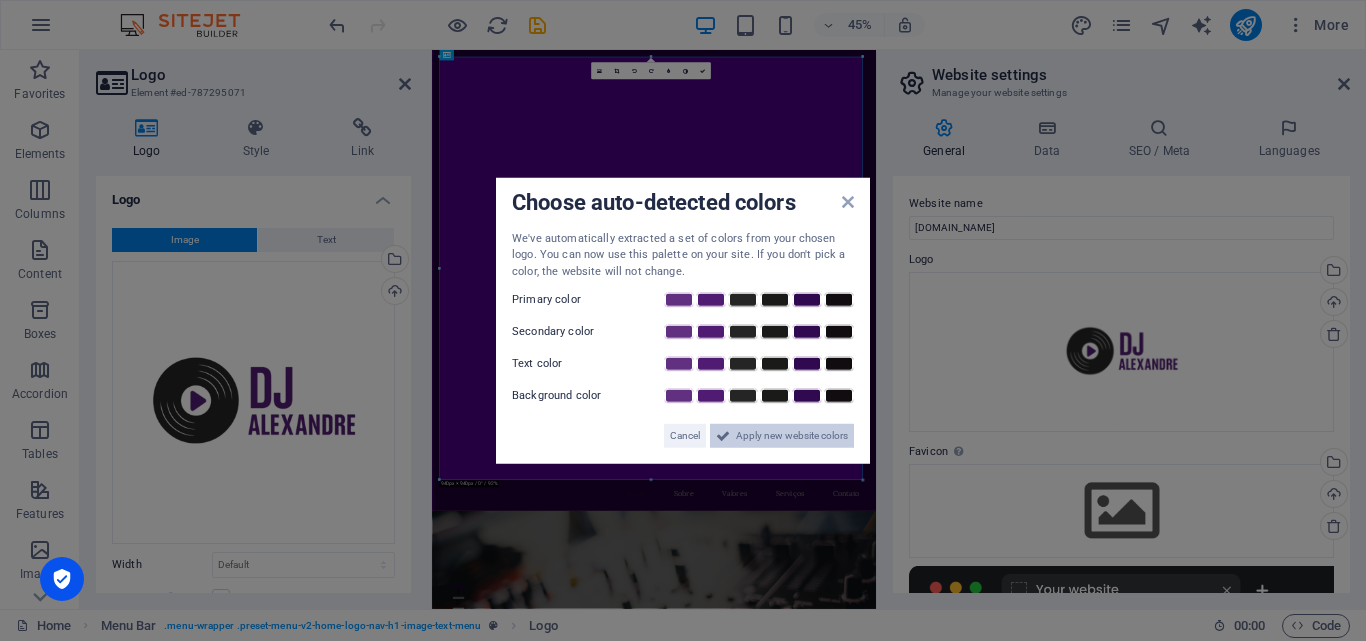 click on "Apply new website colors" at bounding box center (782, 436) 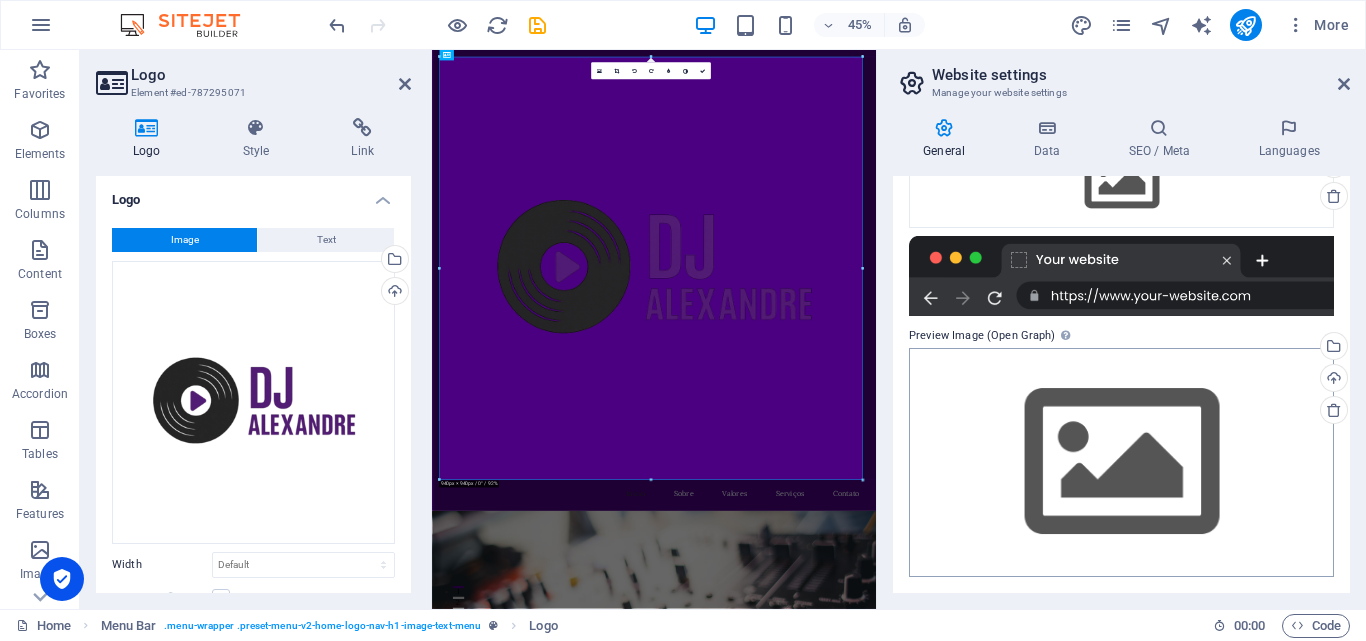 scroll, scrollTop: 130, scrollLeft: 0, axis: vertical 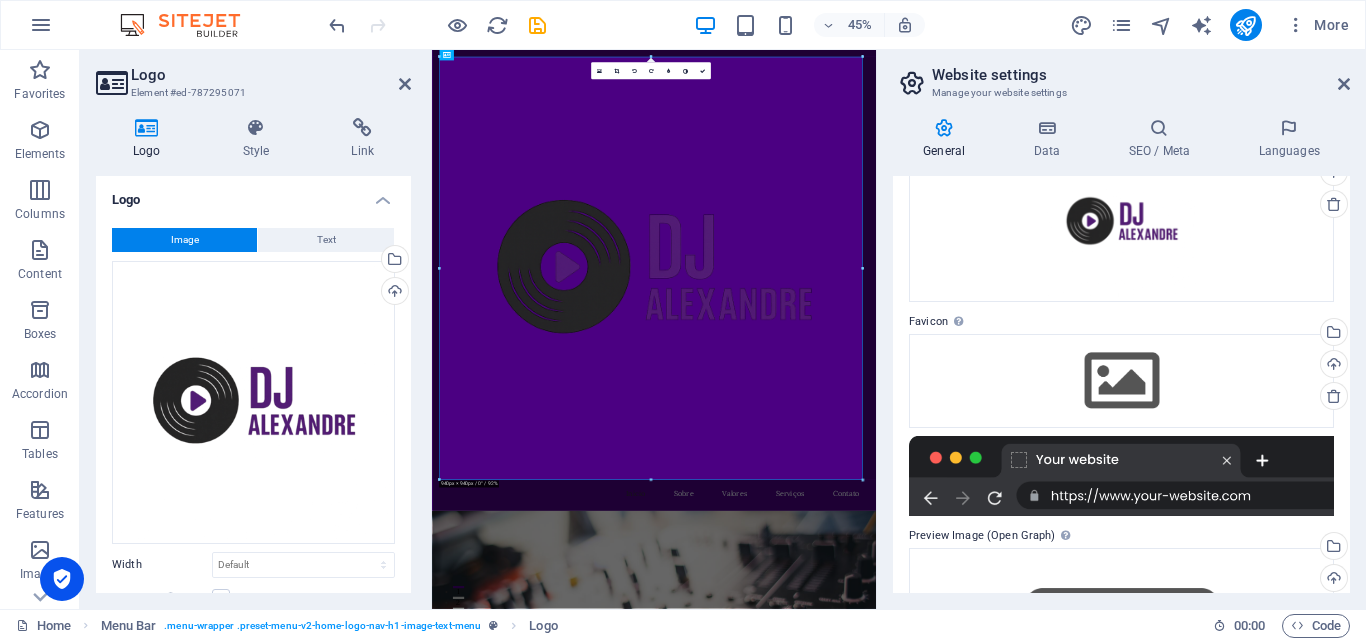 click on "Website settings" at bounding box center (1141, 75) 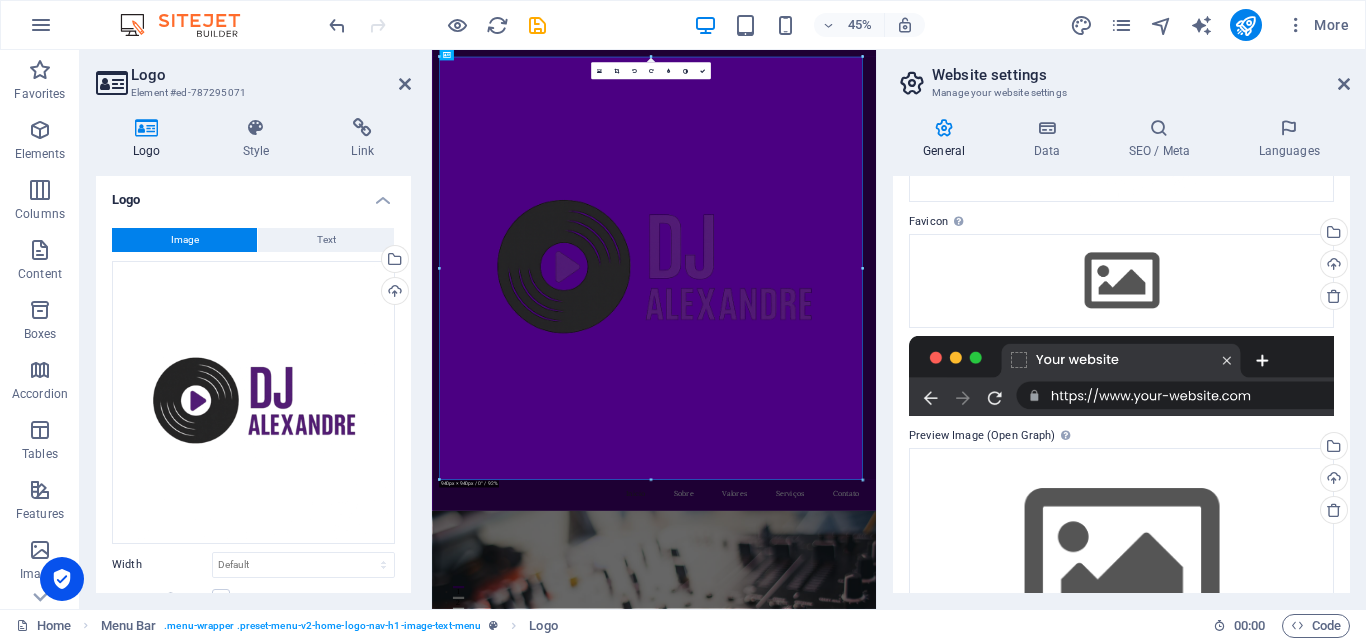 scroll, scrollTop: 330, scrollLeft: 0, axis: vertical 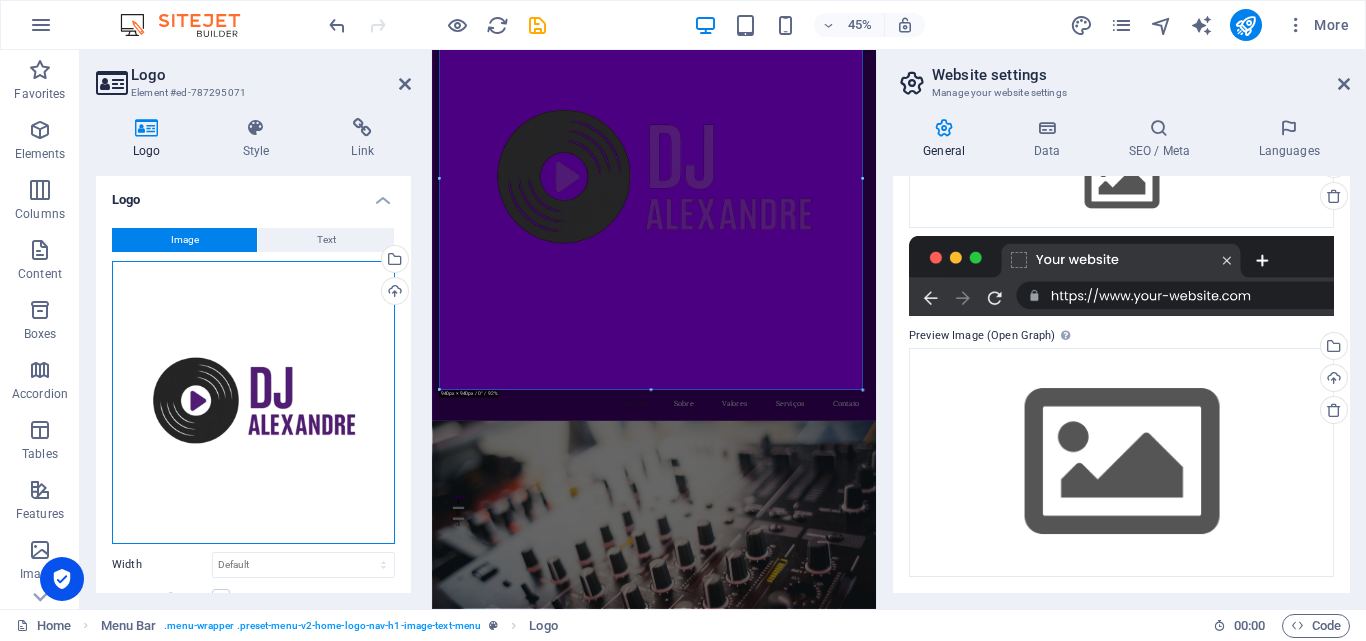 click on "Drag files here, click to choose files or select files from Files or our free stock photos & videos" at bounding box center [253, 402] 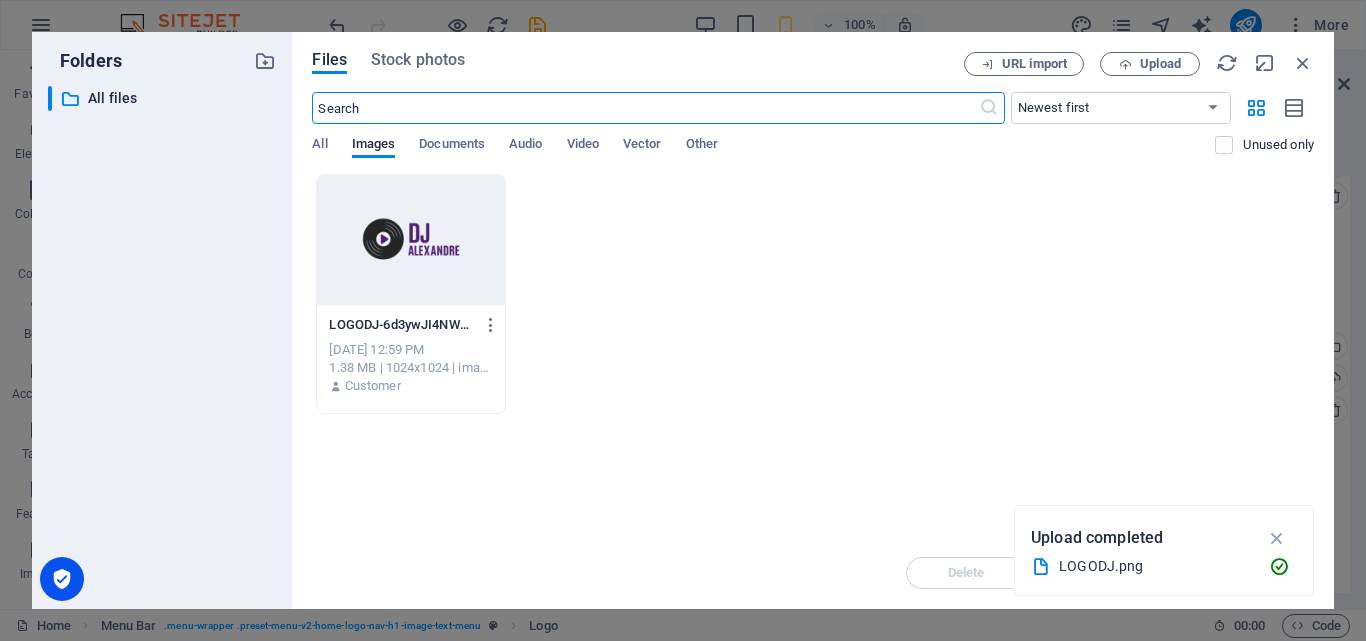 scroll, scrollTop: 0, scrollLeft: 0, axis: both 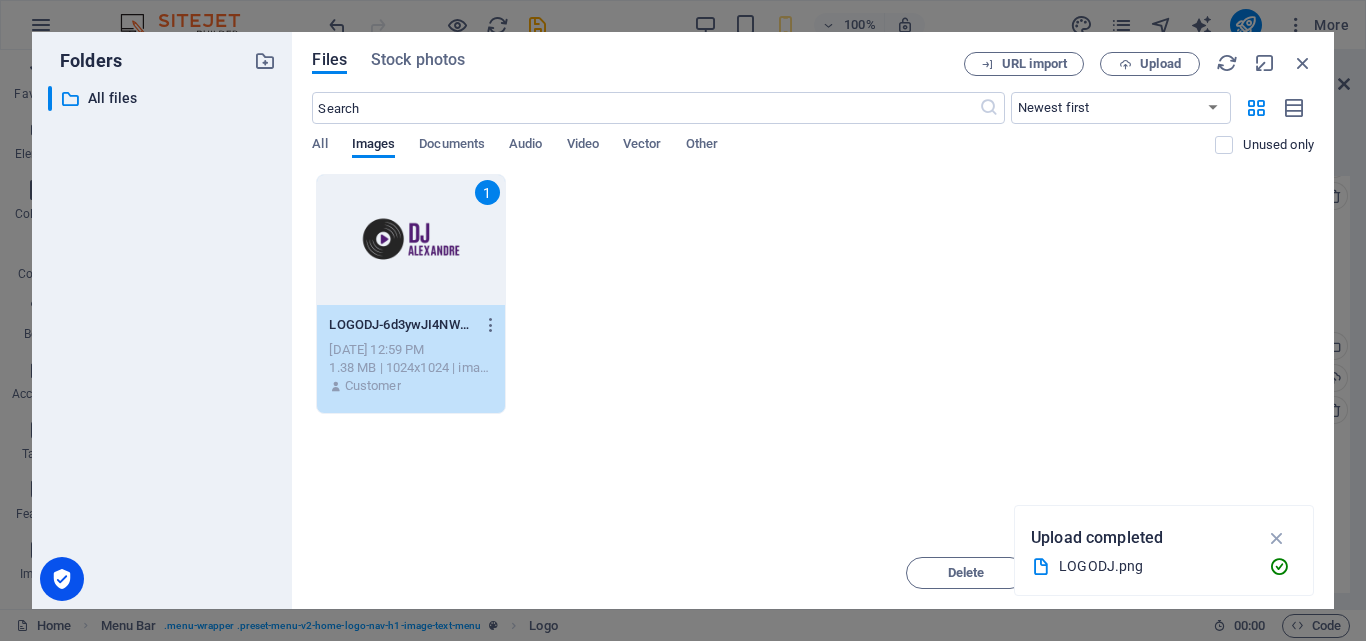 click at bounding box center [1277, 538] 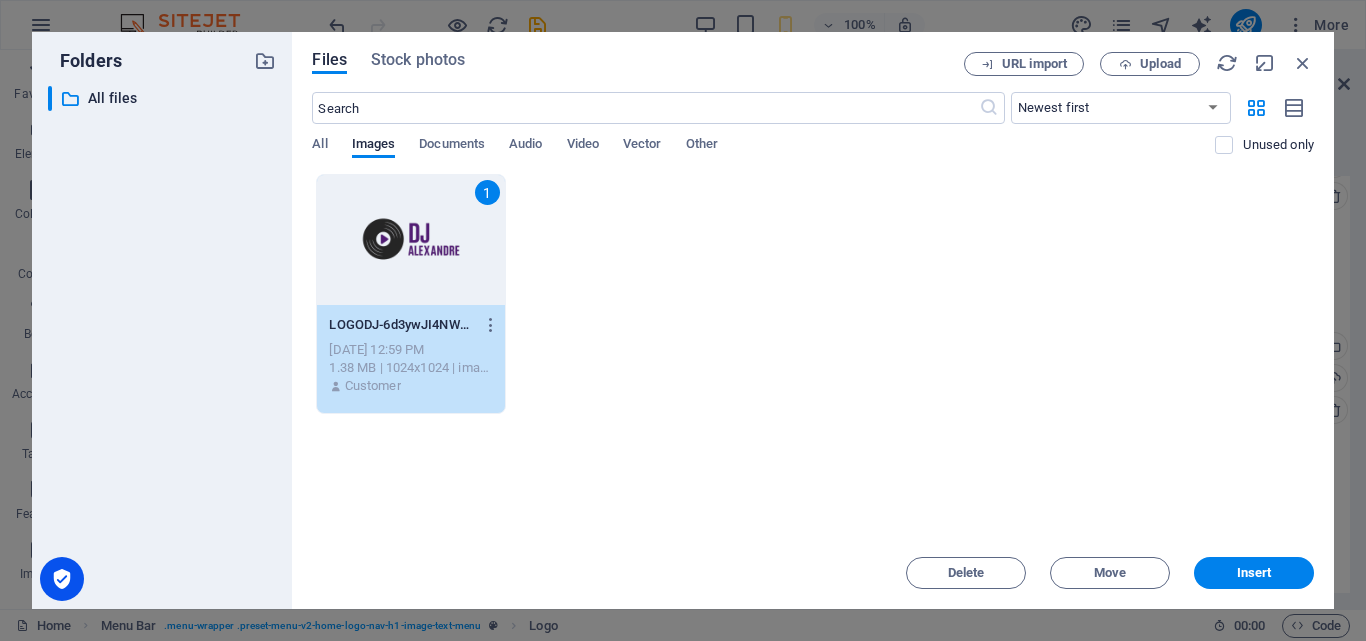 click on "1 LOGODJ-6d3ywJI4NWq5sLnihzt7cA.png LOGODJ-6d3ywJI4NWq5sLnihzt7cA.png Jul 13, 2025 12:59 PM 1.38 MB | 1024x1024 | image/png Customer" at bounding box center (813, 294) 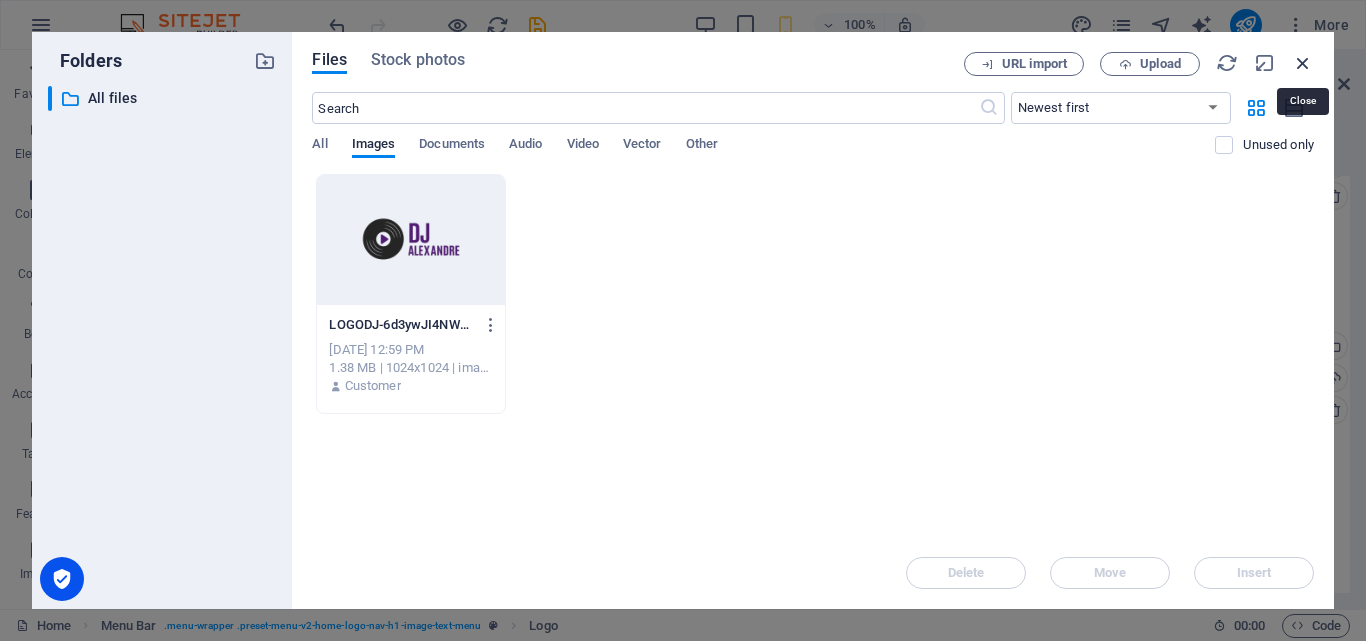 click at bounding box center (1303, 63) 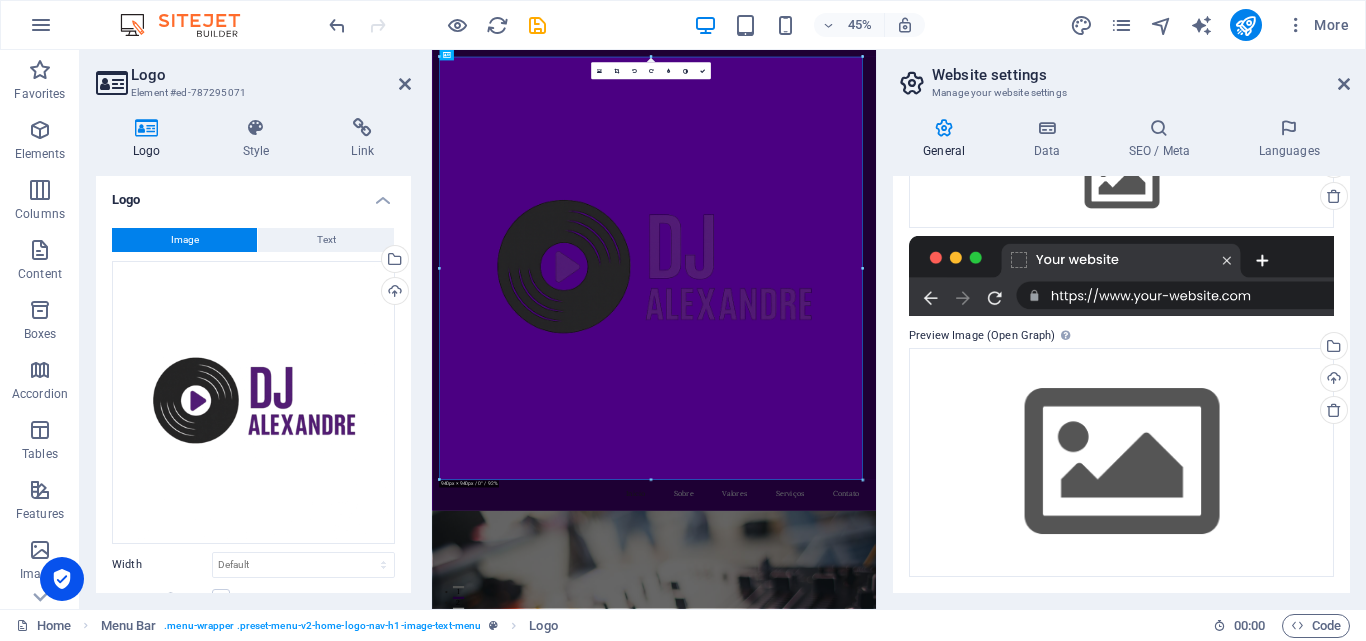click at bounding box center [147, 128] 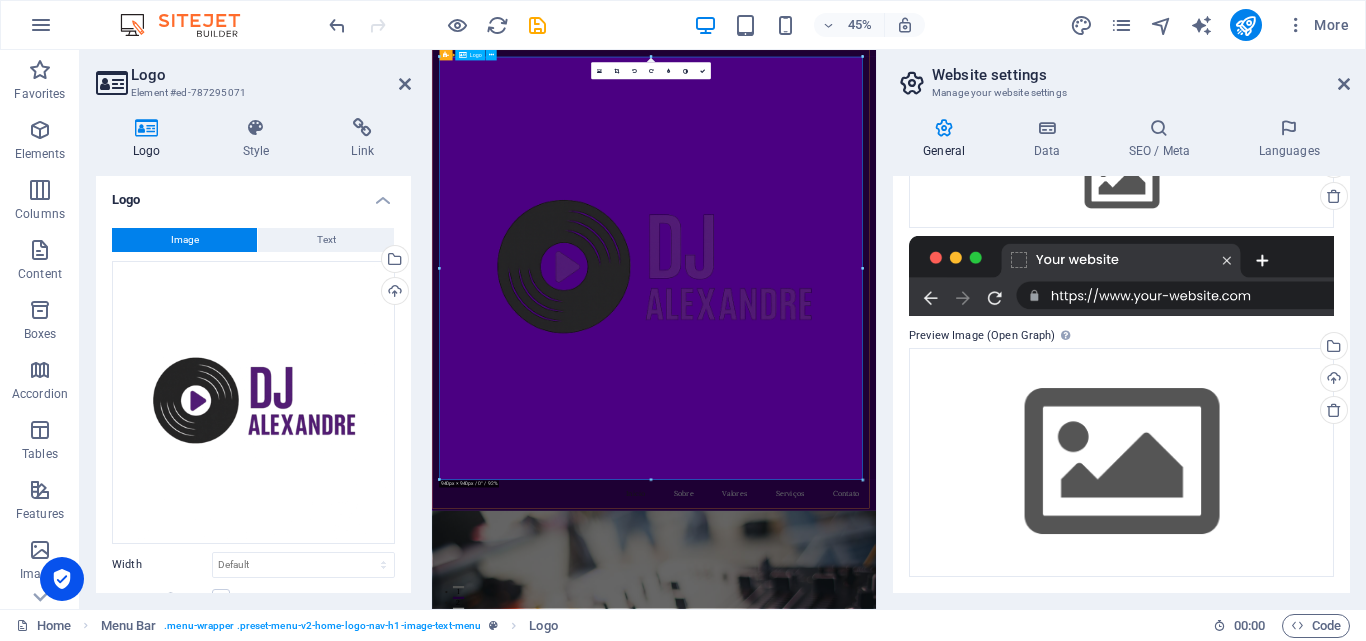 click at bounding box center [926, 538] 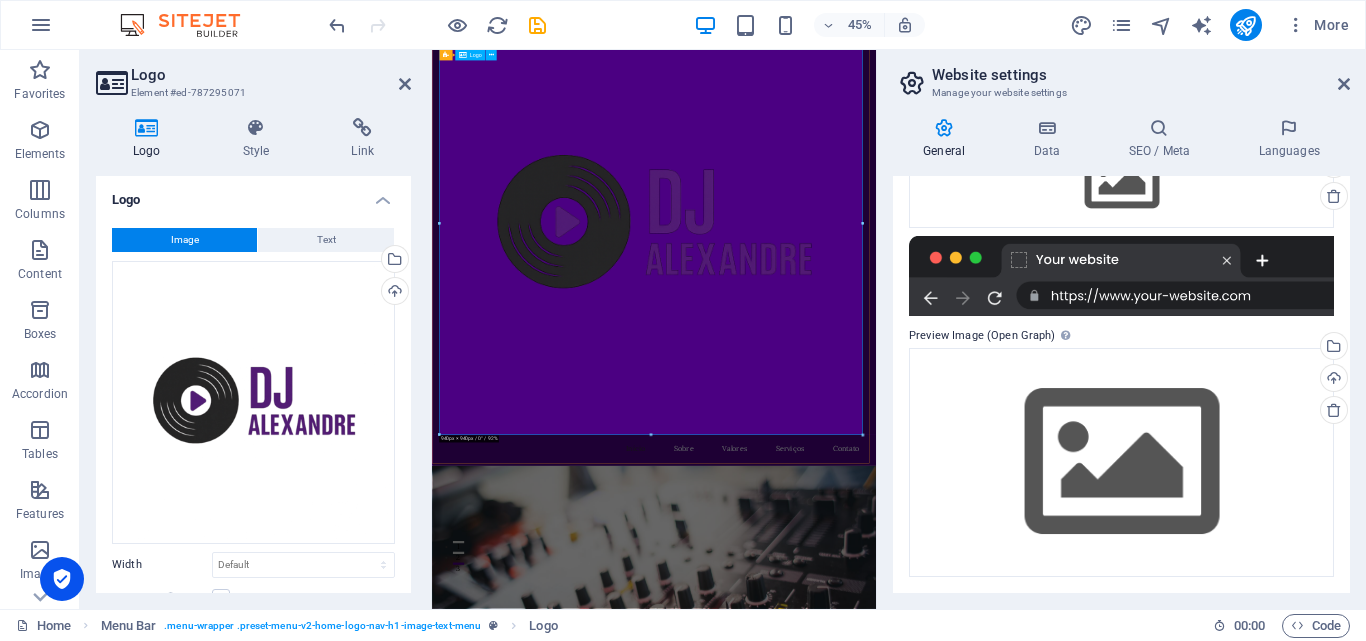 scroll, scrollTop: 300, scrollLeft: 0, axis: vertical 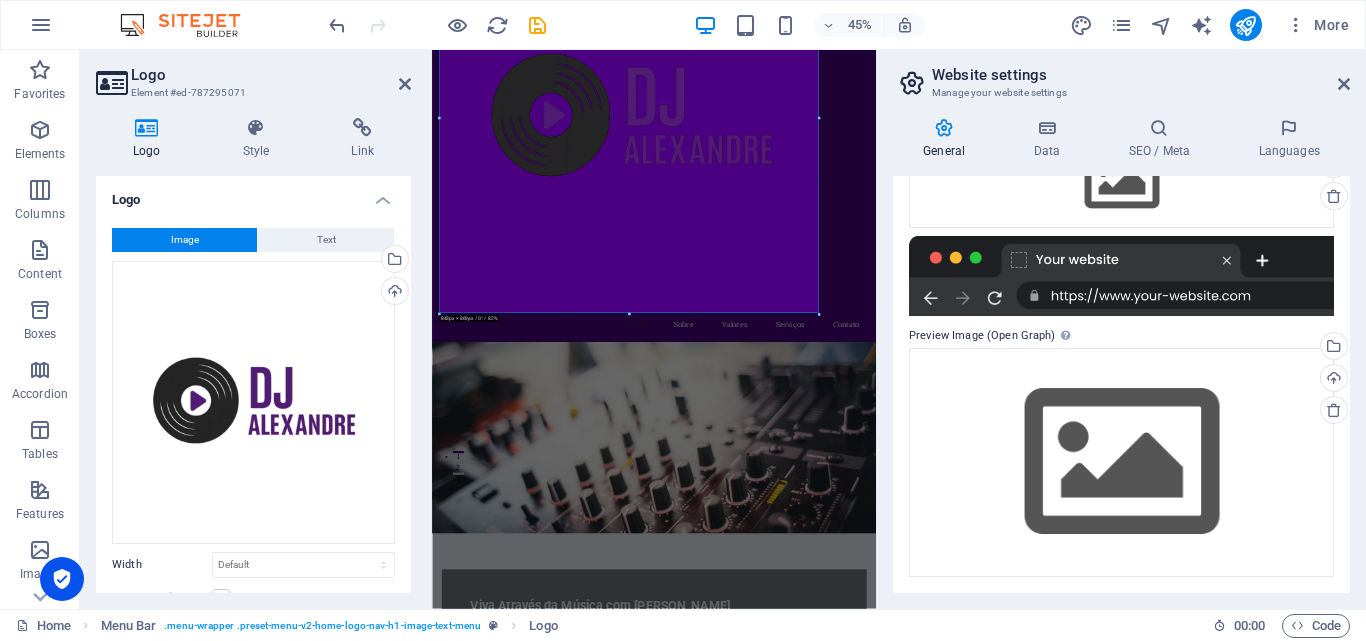 drag, startPoint x: 863, startPoint y: 343, endPoint x: 802, endPoint y: 162, distance: 191.00262 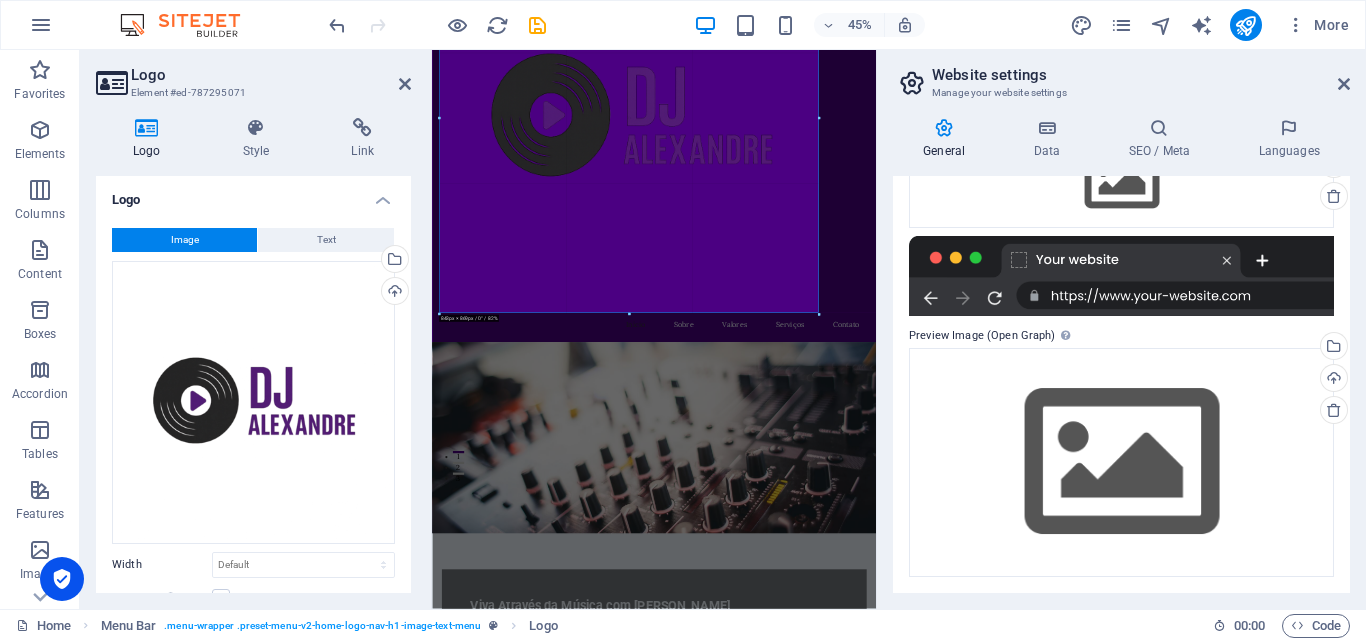 type on "843" 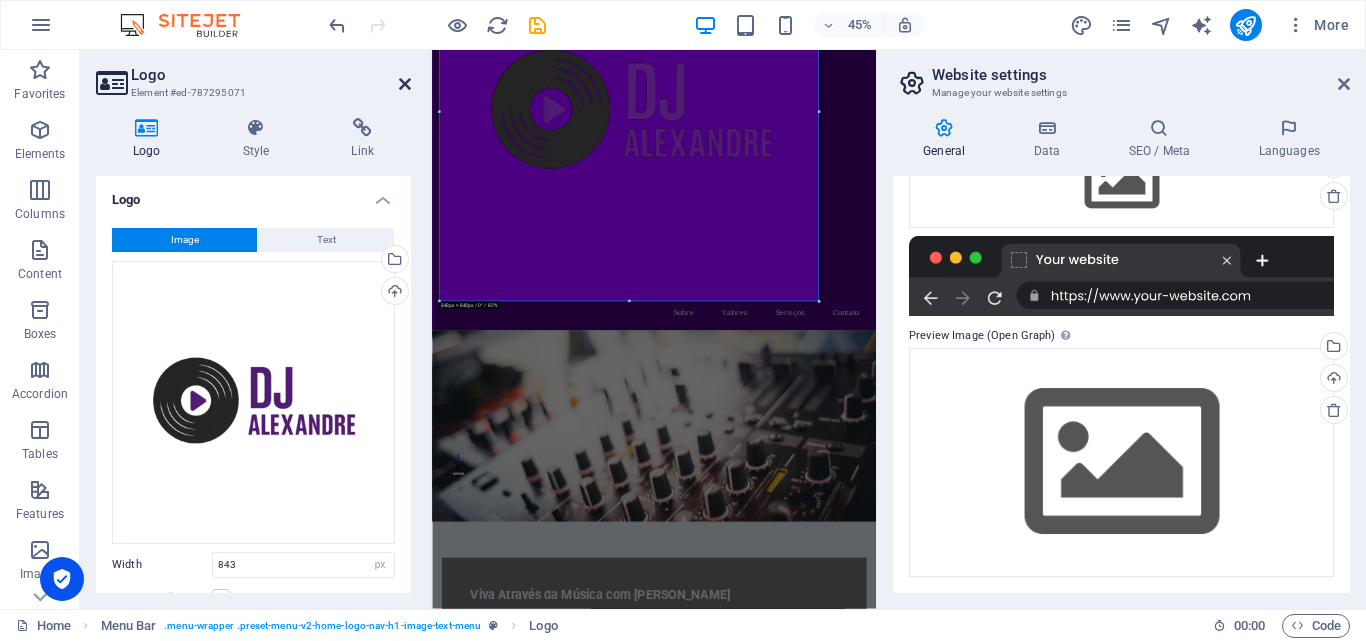 click at bounding box center (405, 84) 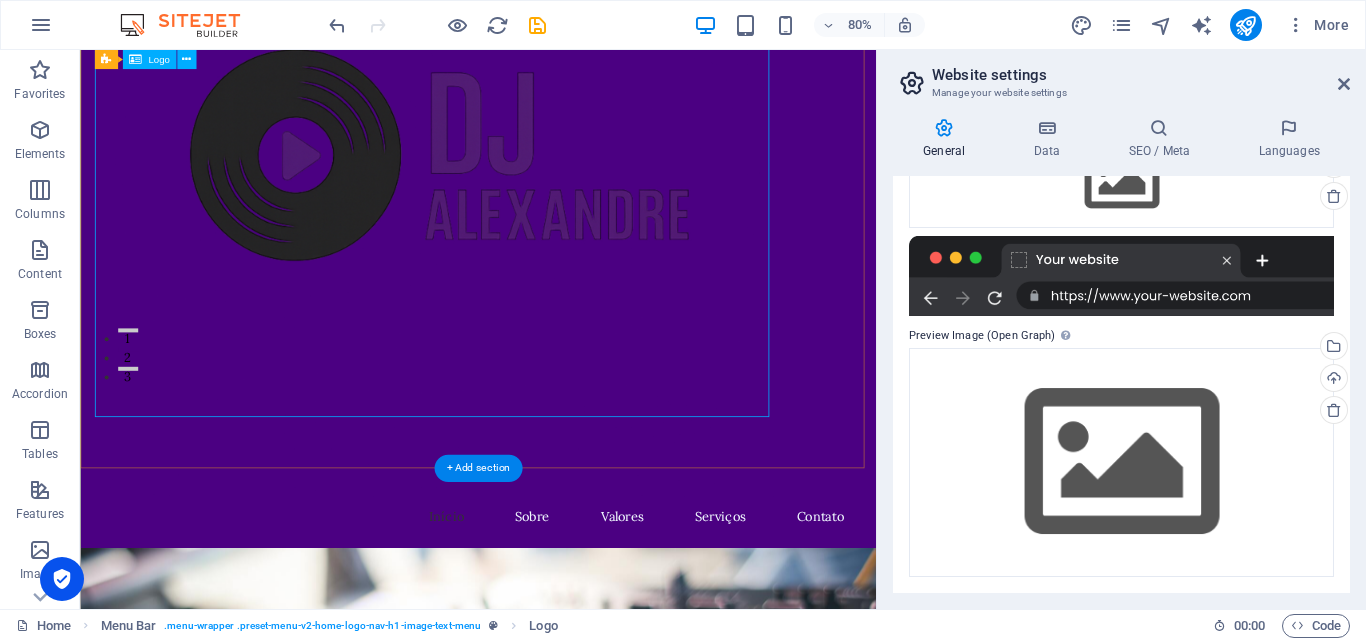 scroll, scrollTop: 400, scrollLeft: 0, axis: vertical 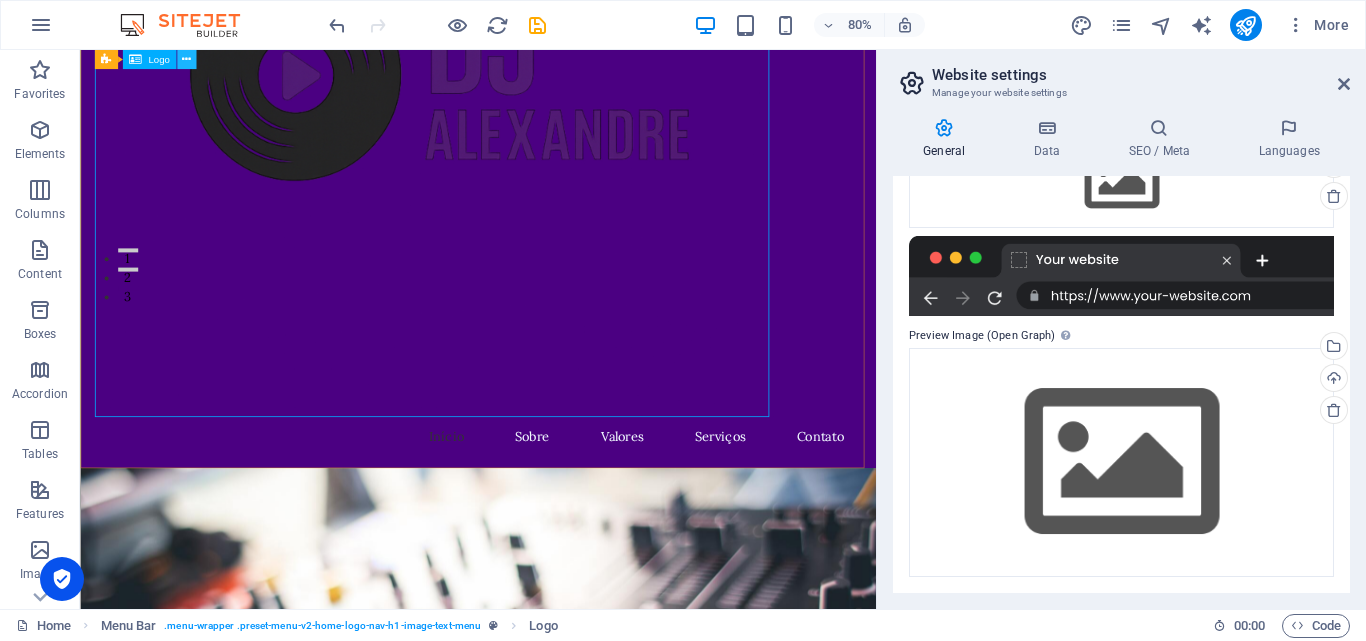 click at bounding box center (186, 59) 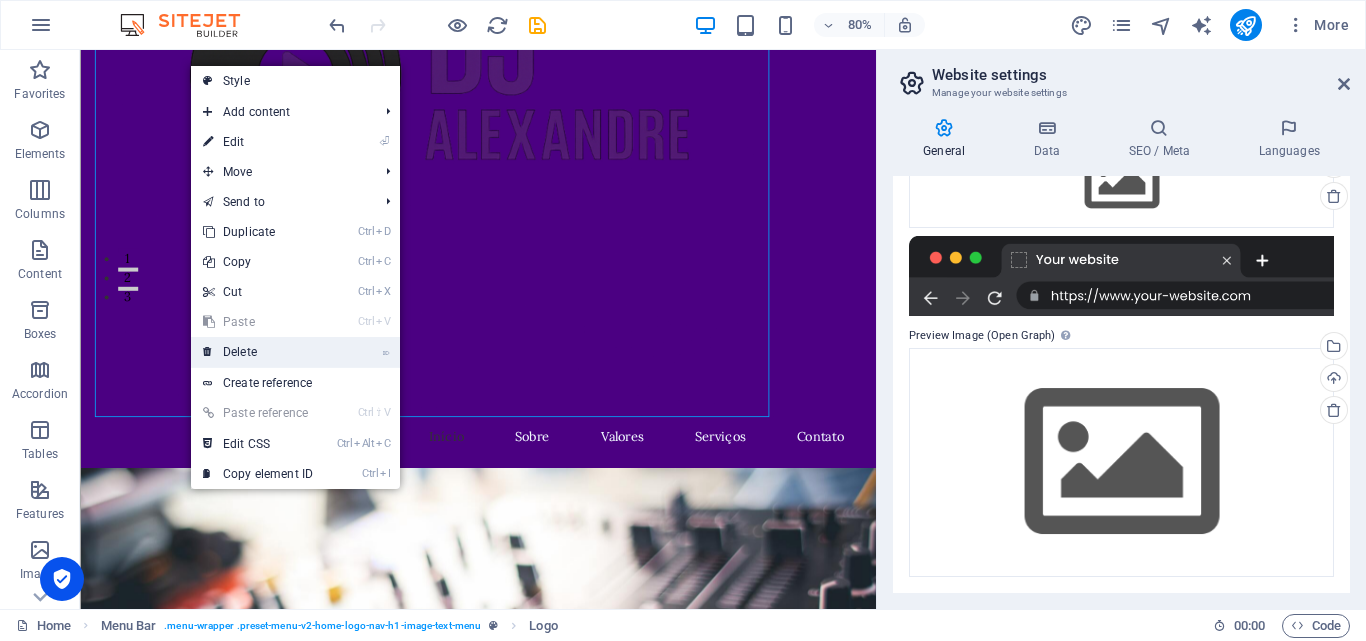 click on "⌦  Delete" at bounding box center (258, 352) 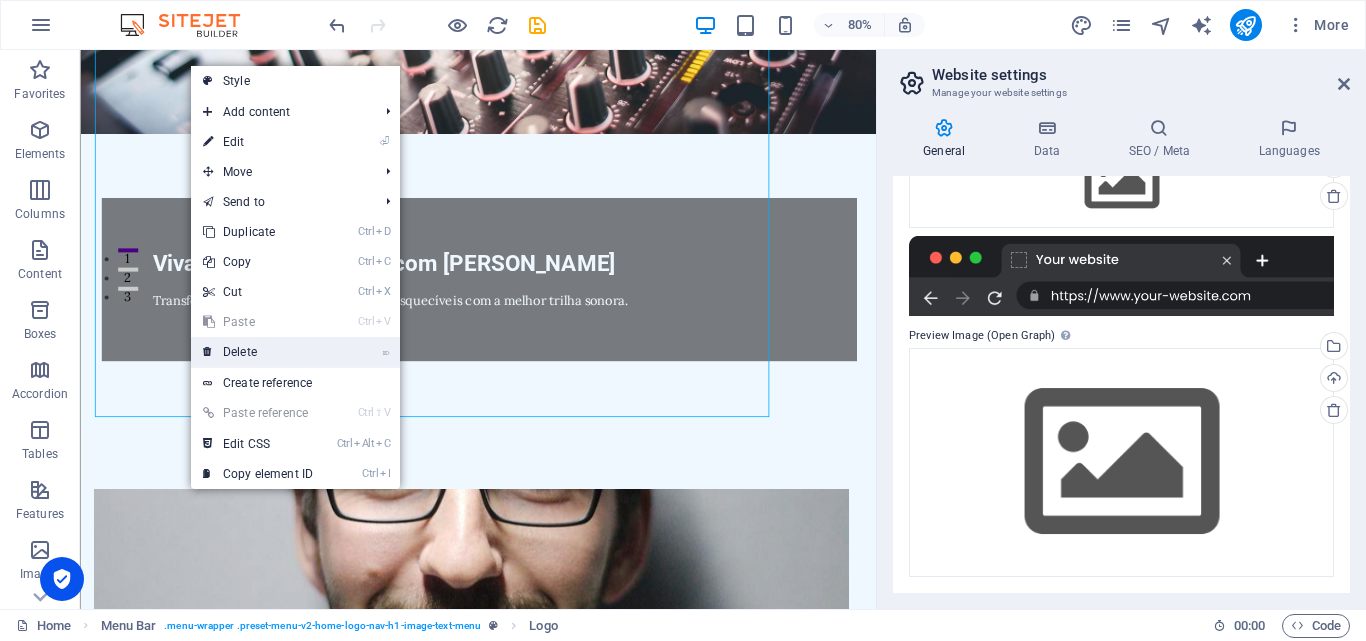 scroll, scrollTop: 0, scrollLeft: 0, axis: both 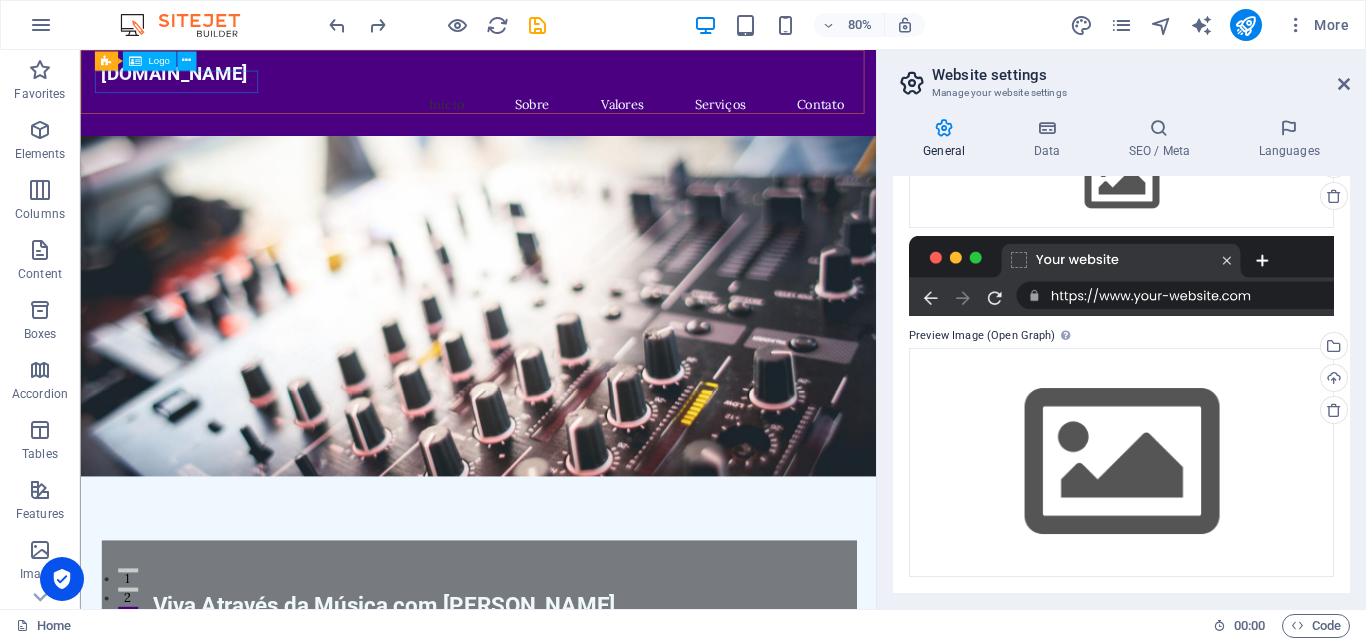 click on "Logo" at bounding box center [148, 61] 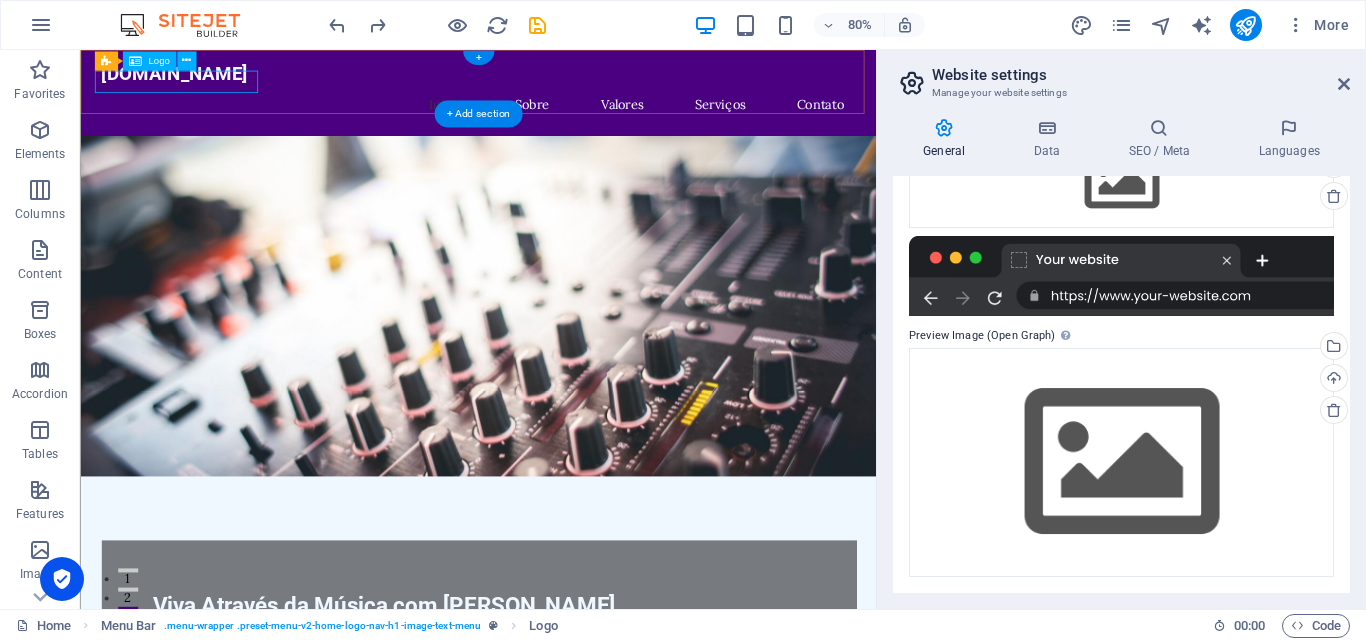 click on "[DOMAIN_NAME]" at bounding box center (578, 80) 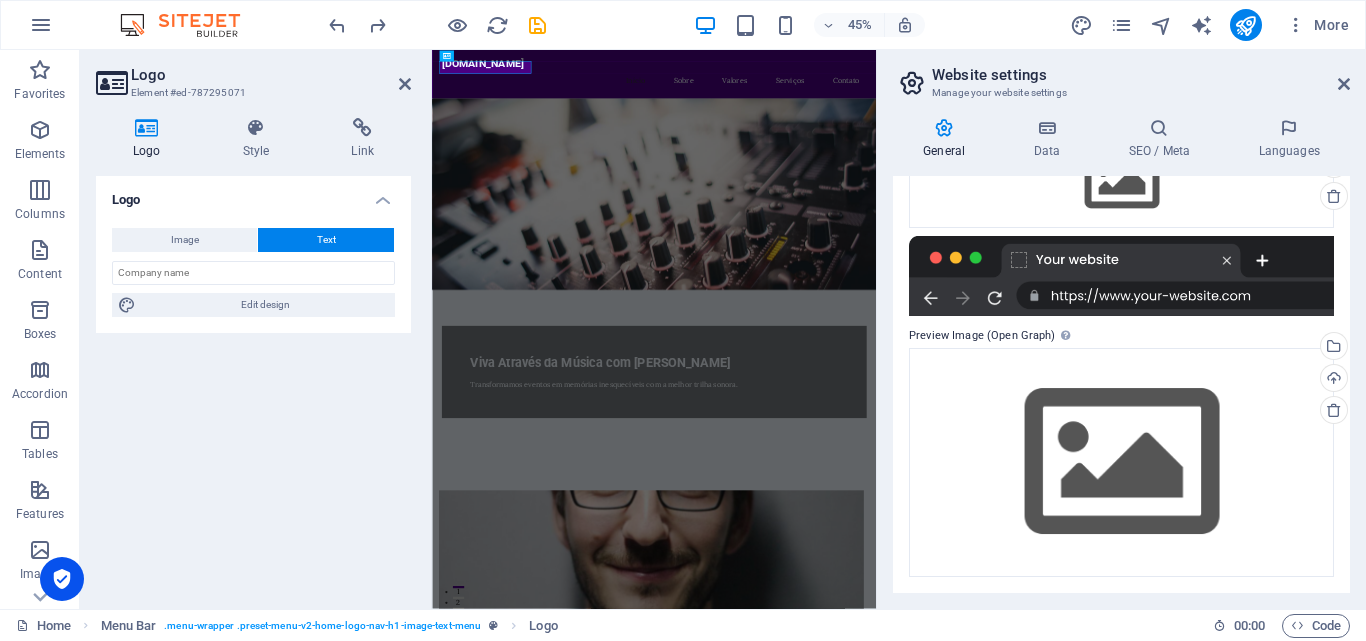 click on "Logo" at bounding box center [151, 139] 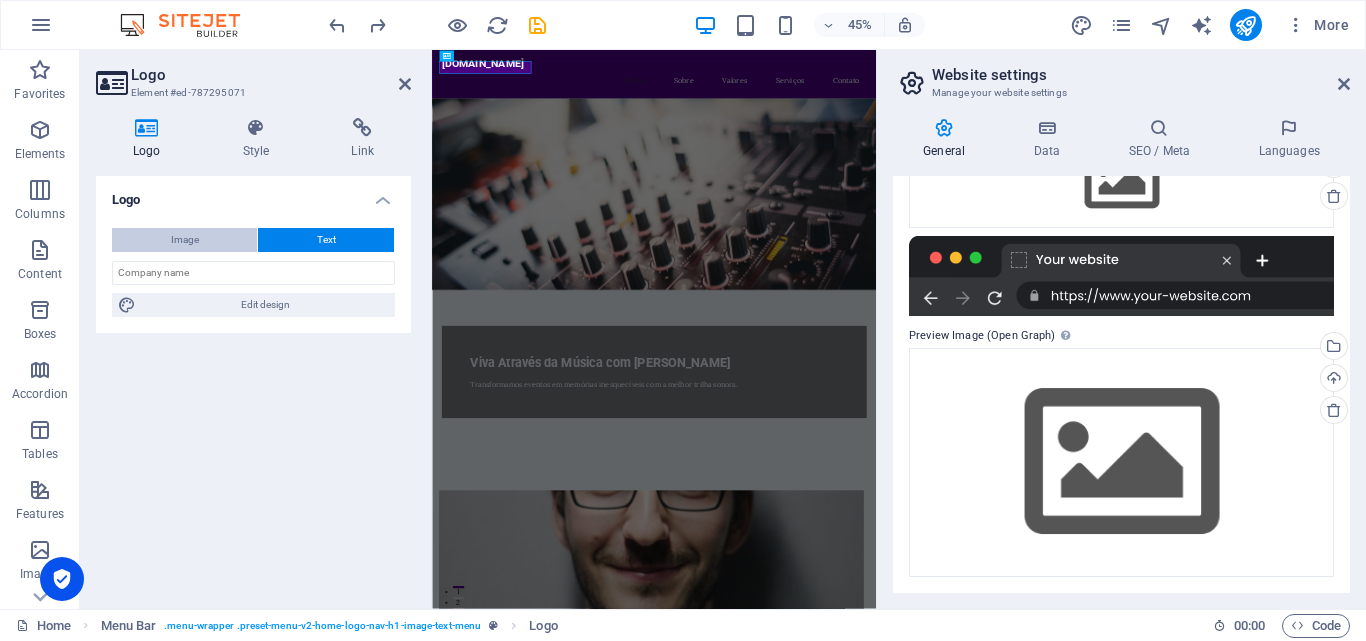 click on "Image" at bounding box center [185, 240] 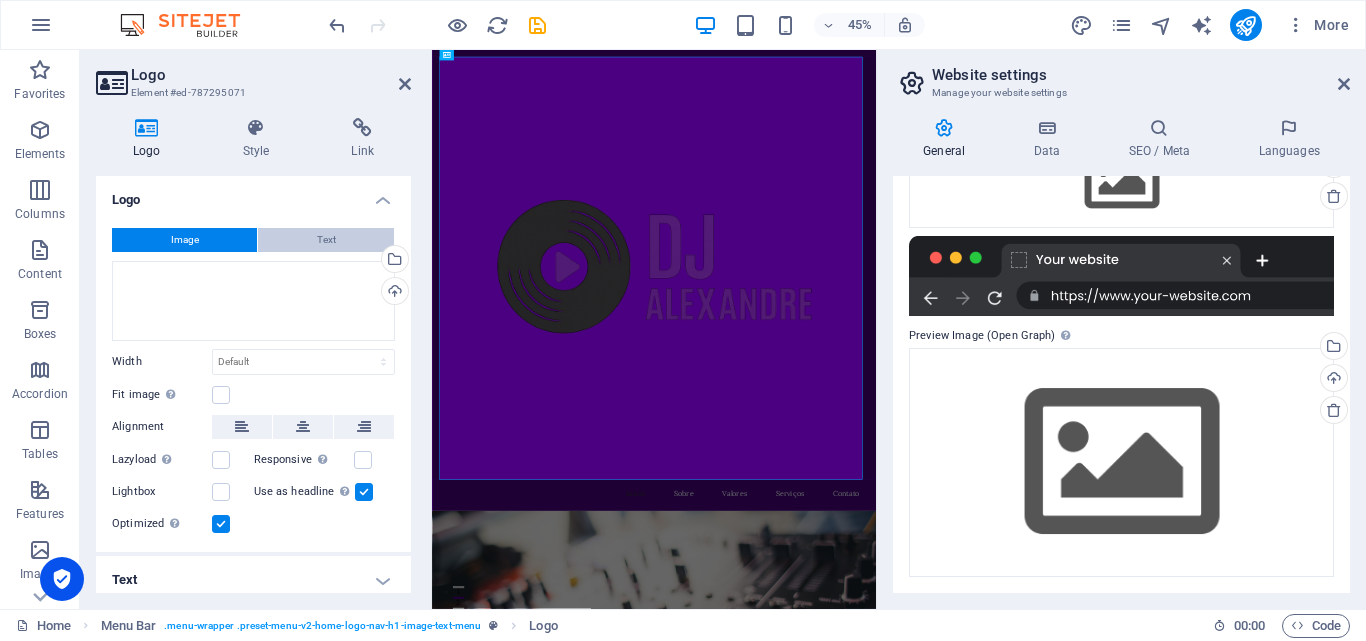 click on "Text" at bounding box center (326, 240) 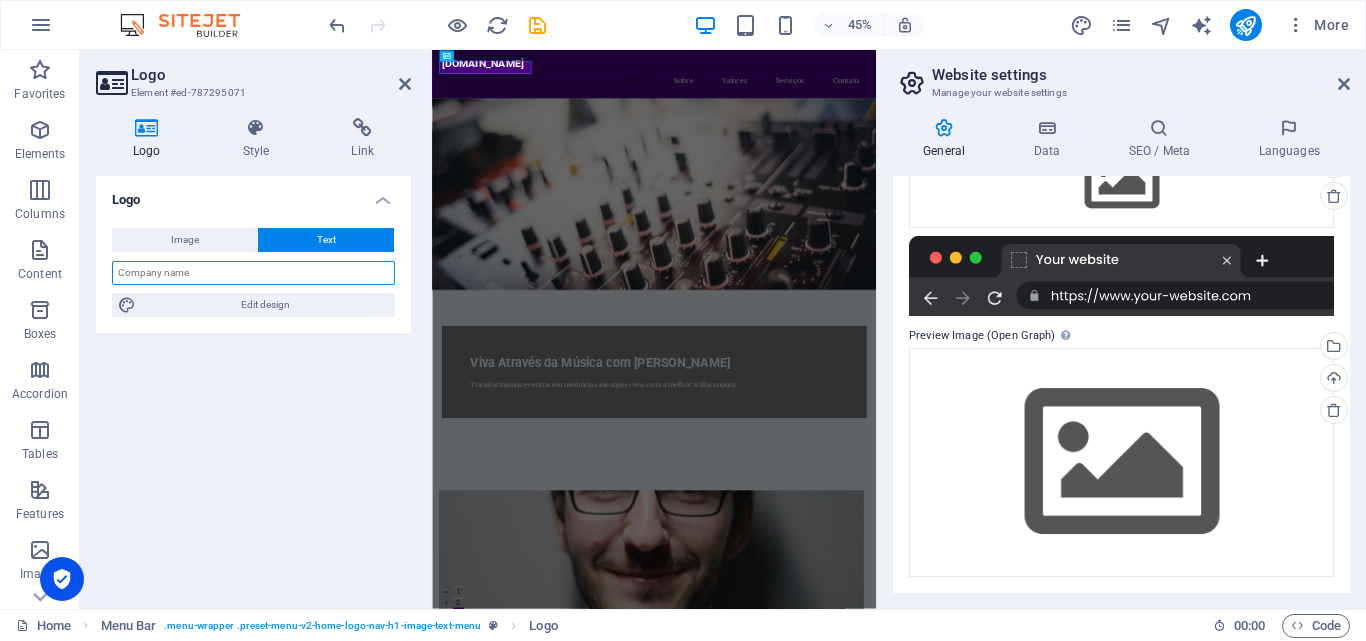 click at bounding box center [253, 273] 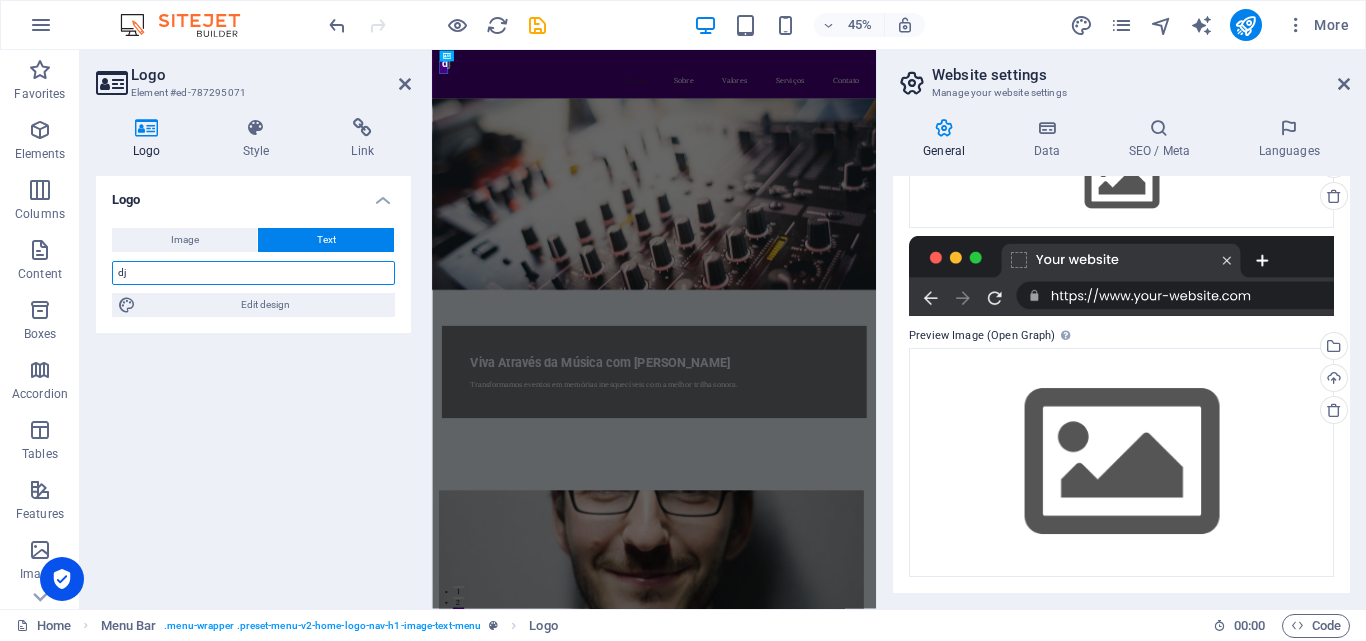 type on "d" 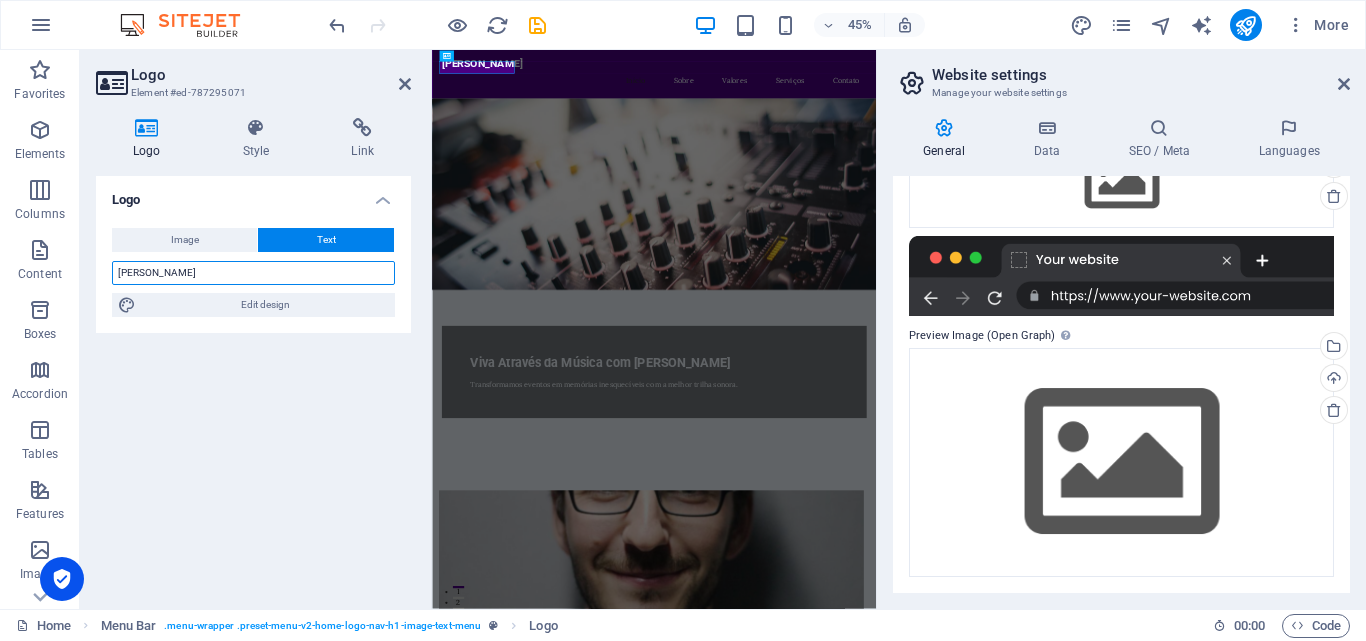 type on "DJ ALEXANDRE" 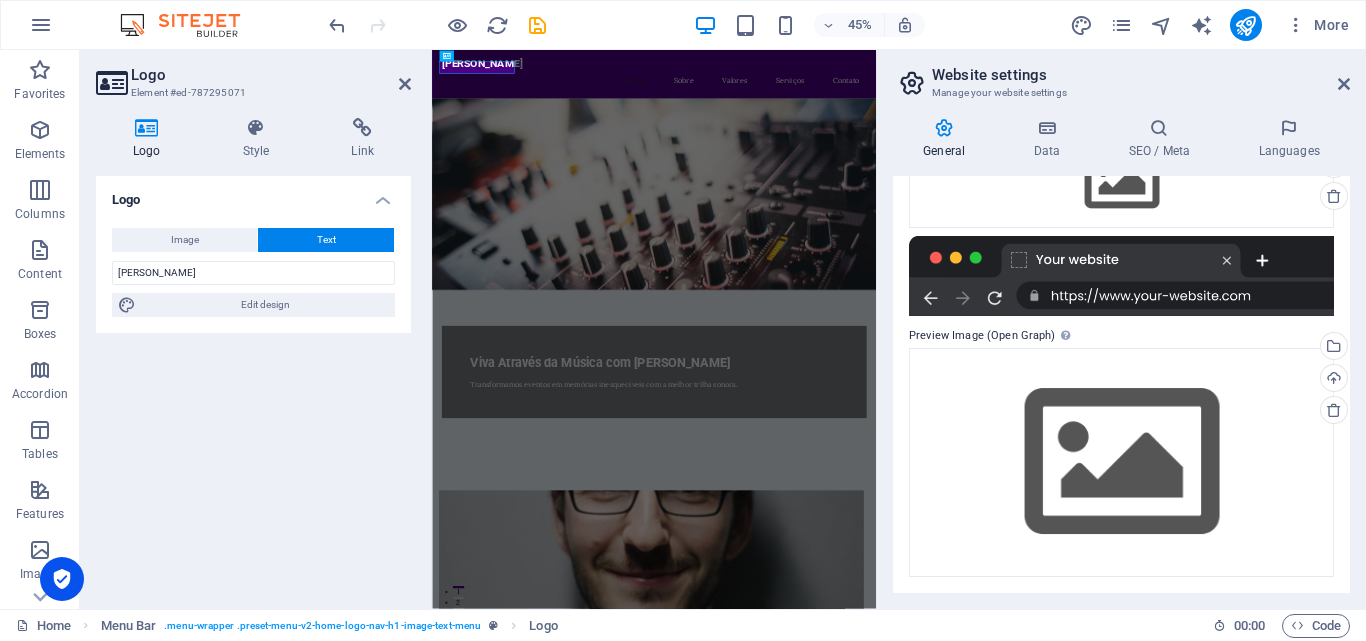 click at bounding box center (925, 370) 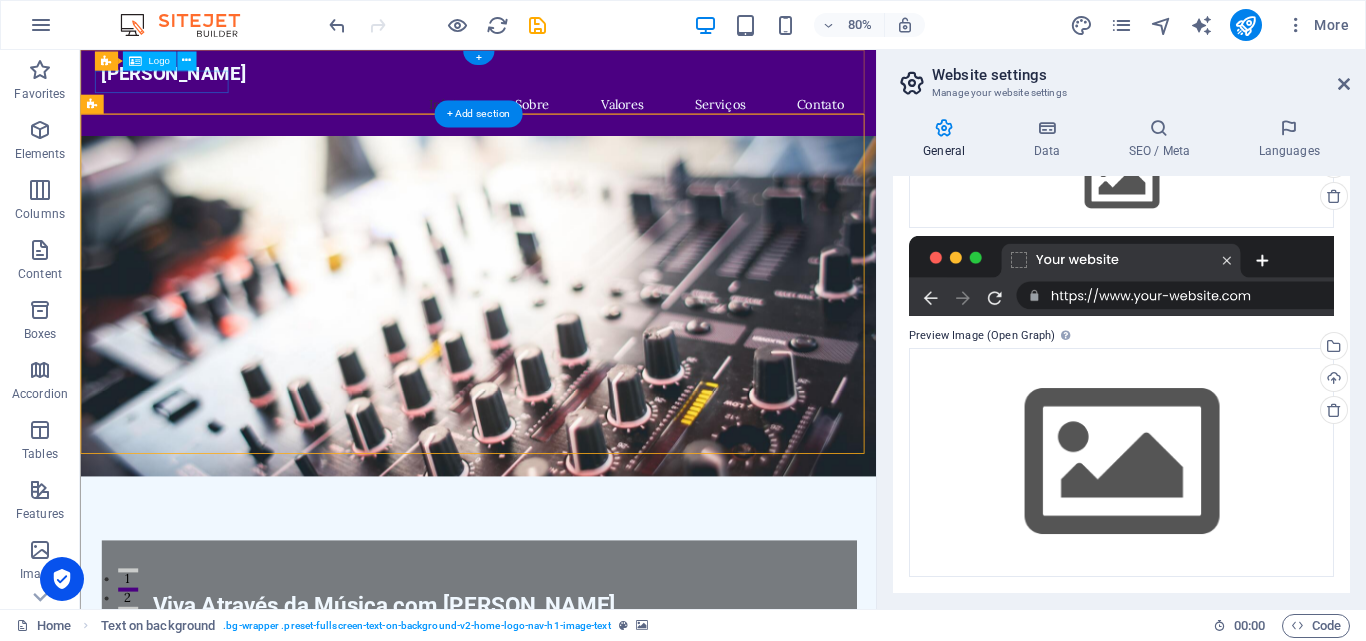 click on "DJ ALEXANDRE" at bounding box center [578, 80] 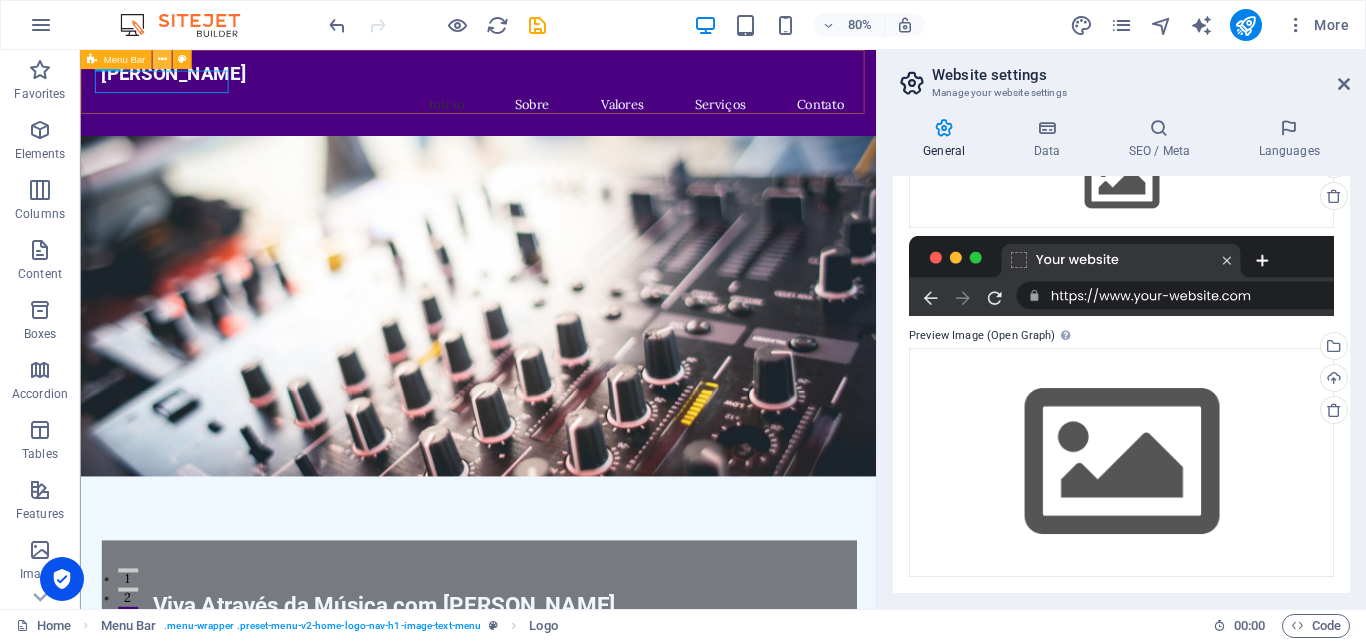 click at bounding box center [161, 59] 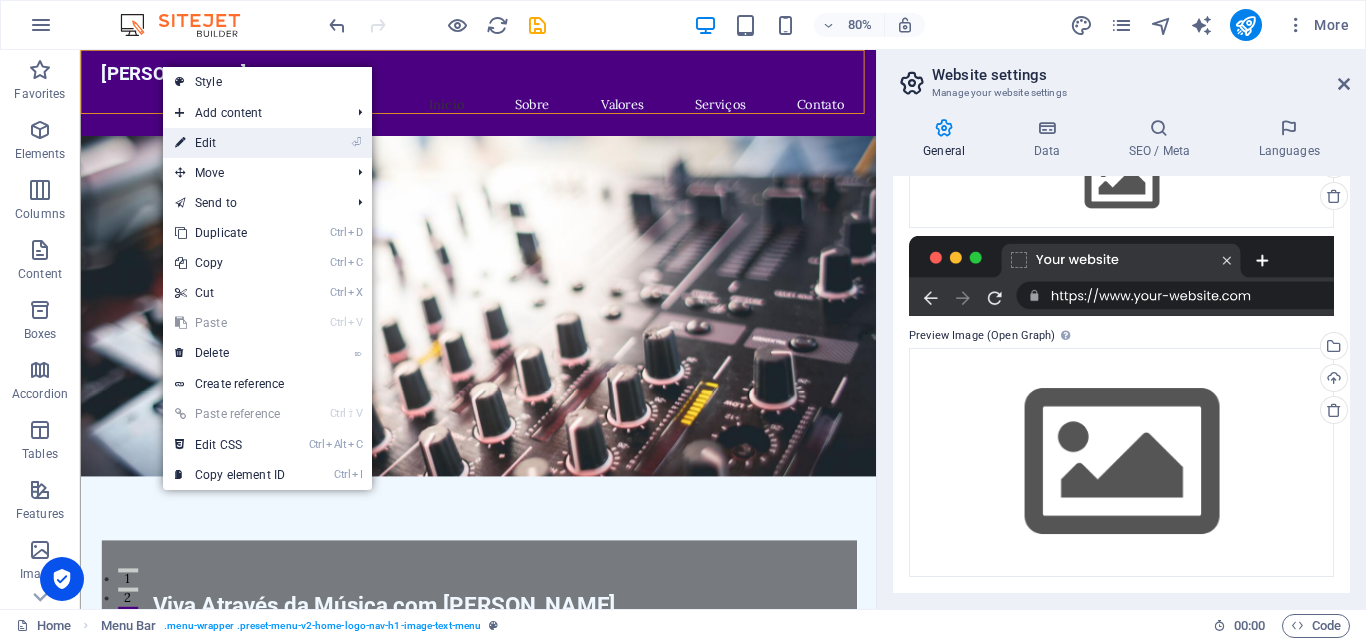 click on "⏎  Edit" at bounding box center [230, 143] 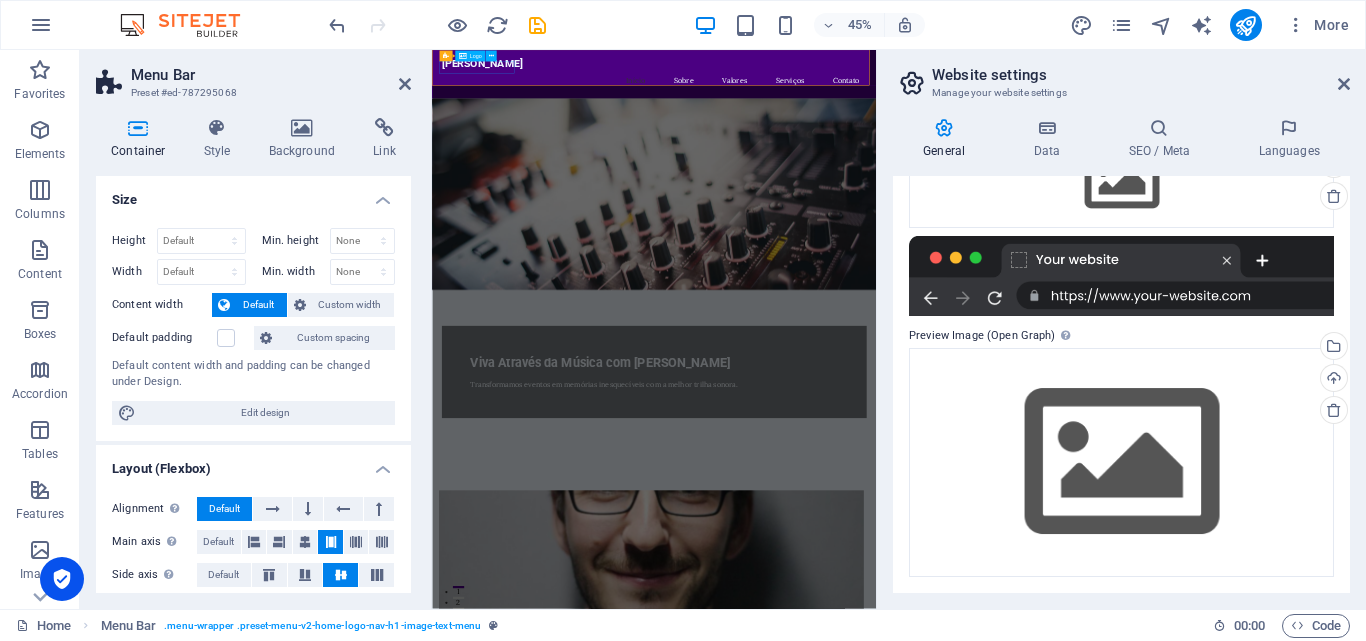 click on "DJ ALEXANDRE" at bounding box center [926, 80] 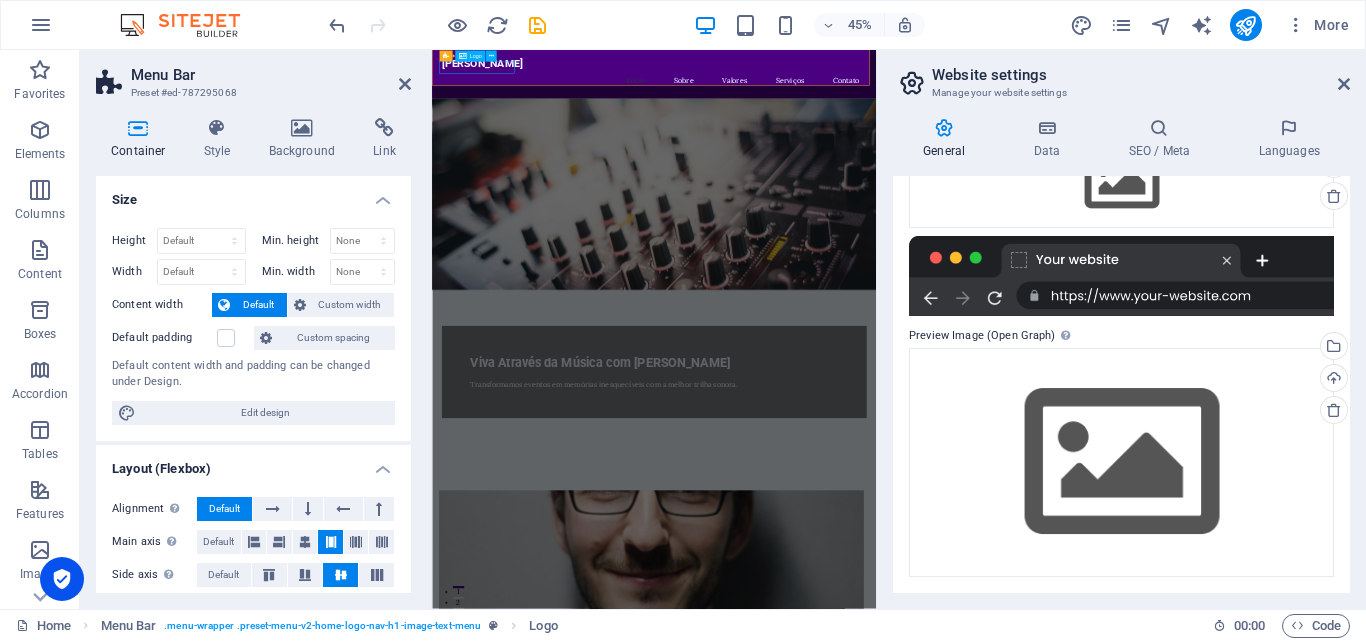 click on "DJ ALEXANDRE" at bounding box center (926, 80) 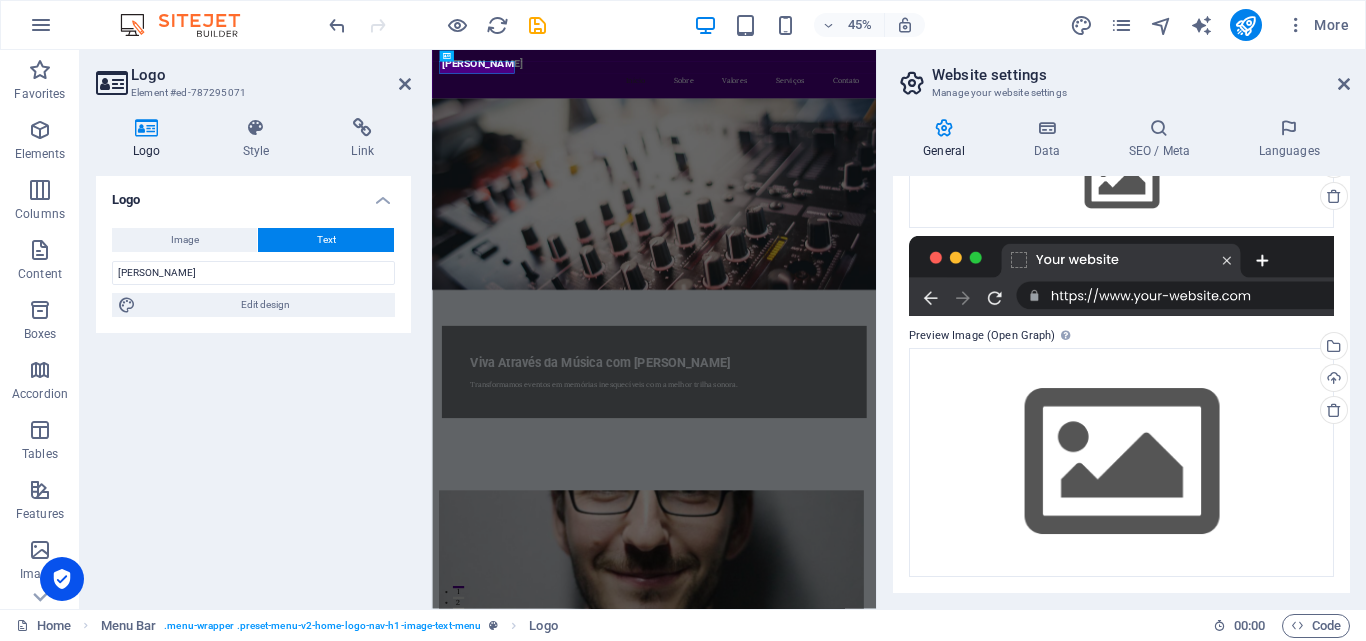 click at bounding box center [147, 128] 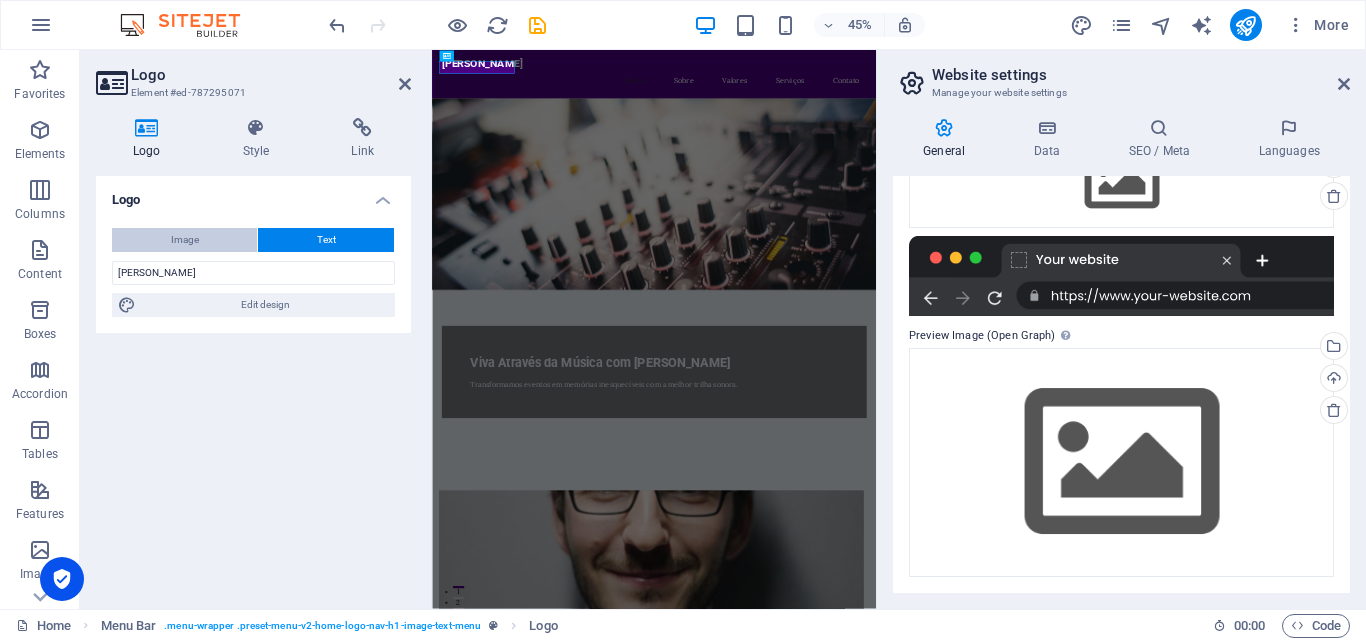 click on "Image" at bounding box center (185, 240) 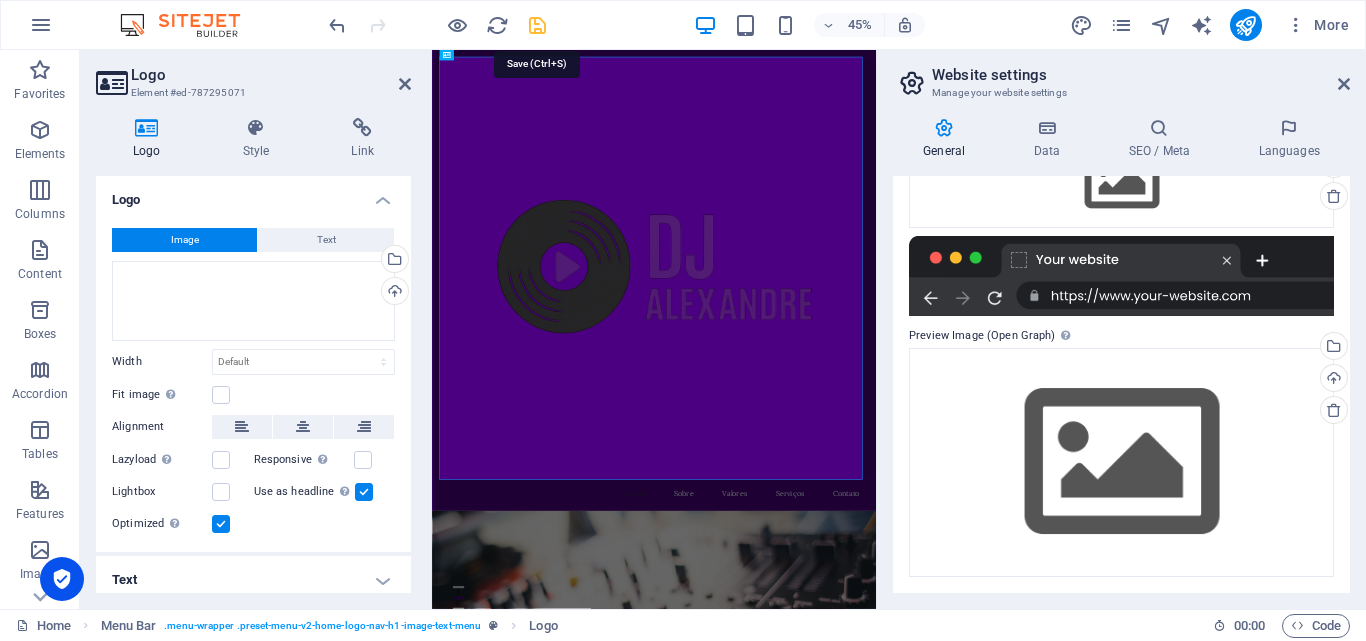 click at bounding box center (537, 25) 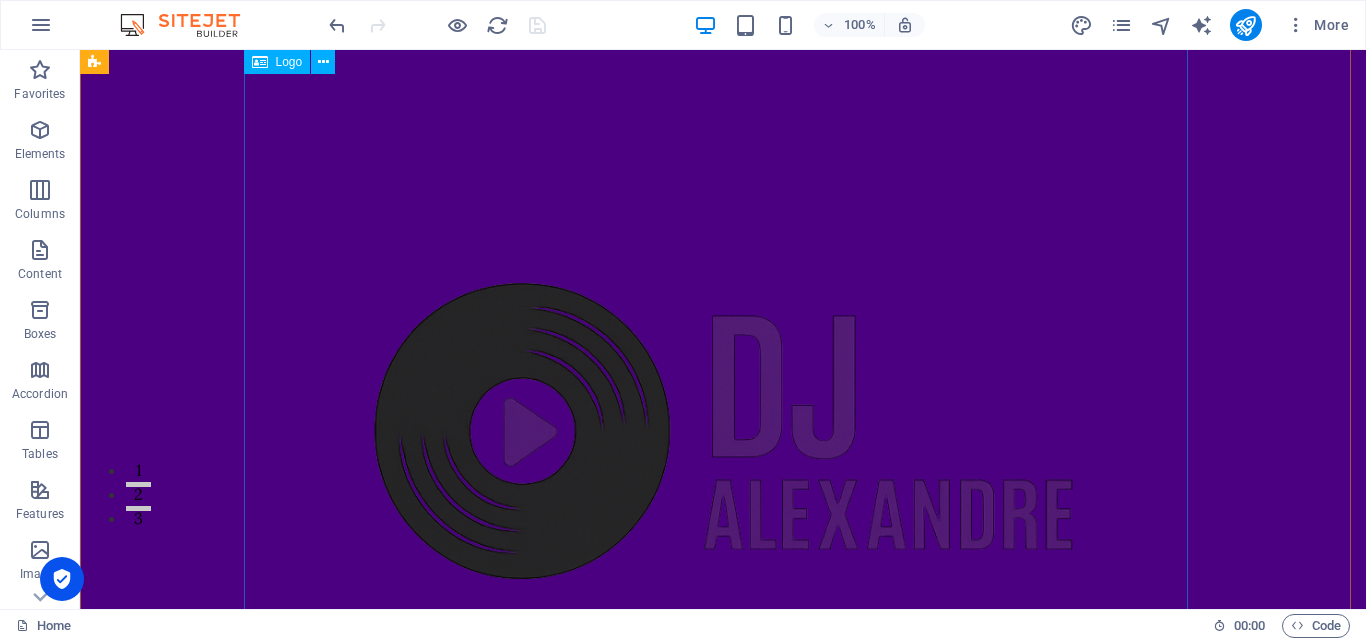 scroll, scrollTop: 0, scrollLeft: 0, axis: both 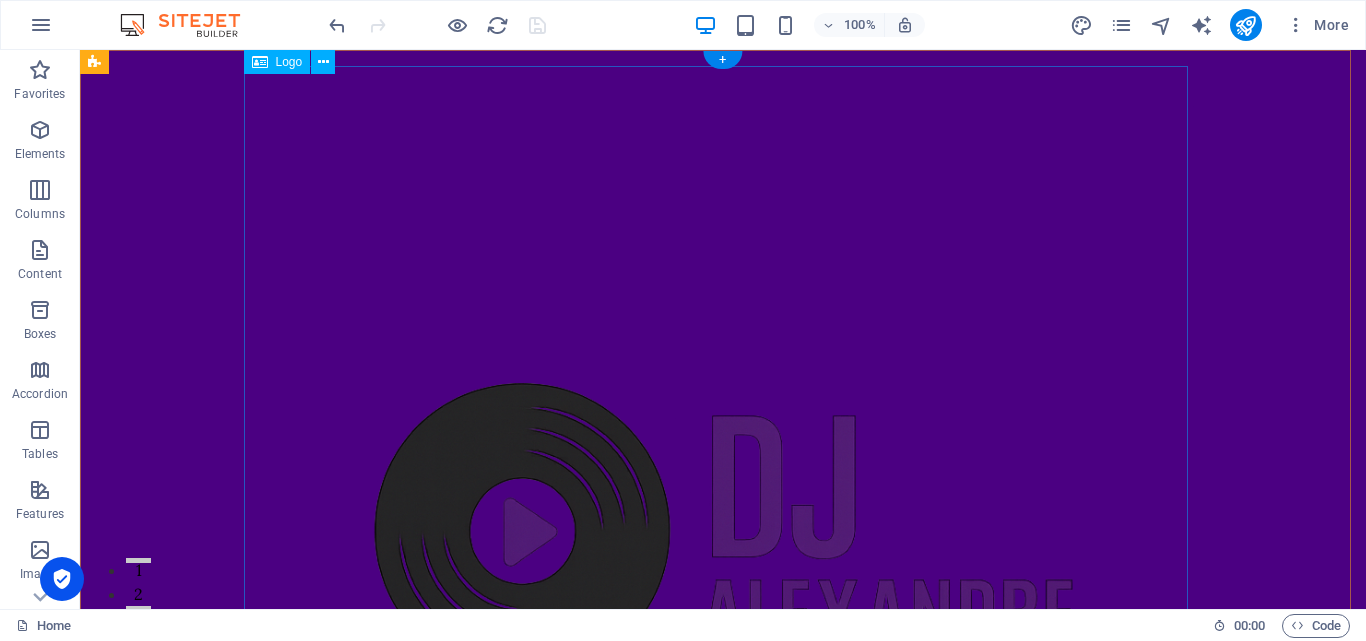 click at bounding box center [723, 538] 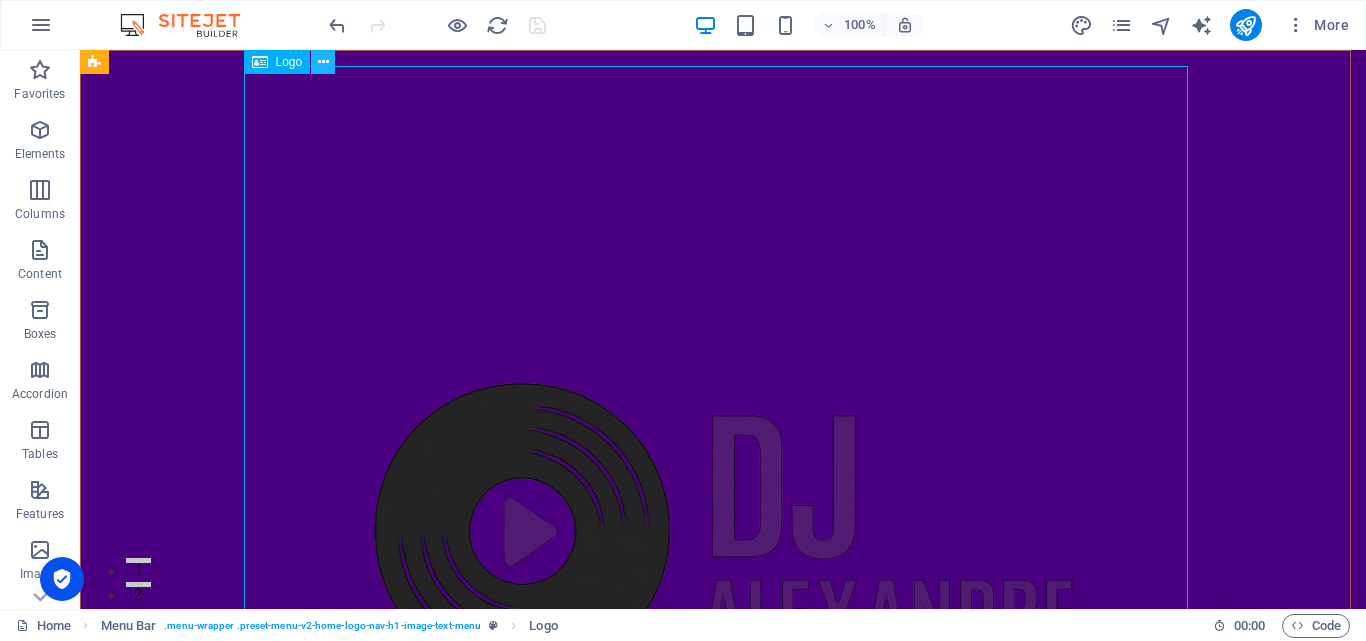 click at bounding box center [323, 62] 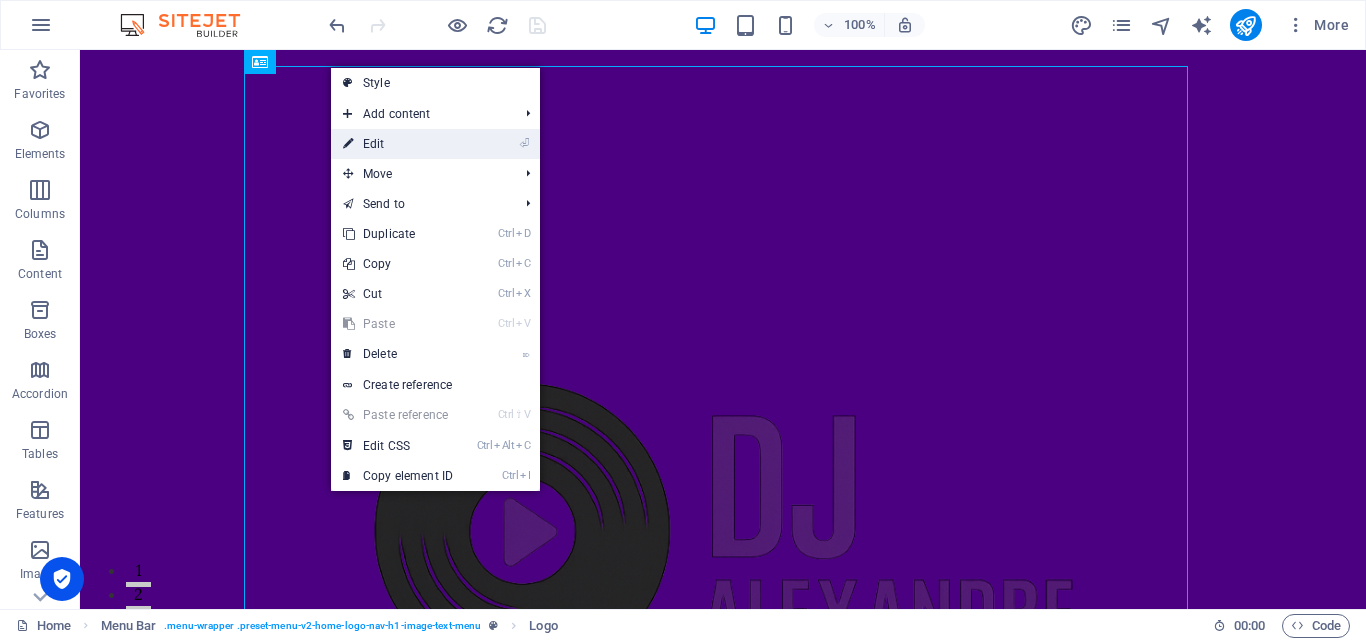 click on "⏎  Edit" at bounding box center (398, 144) 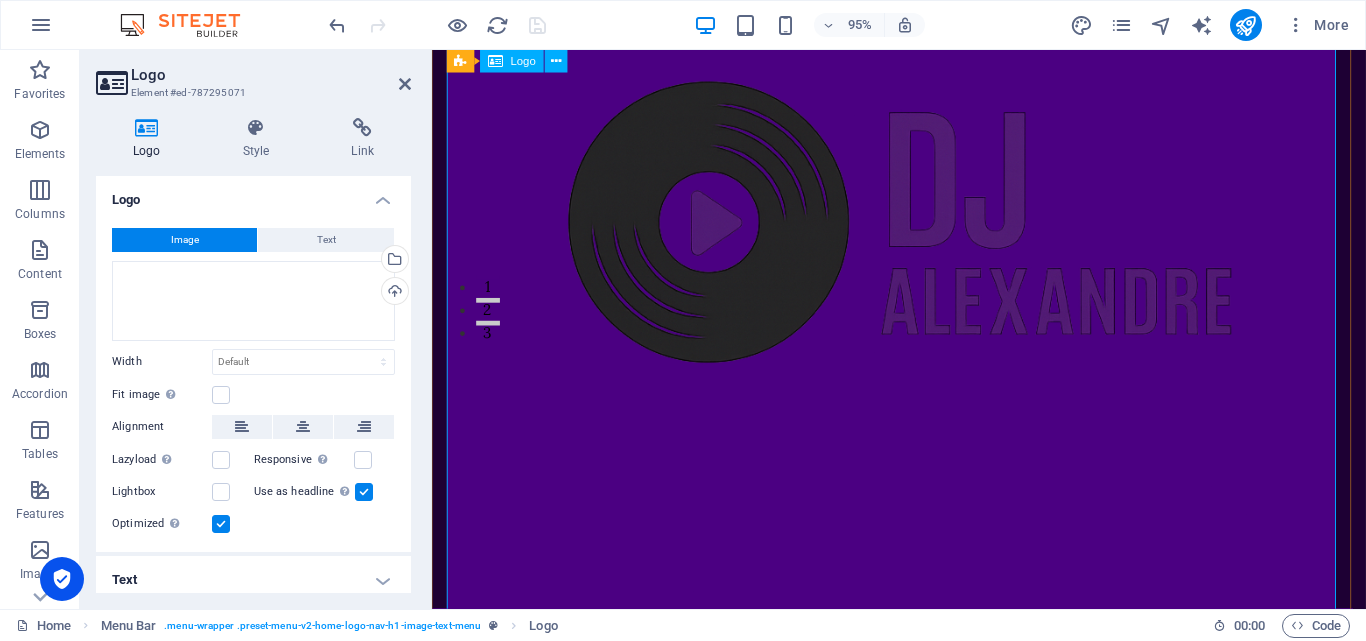 scroll, scrollTop: 500, scrollLeft: 0, axis: vertical 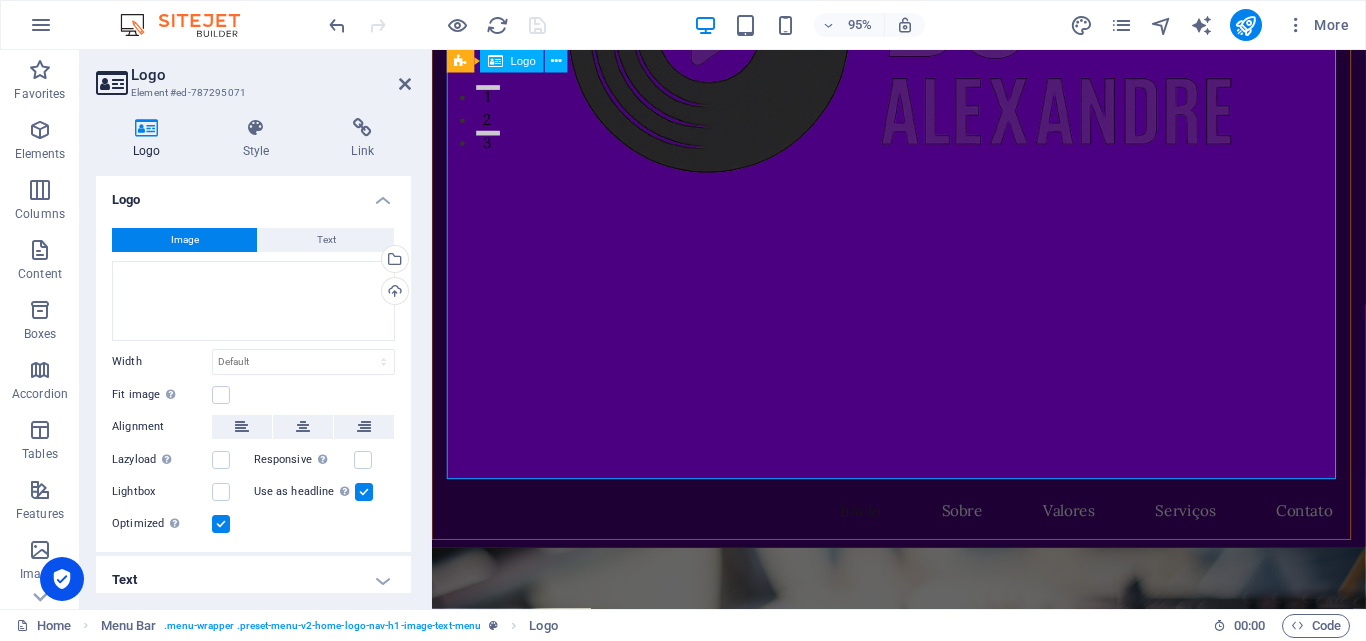 click at bounding box center (924, 38) 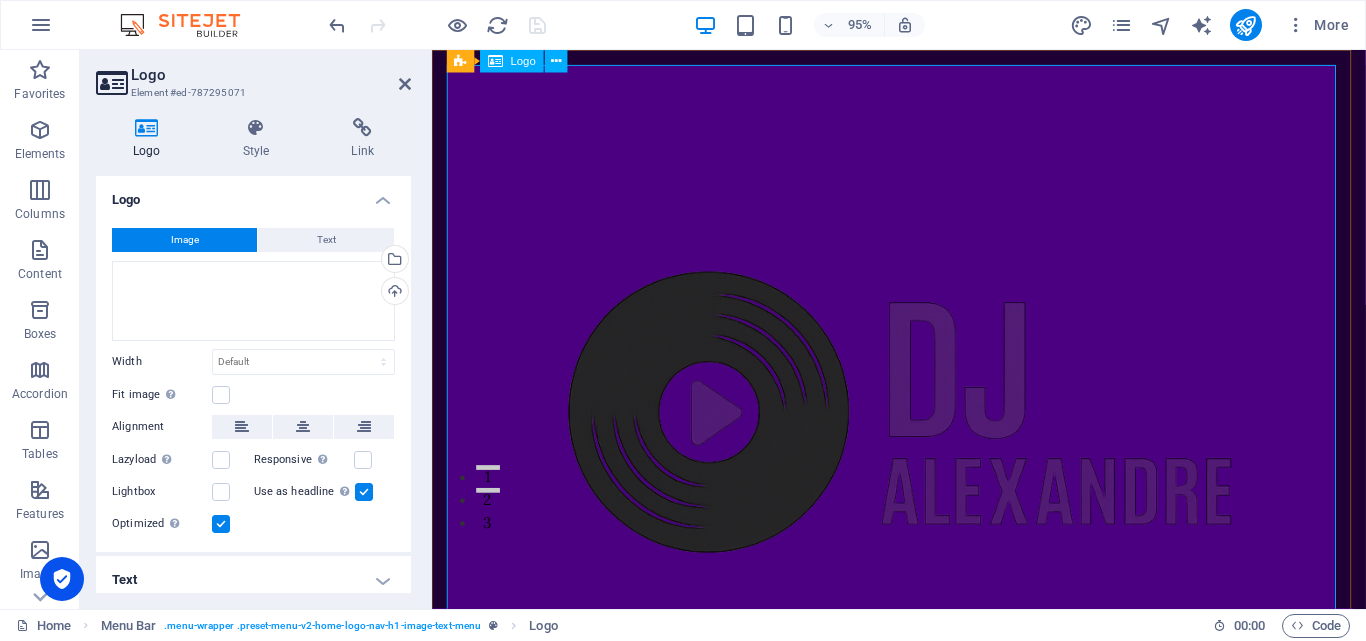 scroll, scrollTop: 0, scrollLeft: 0, axis: both 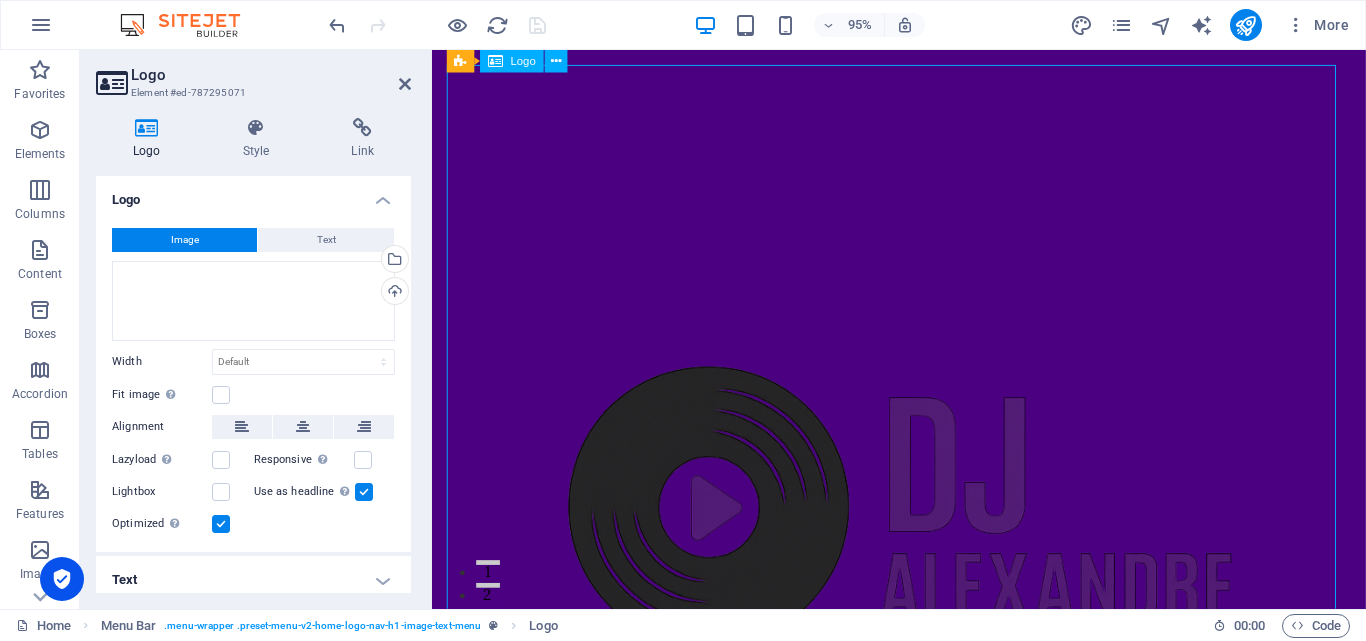 drag, startPoint x: 448, startPoint y: 102, endPoint x: 479, endPoint y: 126, distance: 39.20459 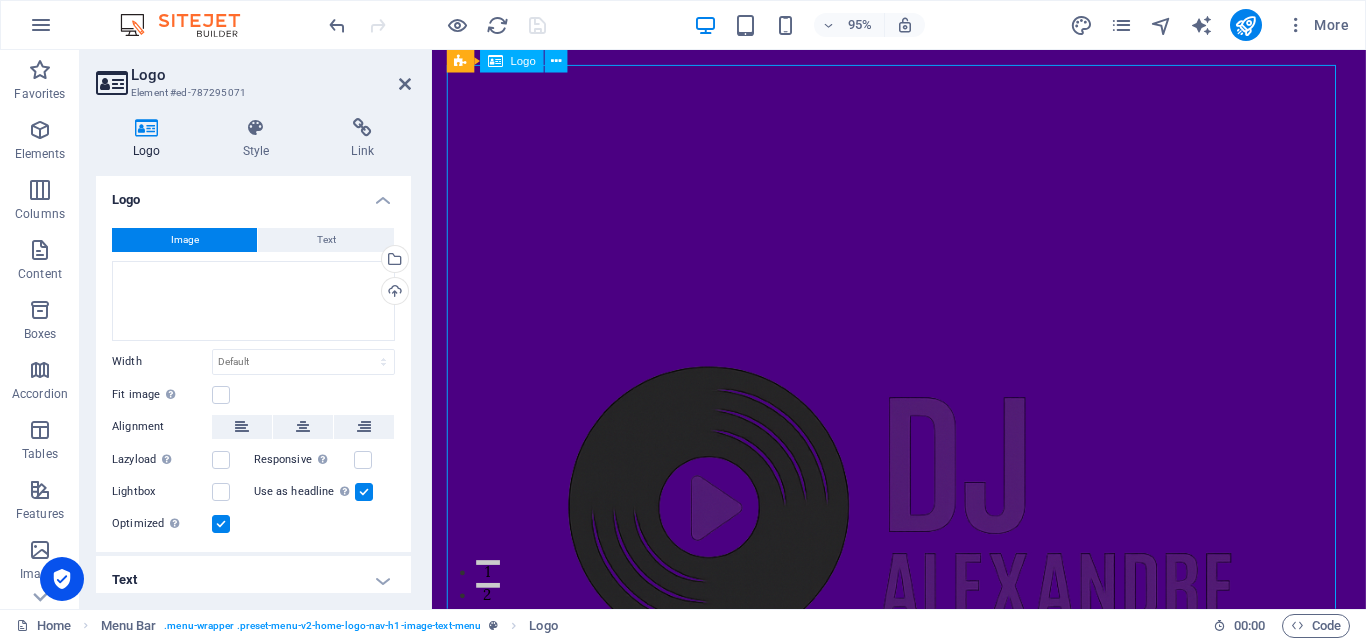 click at bounding box center (924, 538) 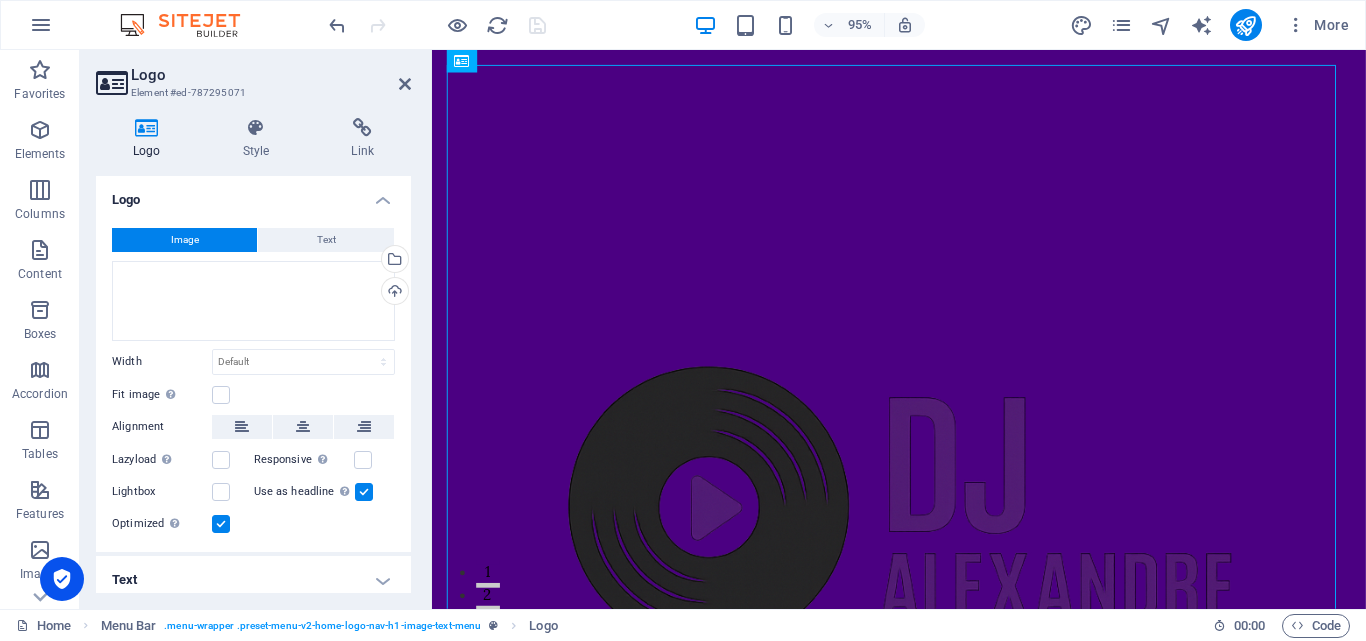 click on "Element #ed-787295071" at bounding box center (251, 93) 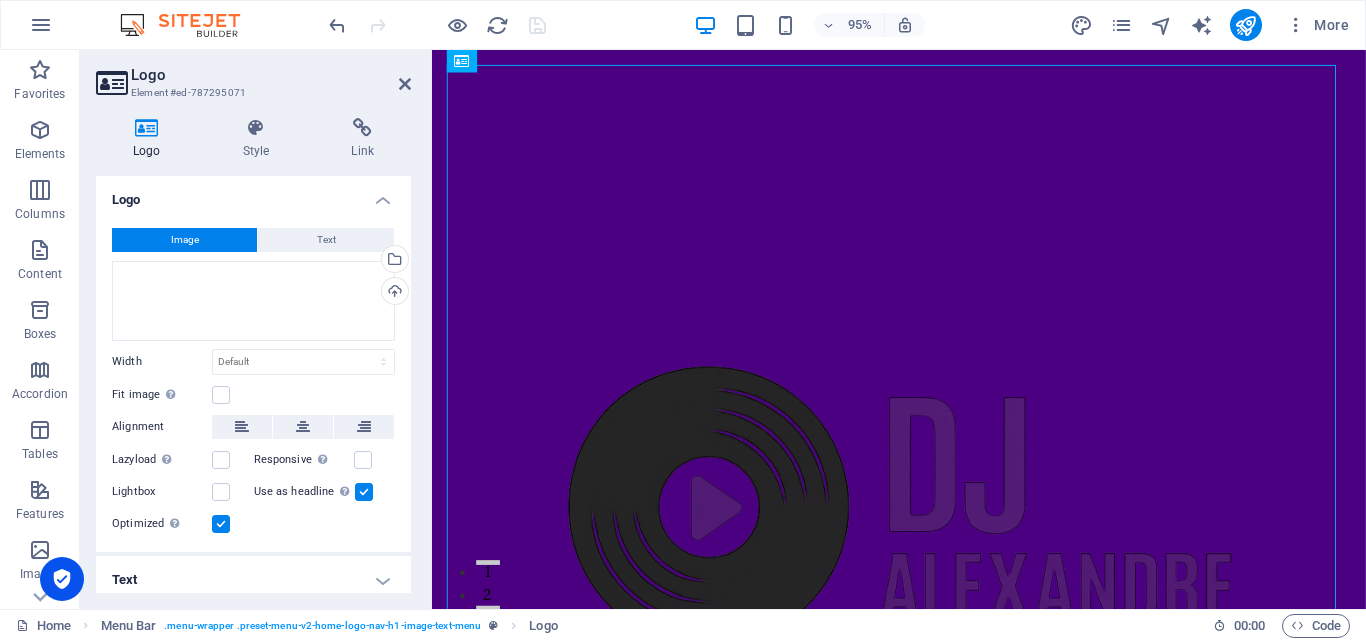 click on "Image" at bounding box center [184, 240] 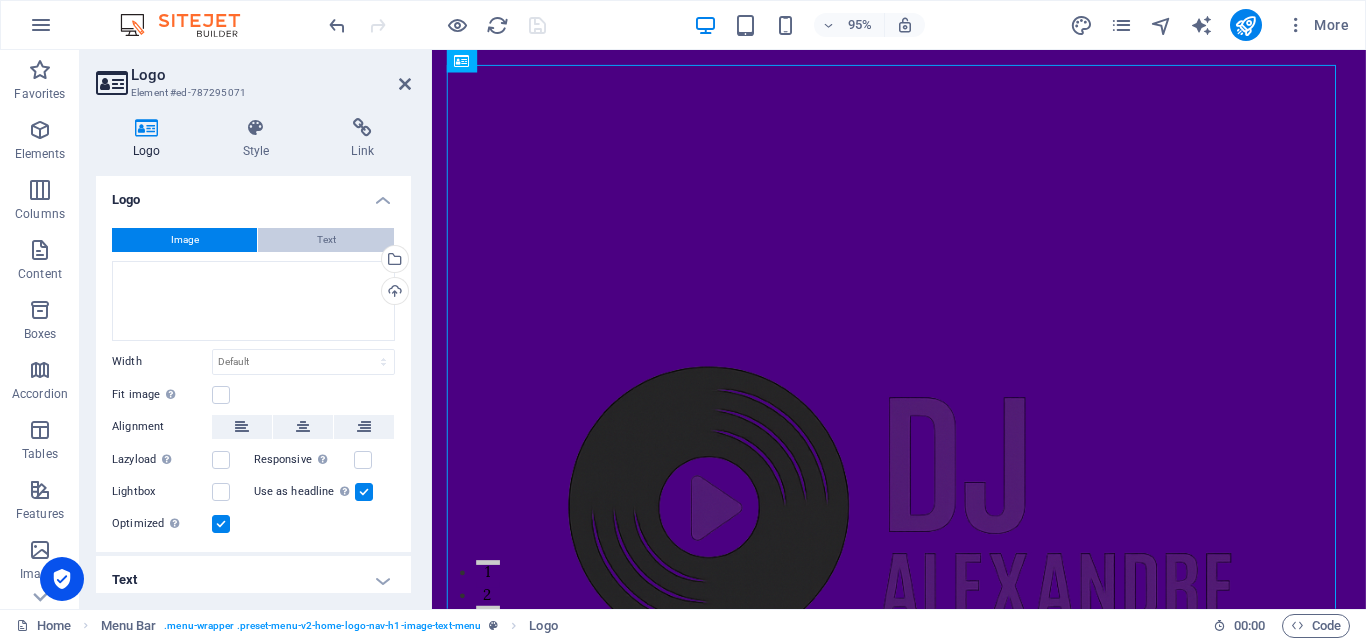 click on "Text" at bounding box center [326, 240] 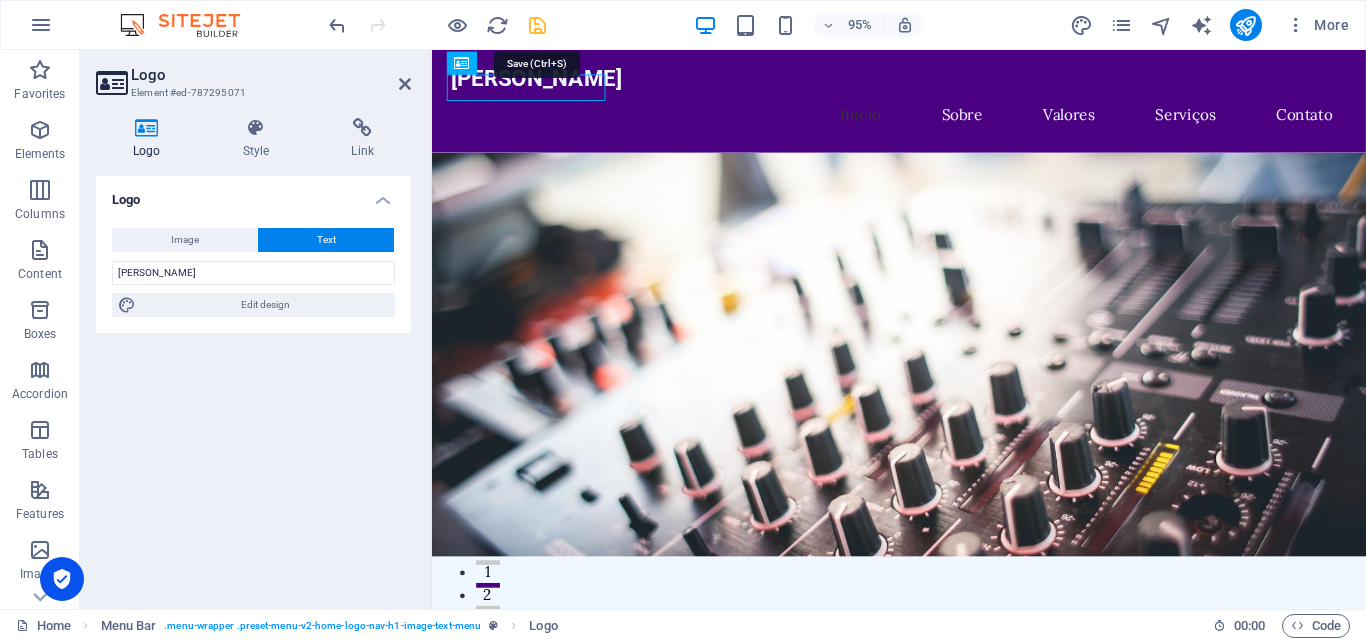 click at bounding box center (537, 25) 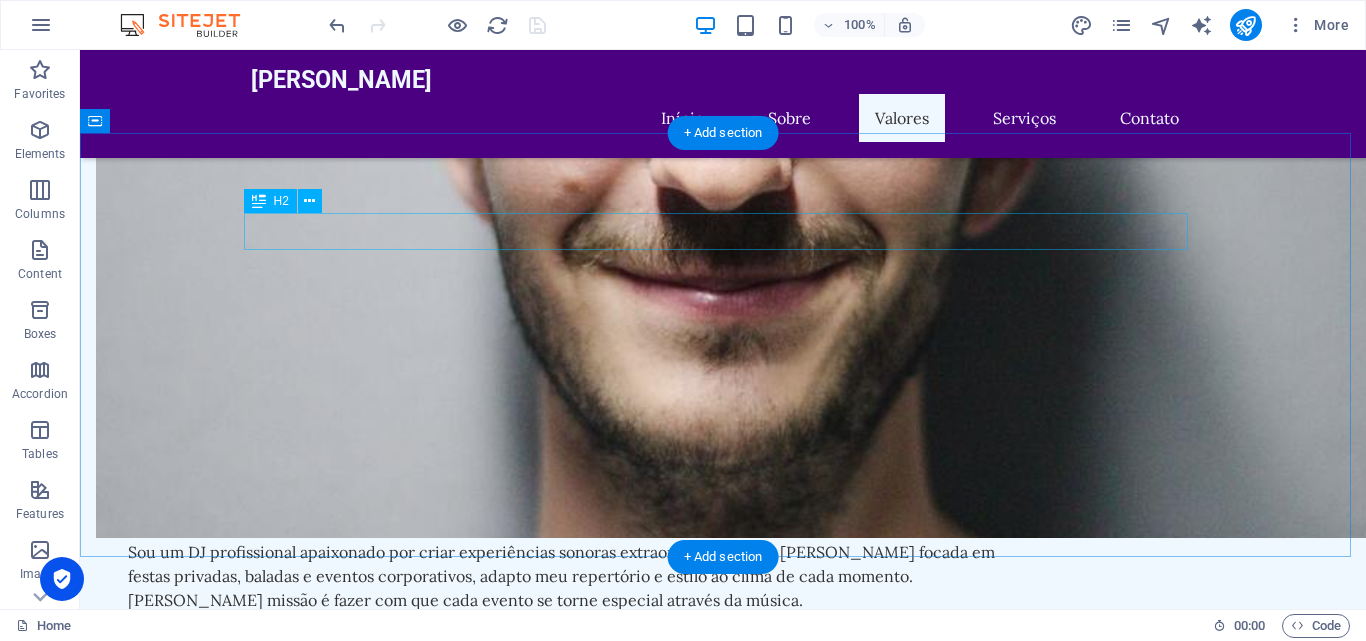 scroll, scrollTop: 700, scrollLeft: 0, axis: vertical 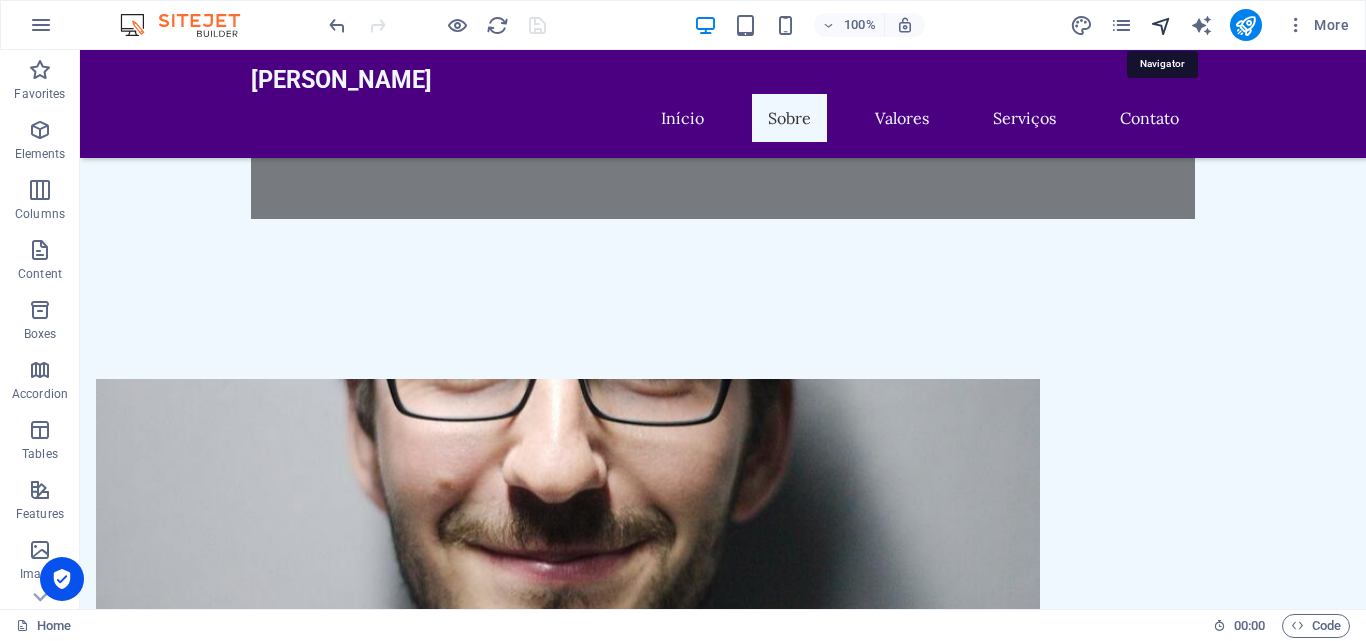 click at bounding box center [1161, 25] 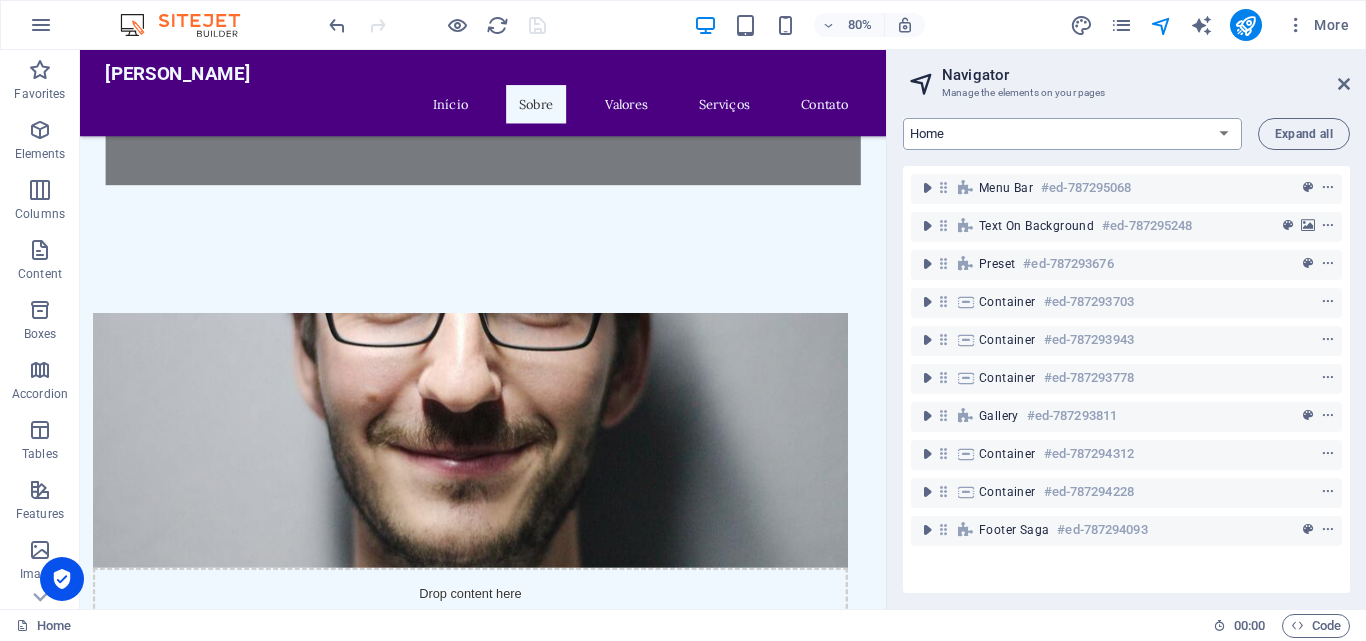 click on "Home  Subpage  Legal Notice  Privacy  New Collection: Single Page Layout  Real Estate: Single Page Layout  Blog: Single Page Layout" at bounding box center (1072, 134) 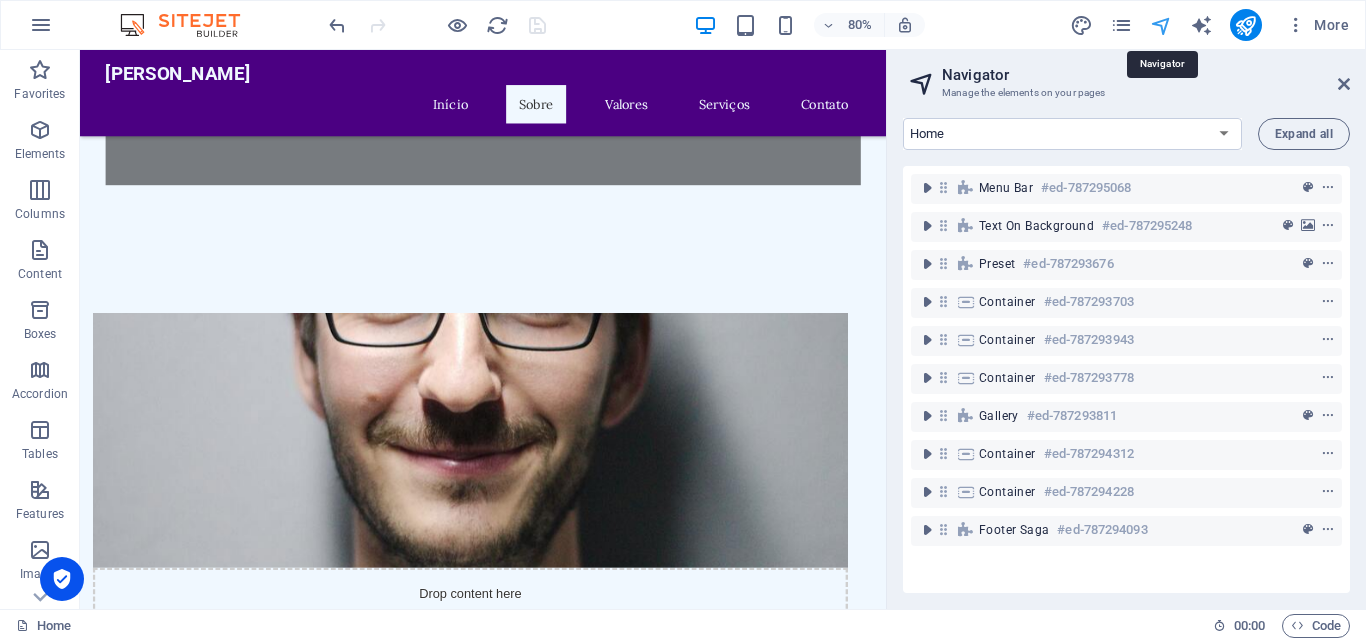click at bounding box center (1161, 25) 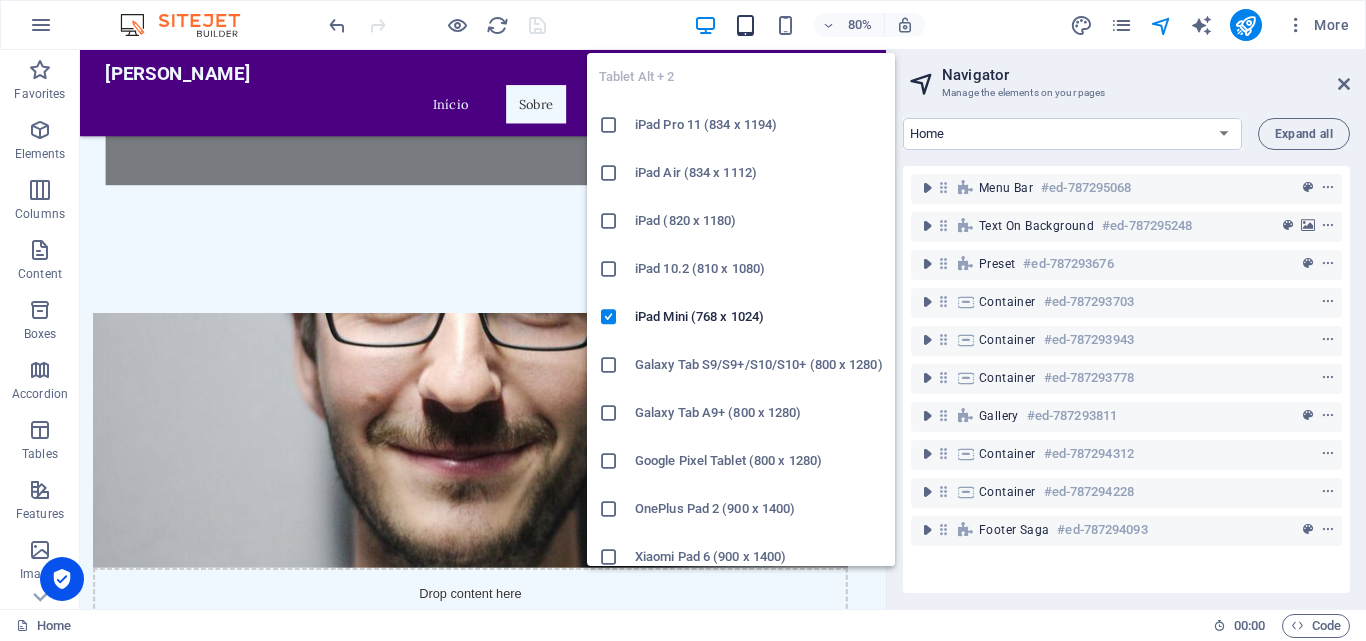 click at bounding box center [745, 25] 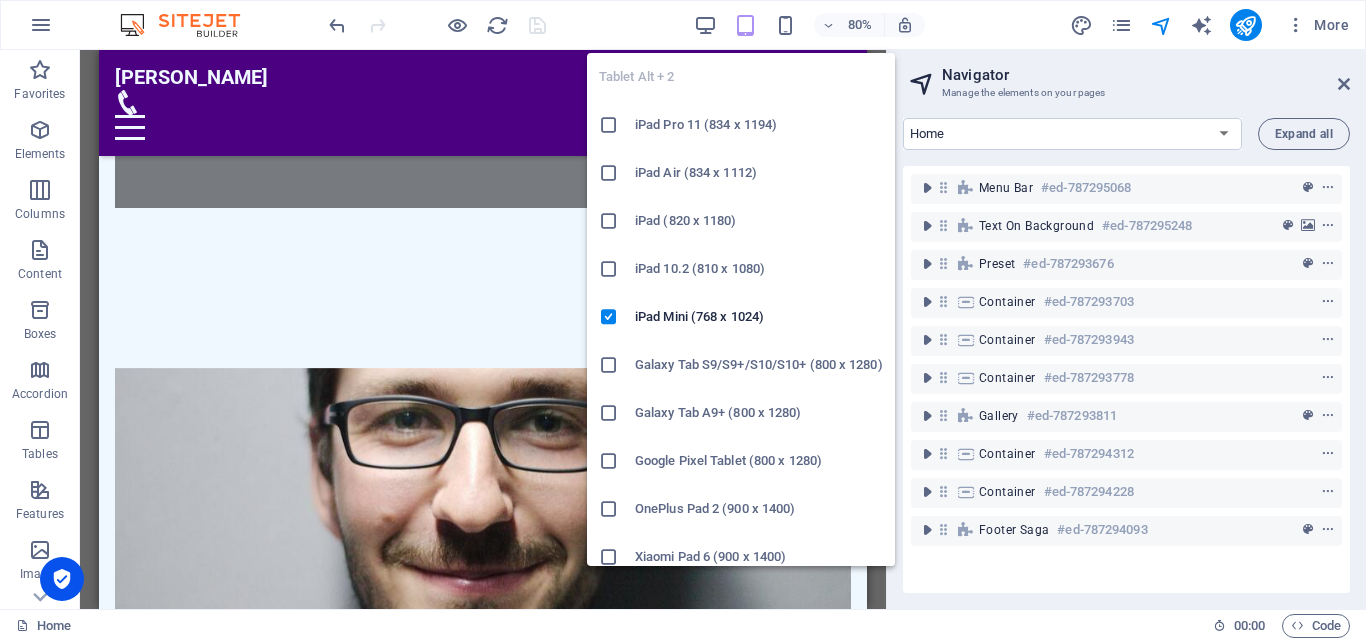 scroll, scrollTop: 677, scrollLeft: 0, axis: vertical 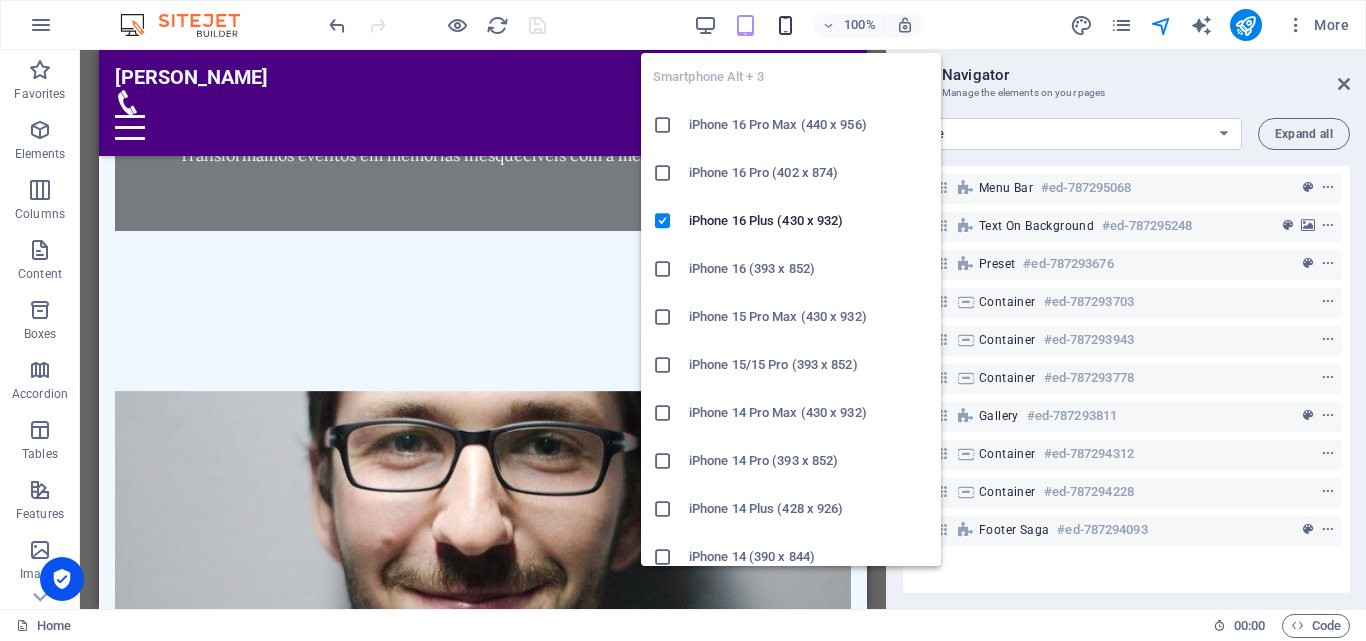 click at bounding box center (785, 25) 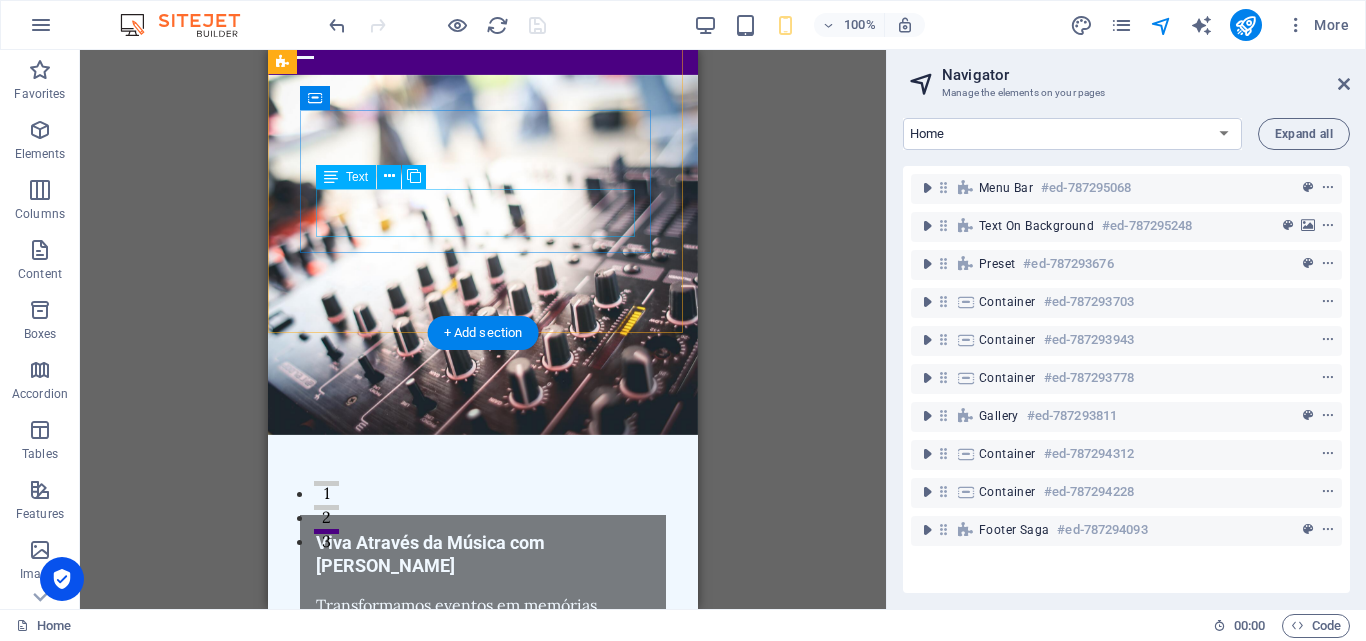 scroll, scrollTop: 0, scrollLeft: 0, axis: both 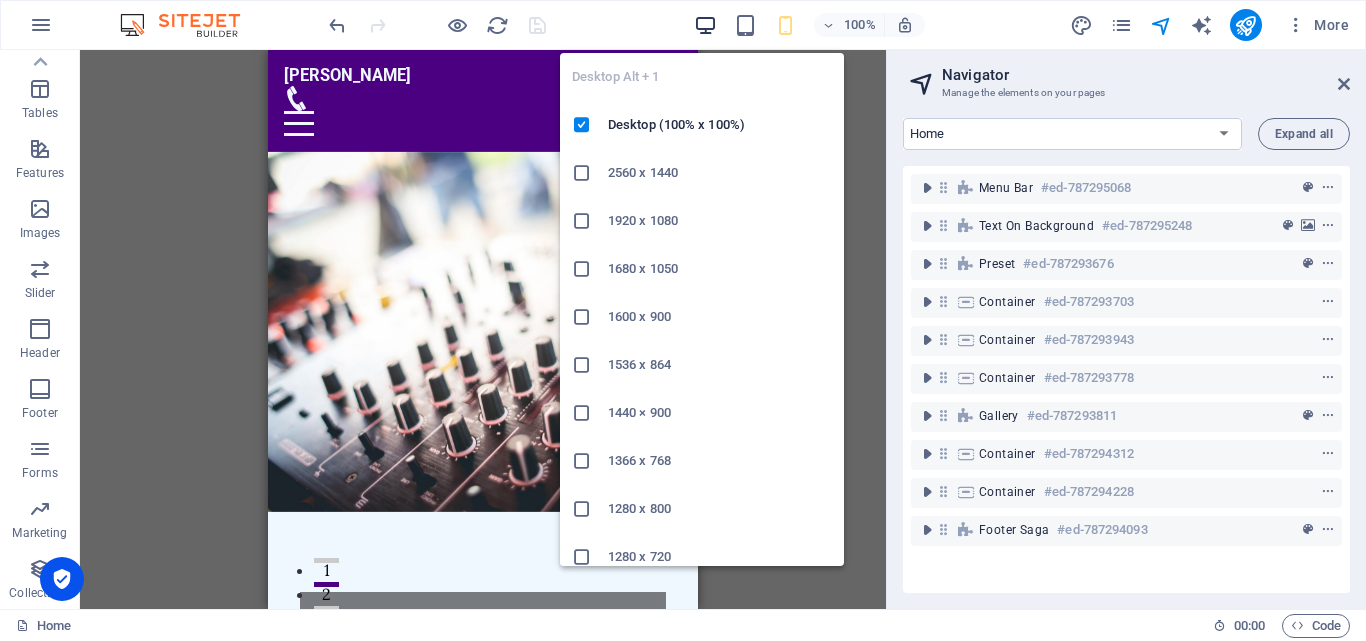 click at bounding box center (705, 25) 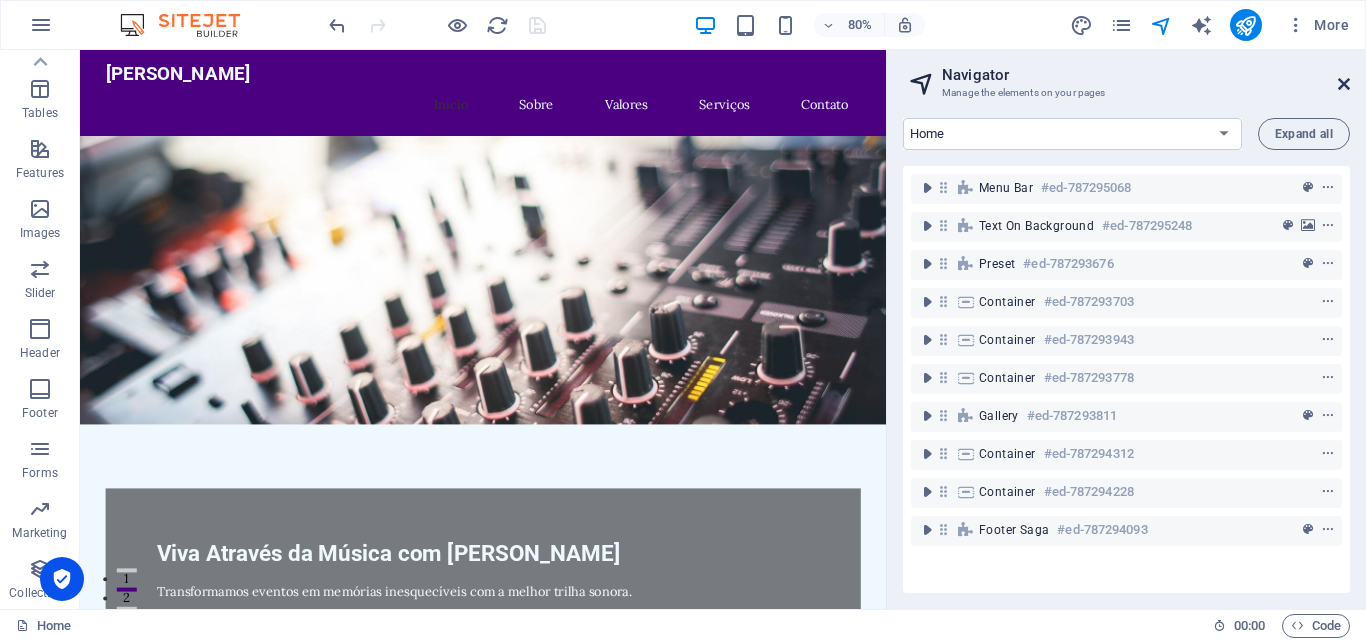 click at bounding box center (1344, 84) 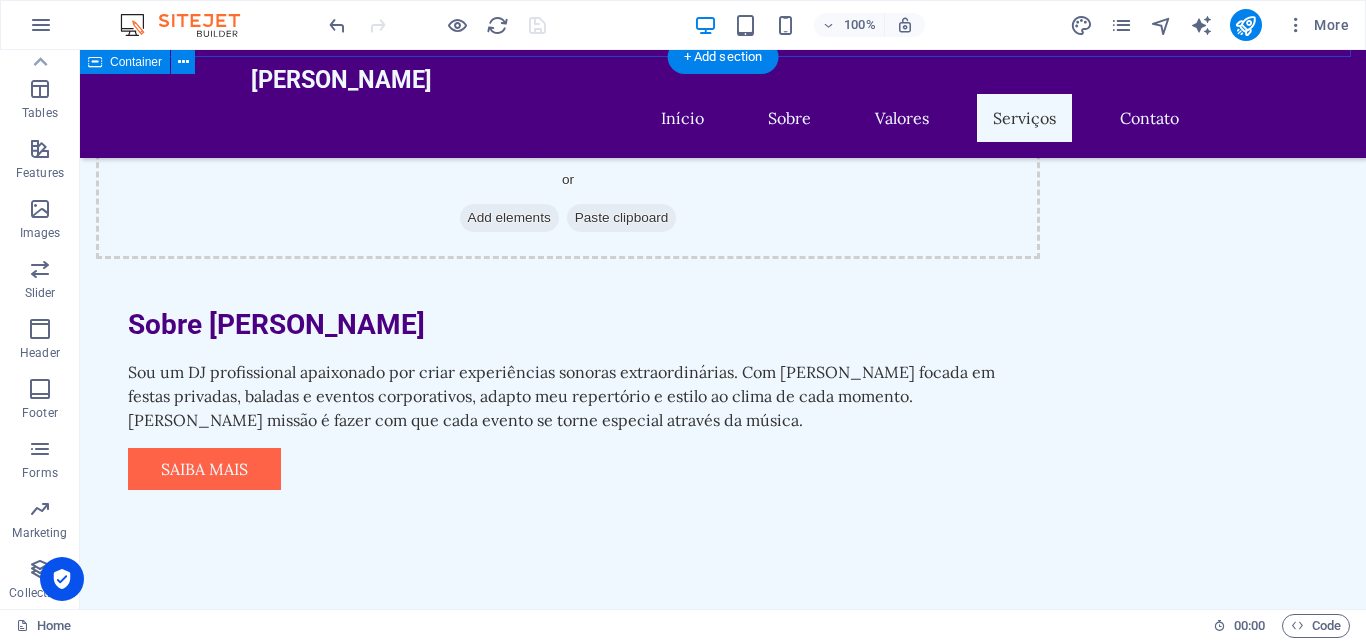 scroll, scrollTop: 1800, scrollLeft: 0, axis: vertical 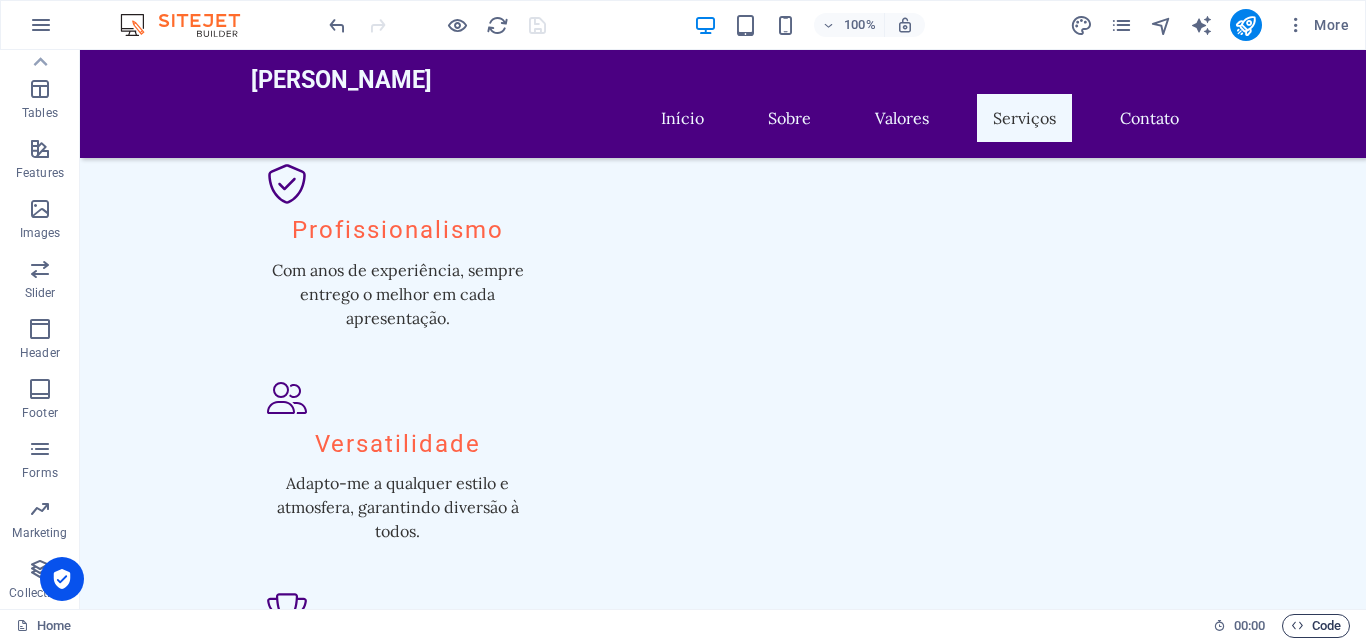 click on "Code" at bounding box center [1316, 626] 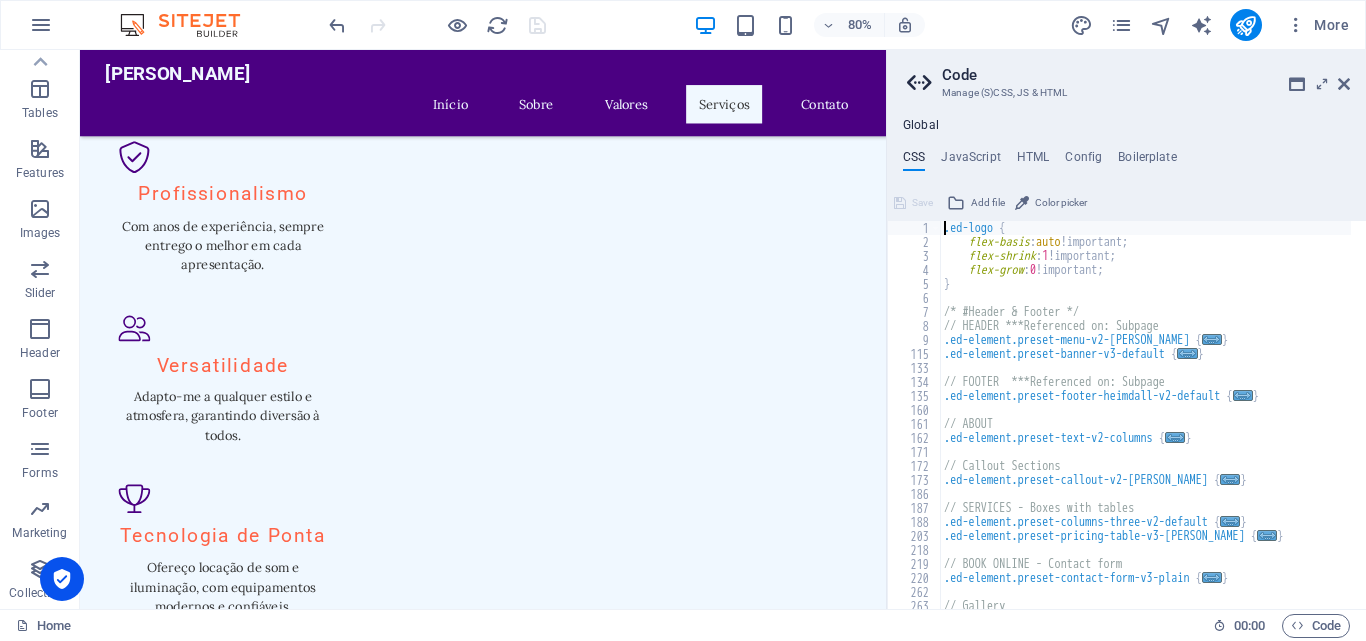 scroll, scrollTop: 0, scrollLeft: 0, axis: both 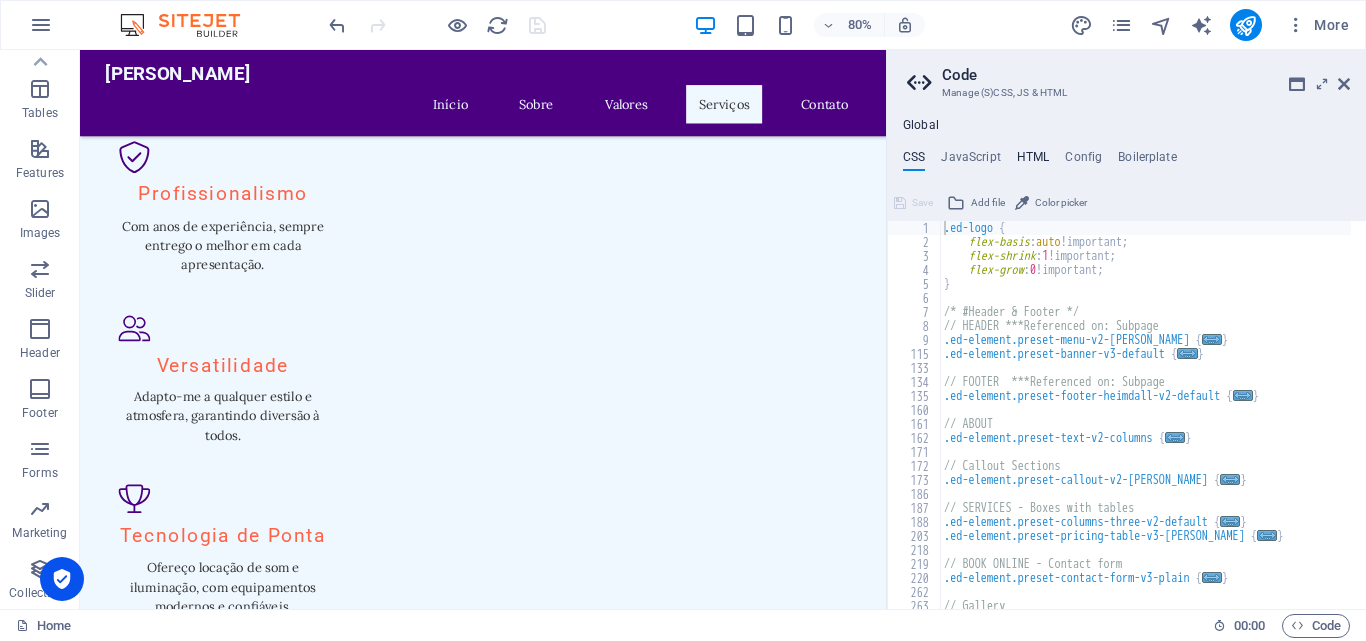 click on "HTML" at bounding box center [1033, 161] 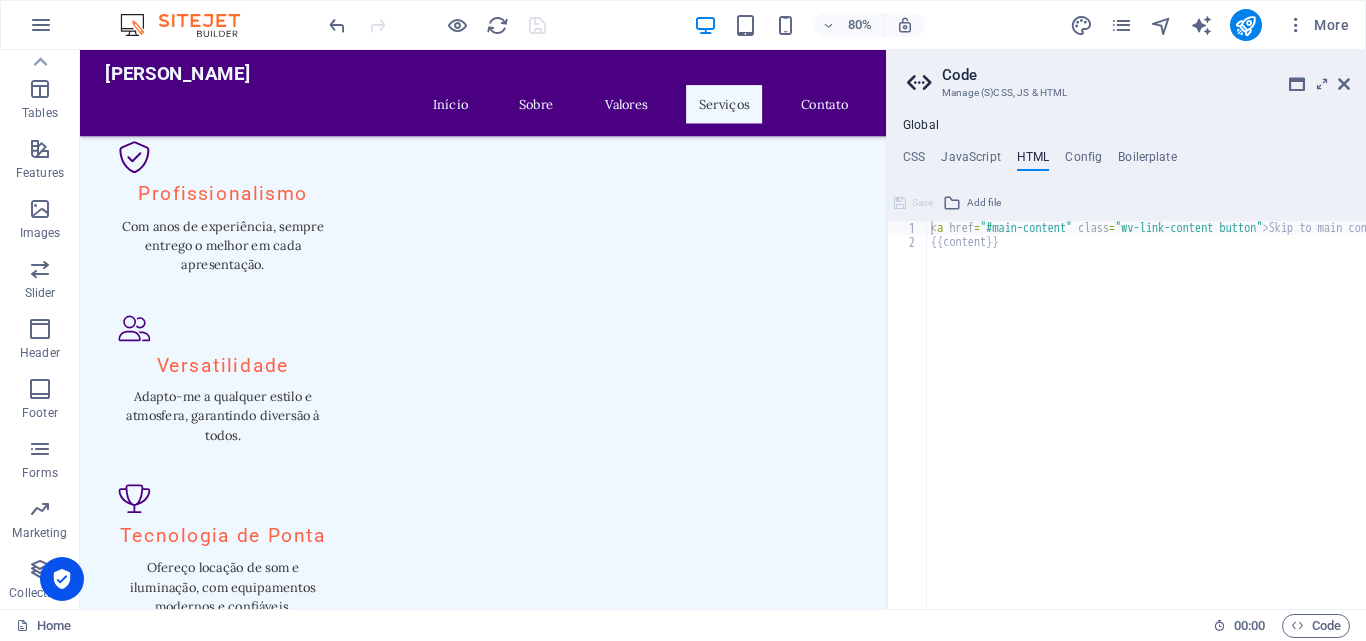 click on "HTML" at bounding box center [1033, 161] 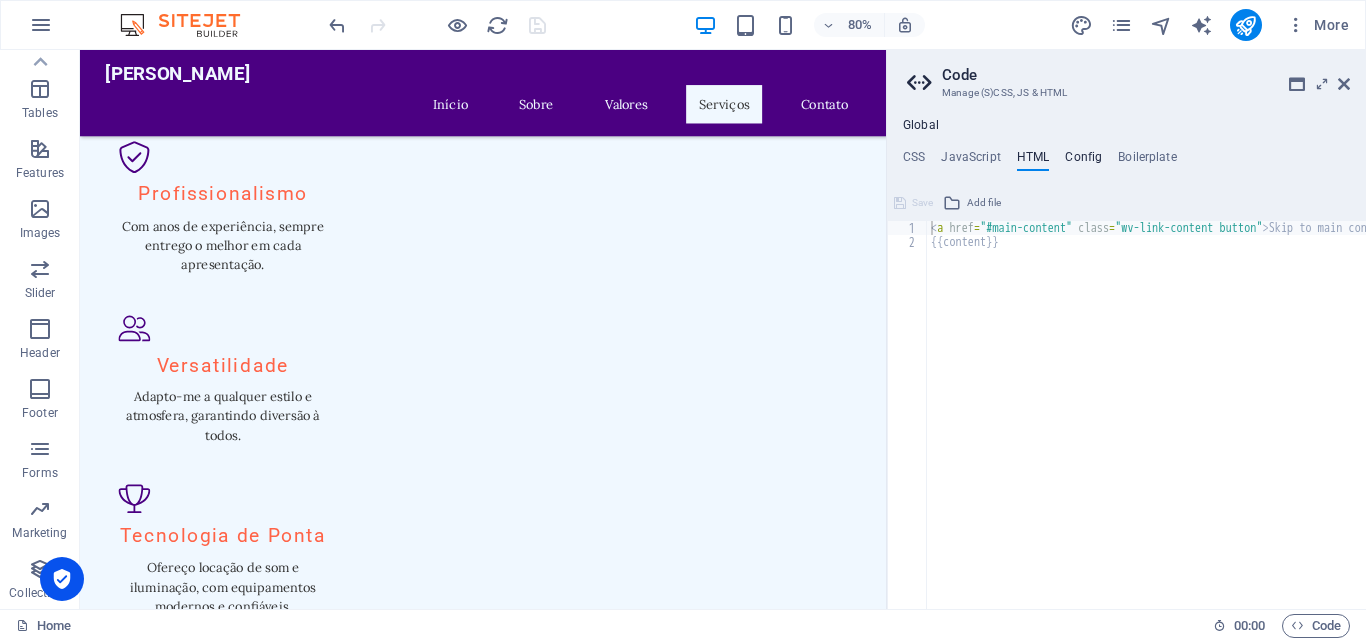 click on "Config" at bounding box center (1083, 161) 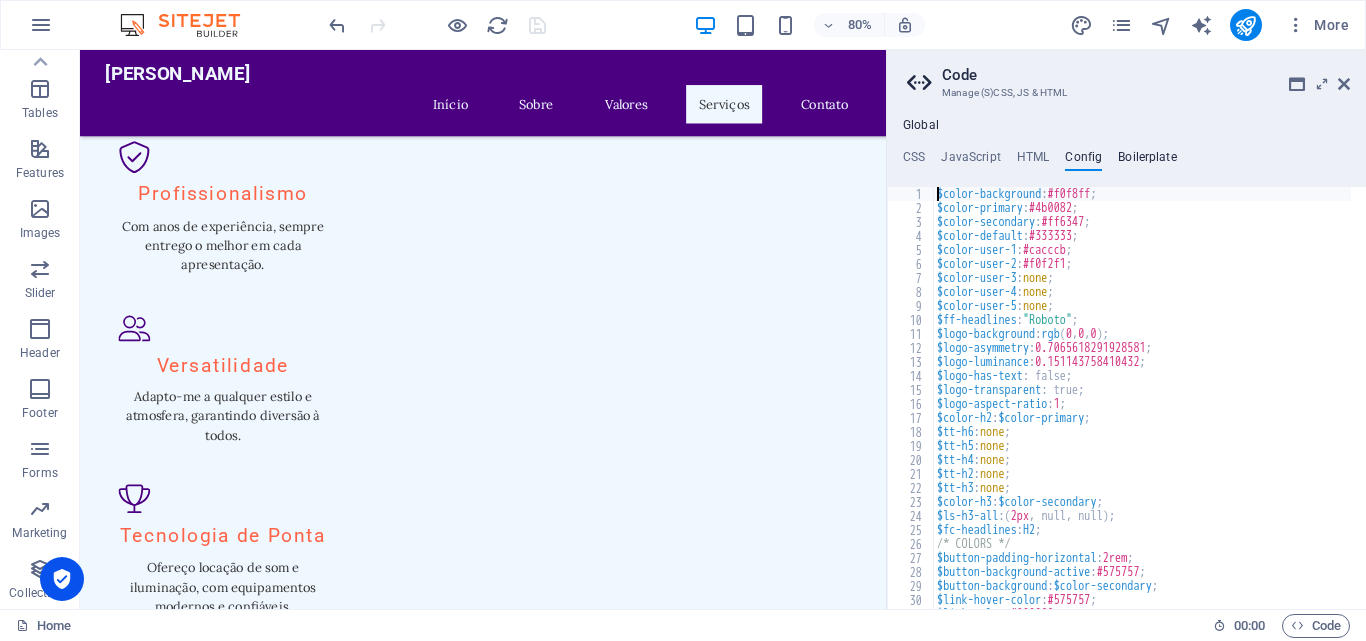 click on "Boilerplate" at bounding box center [1147, 161] 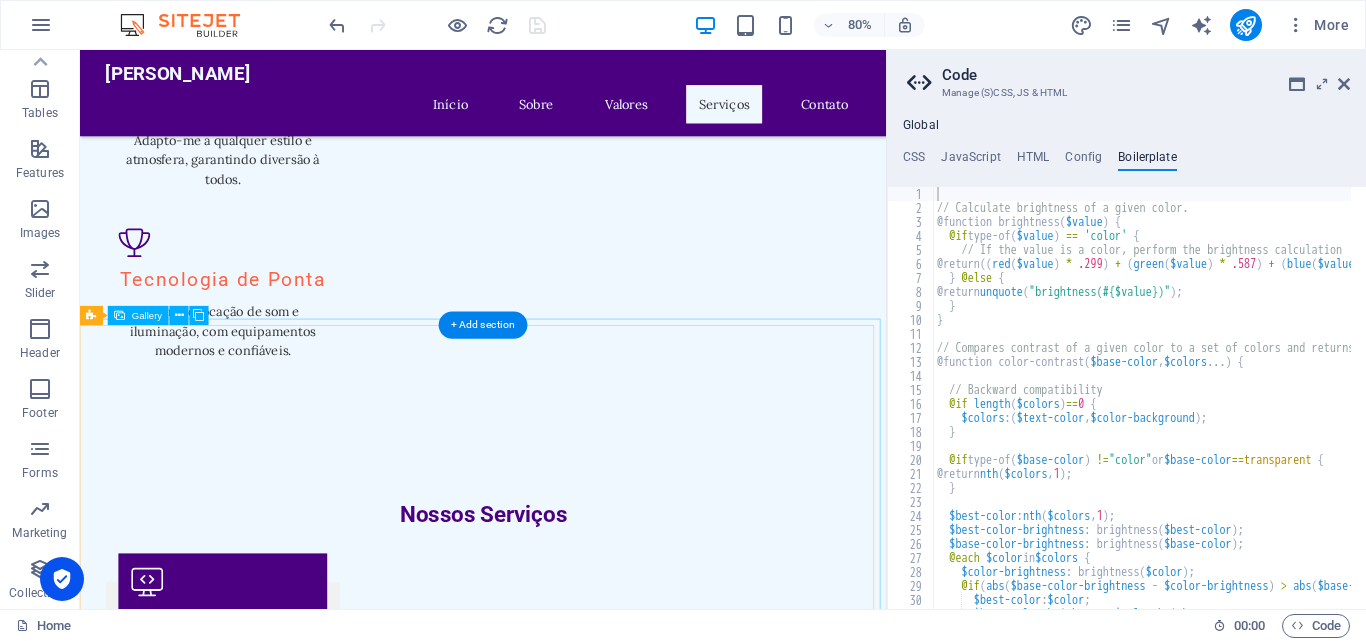 scroll, scrollTop: 2300, scrollLeft: 0, axis: vertical 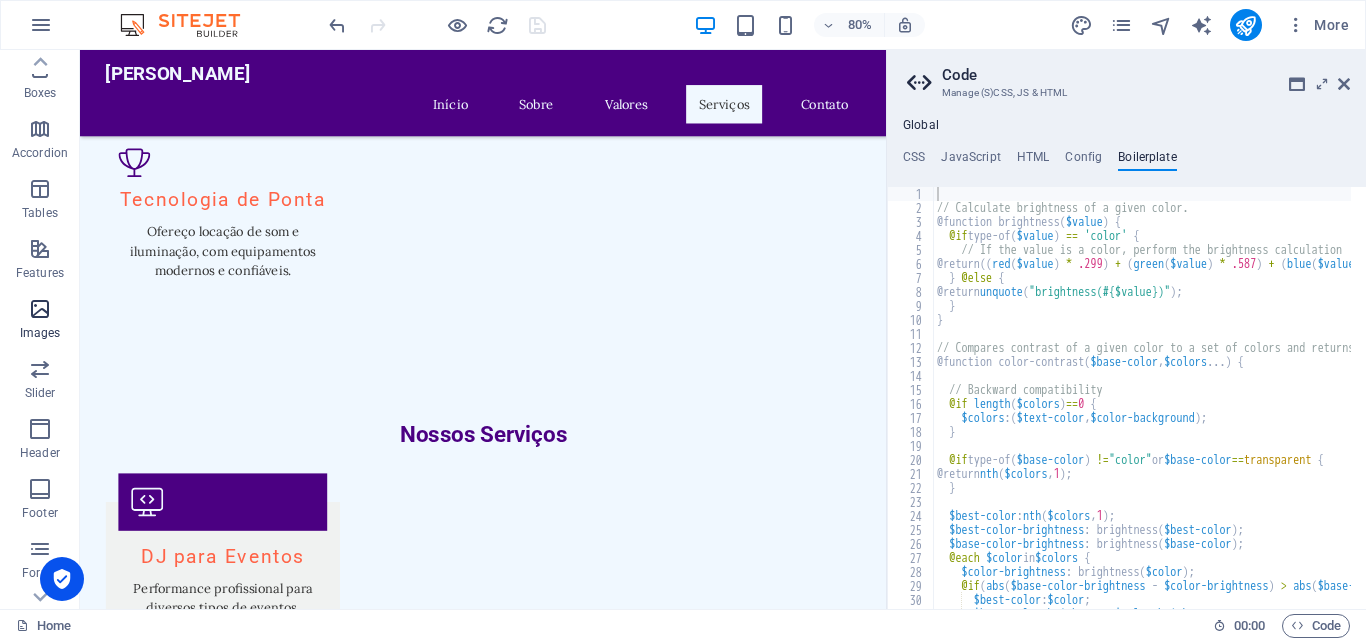 click at bounding box center (40, 309) 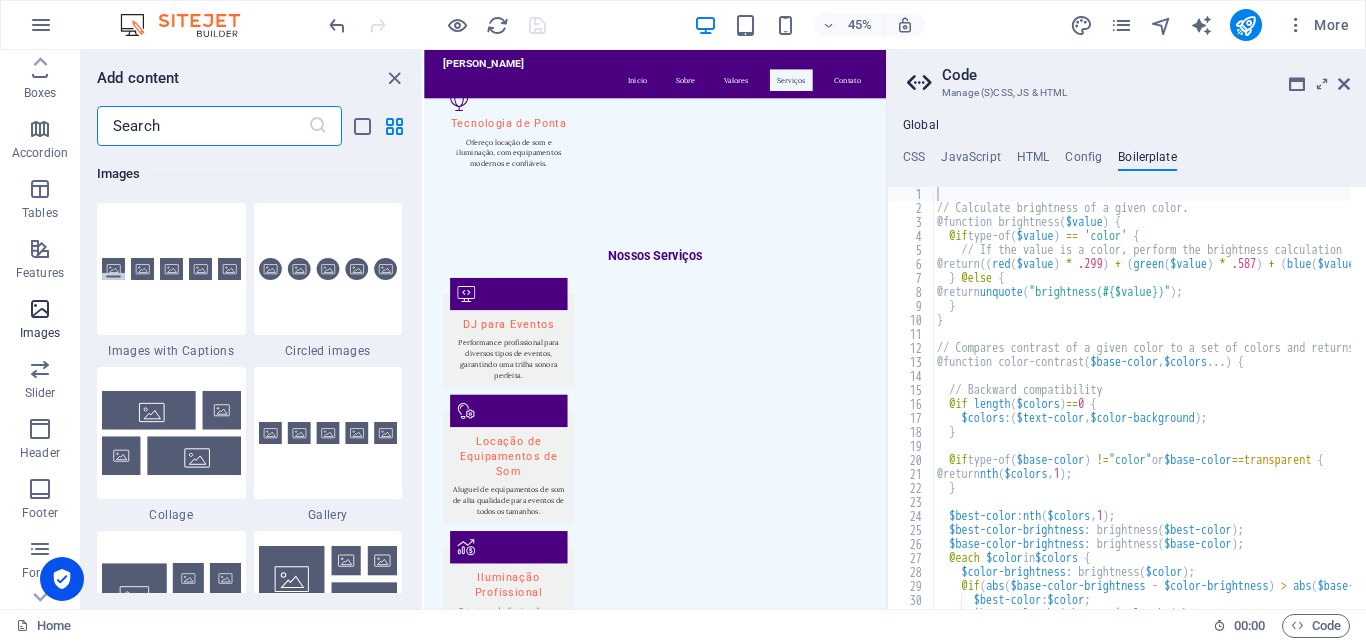 scroll, scrollTop: 9976, scrollLeft: 0, axis: vertical 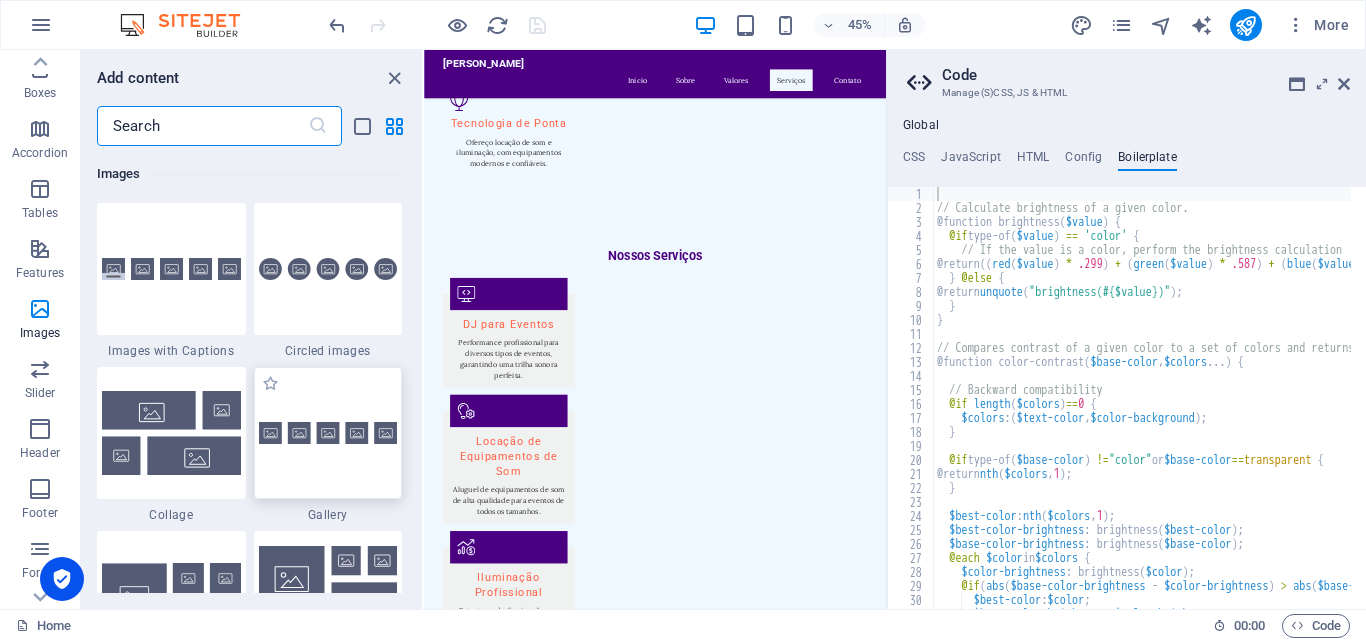 click at bounding box center [328, 433] 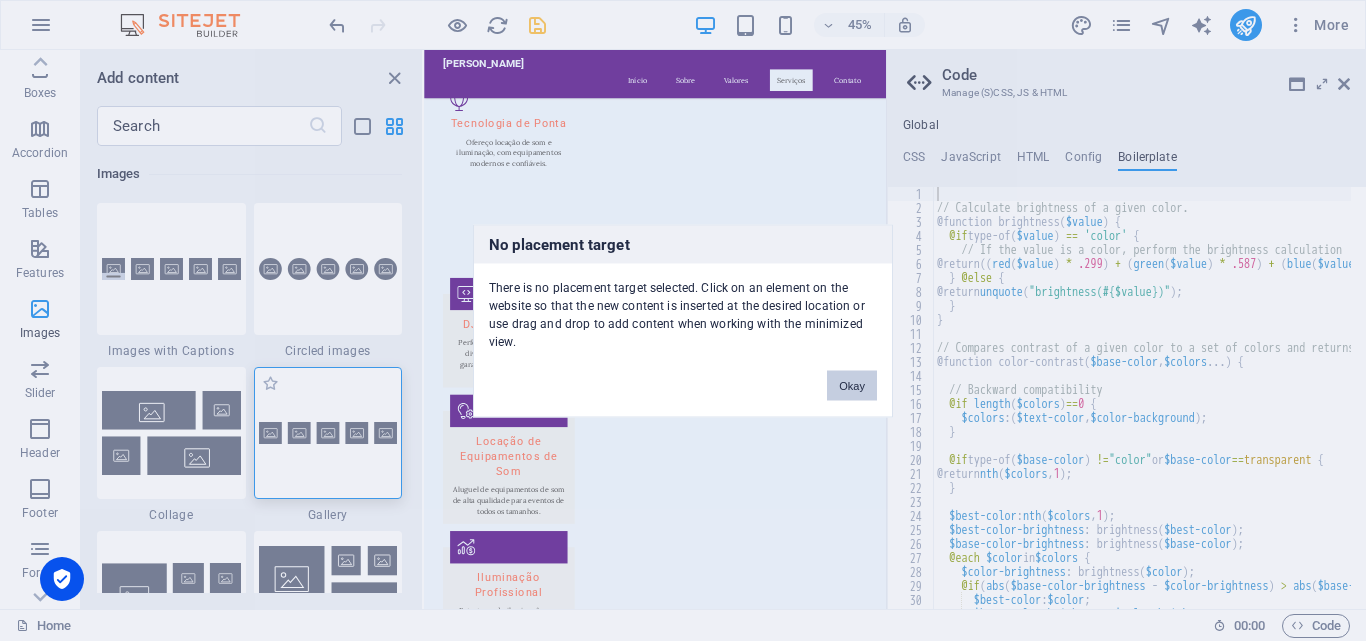 click on "No placement target There is no placement target selected. Click on an element on the website so that the new content is inserted at the desired location or use drag and drop to add content when working with the minimized view. Okay" at bounding box center [683, 320] 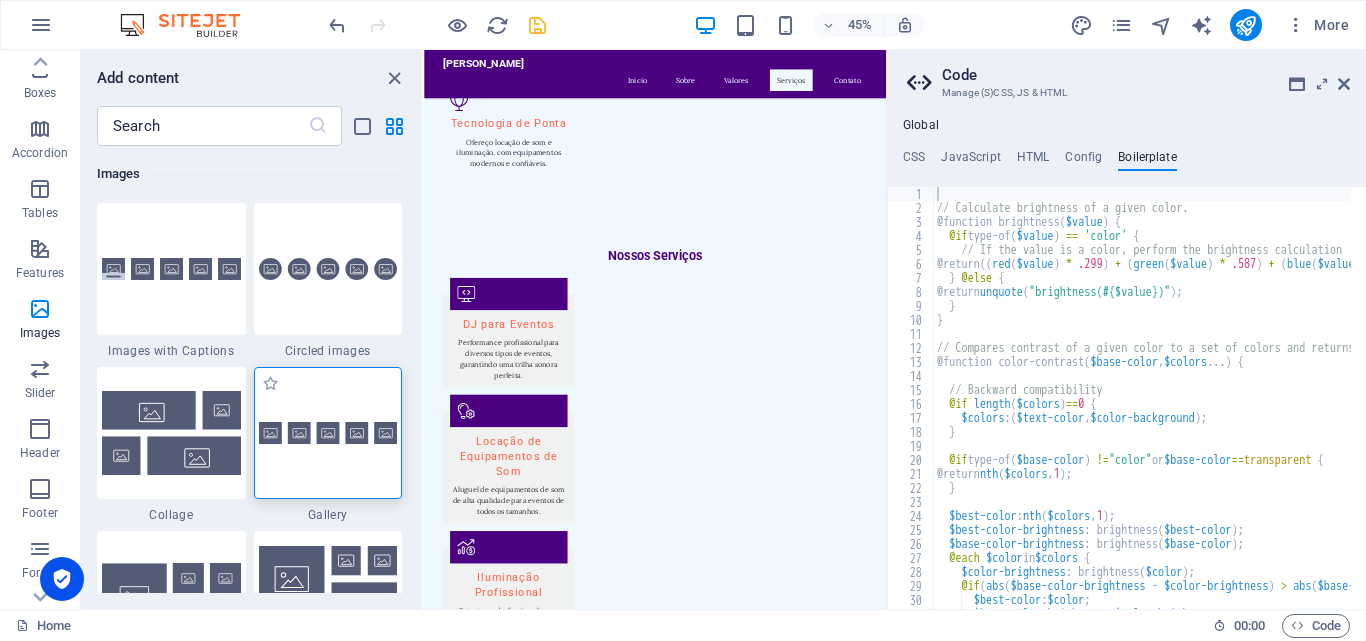 click on "1 Star" at bounding box center [270, 383] 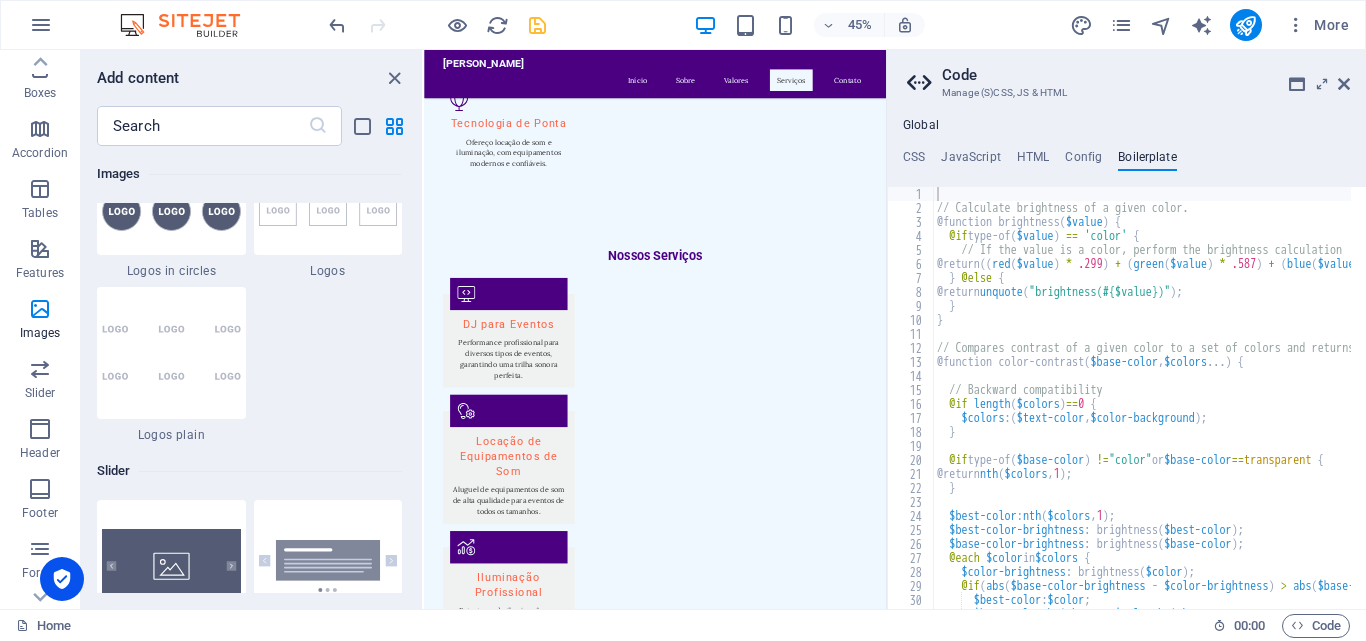 scroll, scrollTop: 10940, scrollLeft: 0, axis: vertical 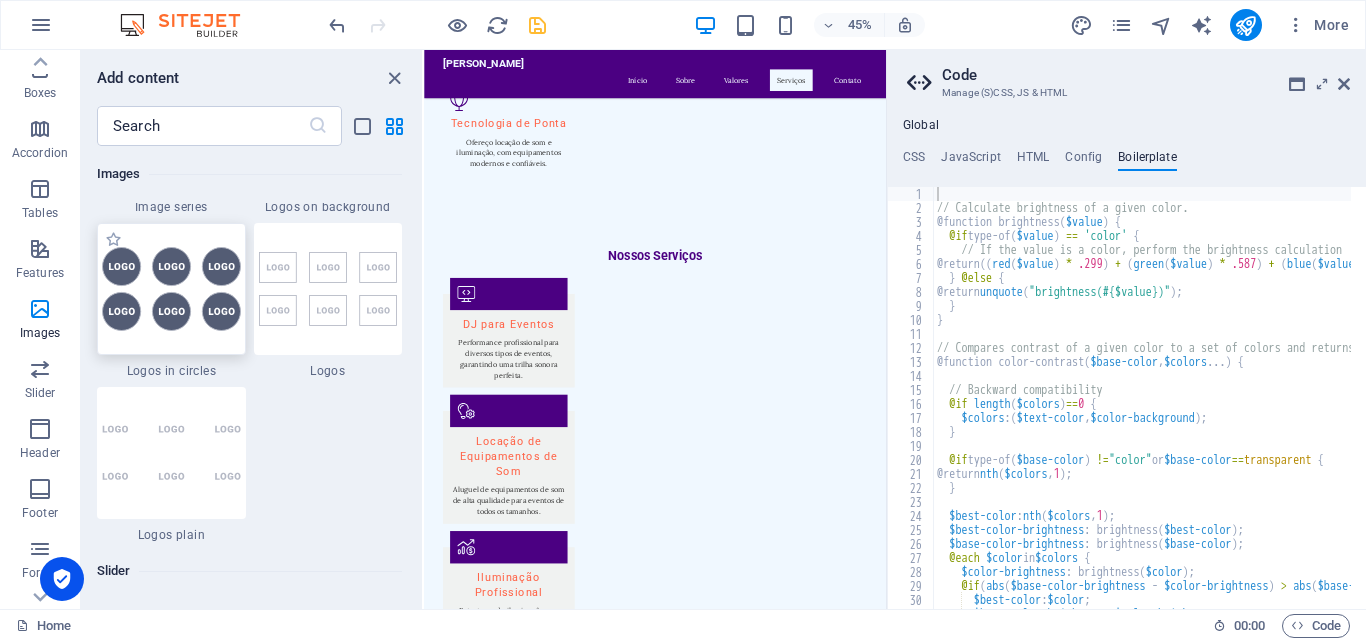 click at bounding box center (171, 289) 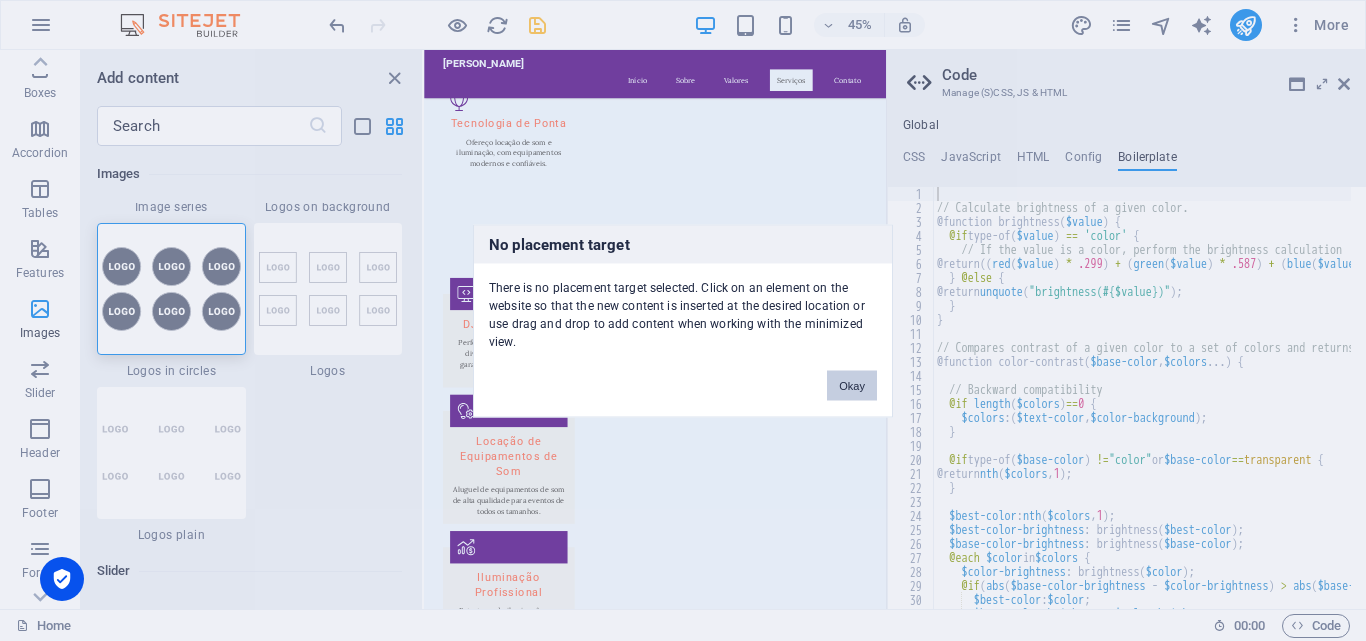 click on "Okay" at bounding box center [852, 385] 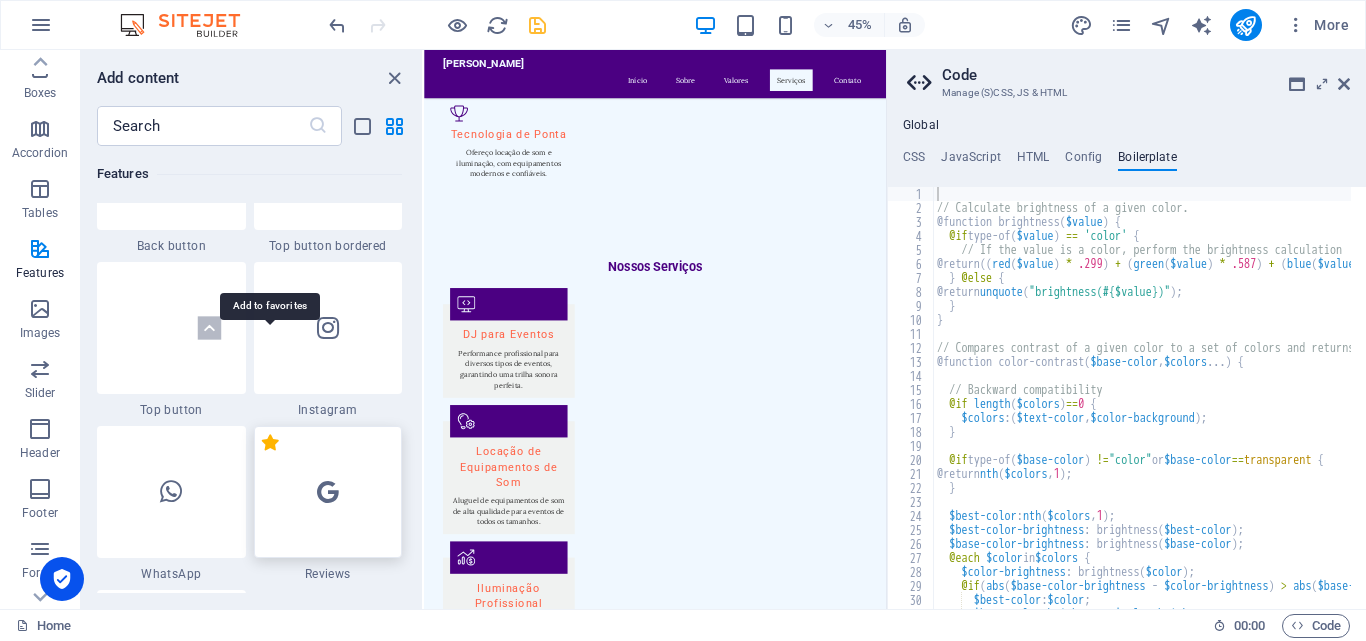 scroll, scrollTop: 9640, scrollLeft: 0, axis: vertical 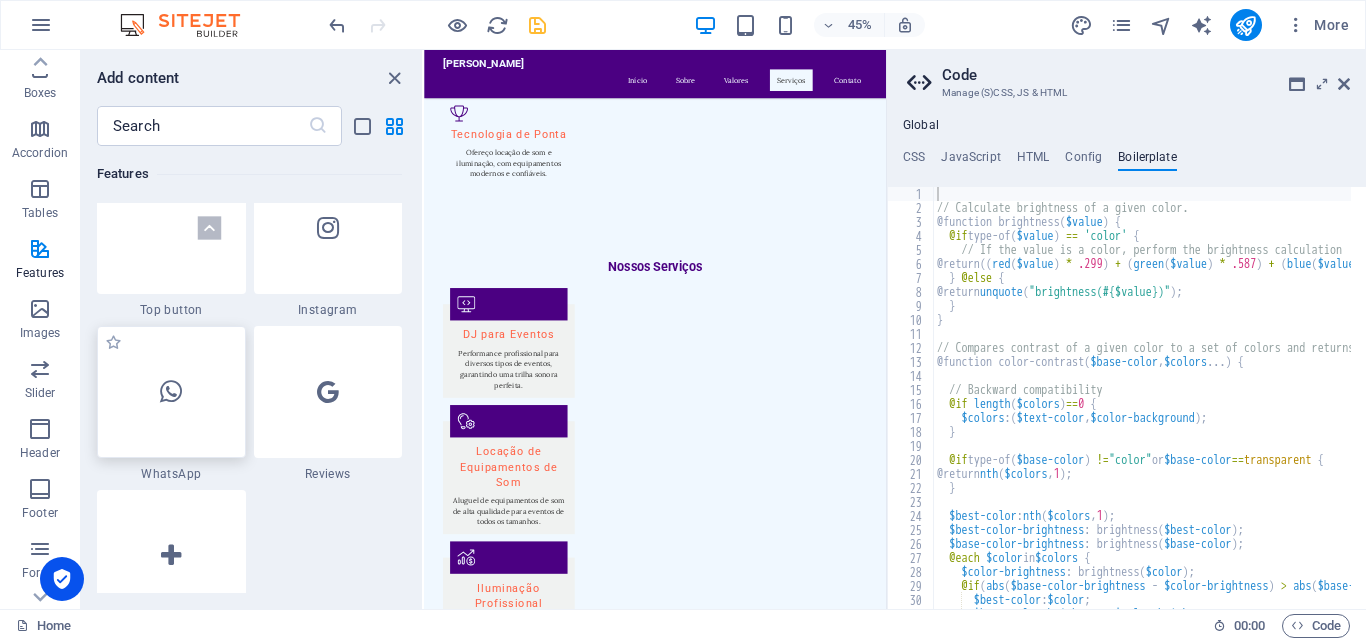 click at bounding box center [171, 392] 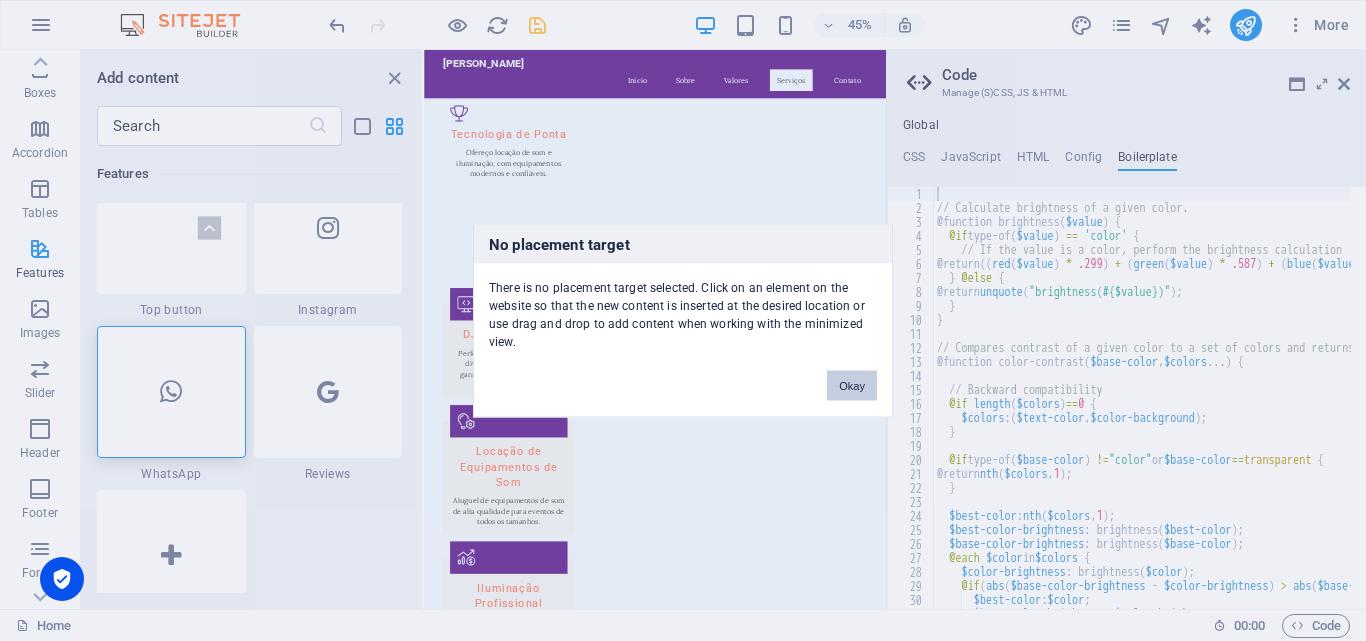 click on "Okay" at bounding box center [852, 385] 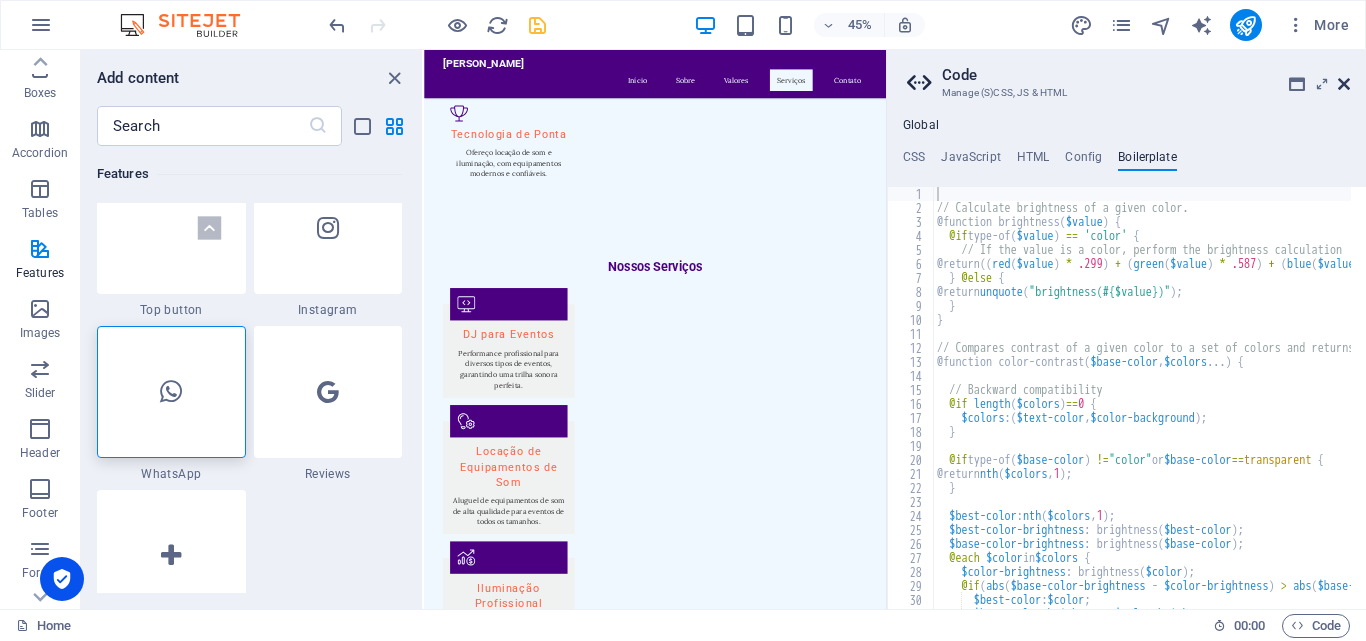click at bounding box center [1344, 84] 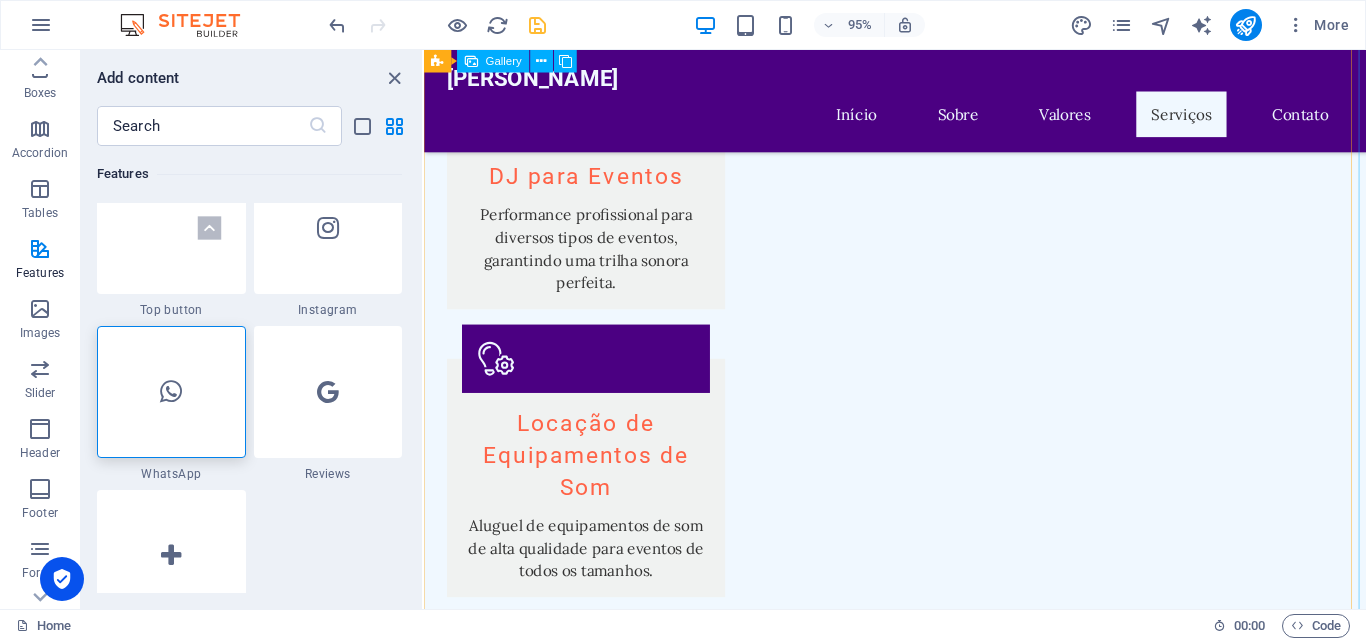 scroll, scrollTop: 2100, scrollLeft: 0, axis: vertical 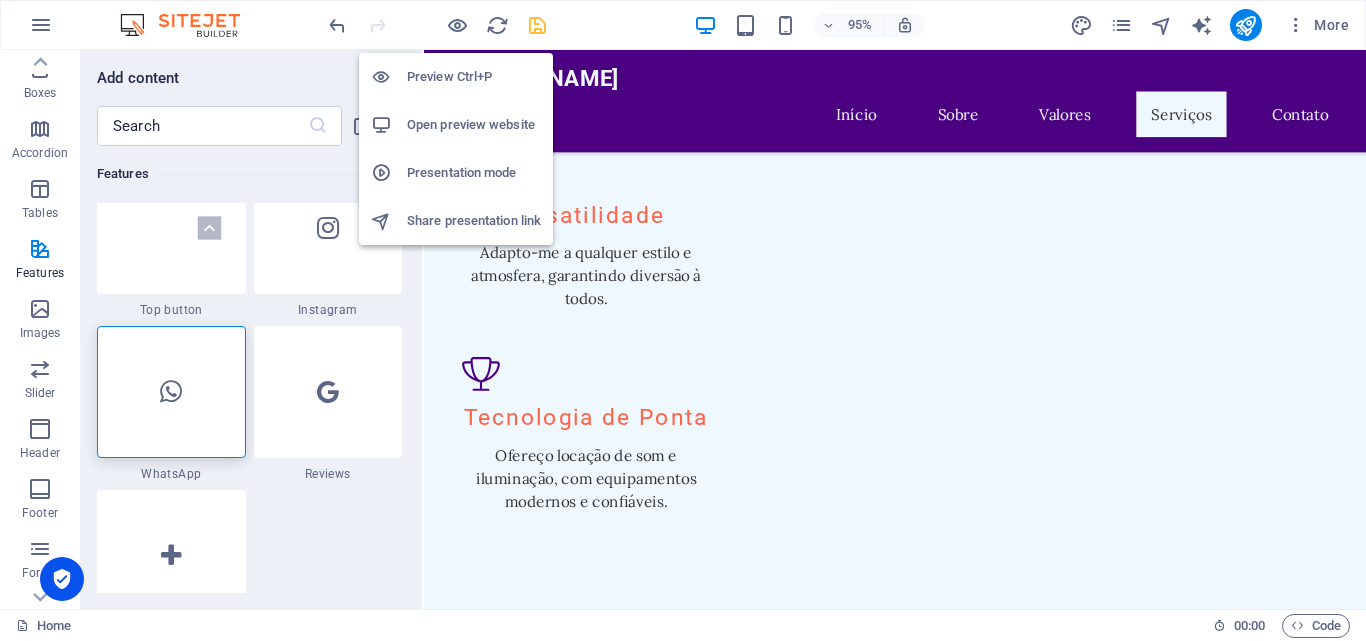 click on "Preview Ctrl+P" at bounding box center [474, 77] 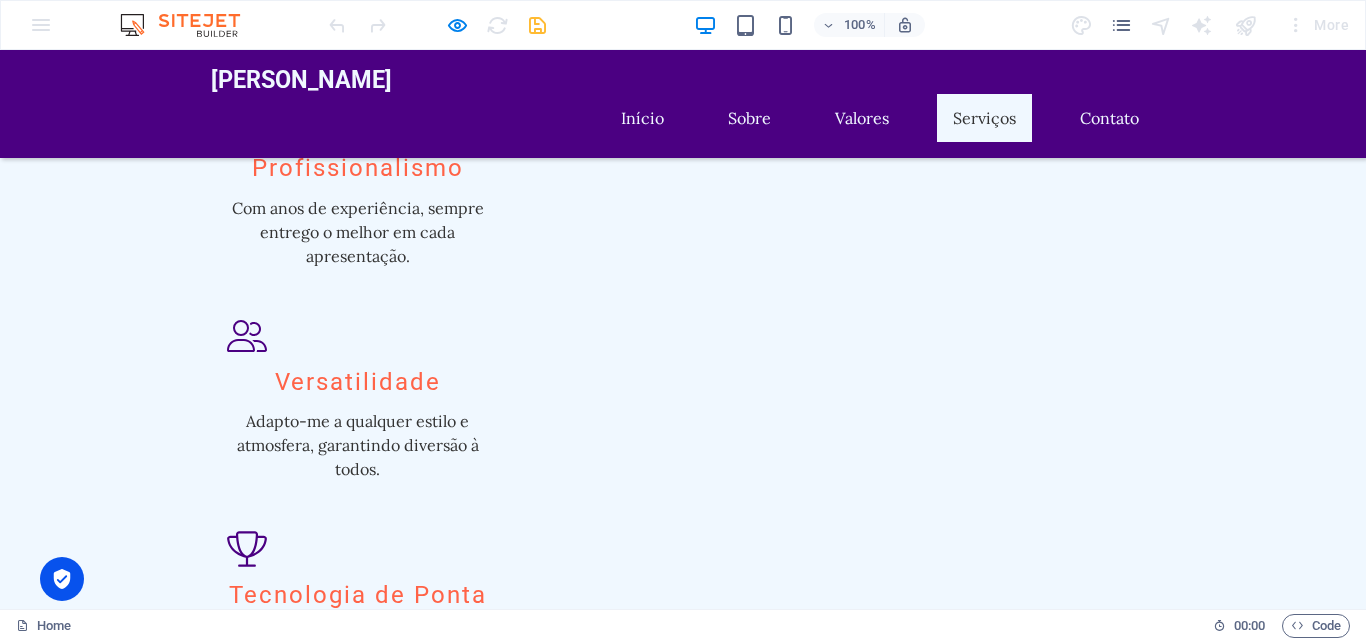 scroll, scrollTop: 1300, scrollLeft: 0, axis: vertical 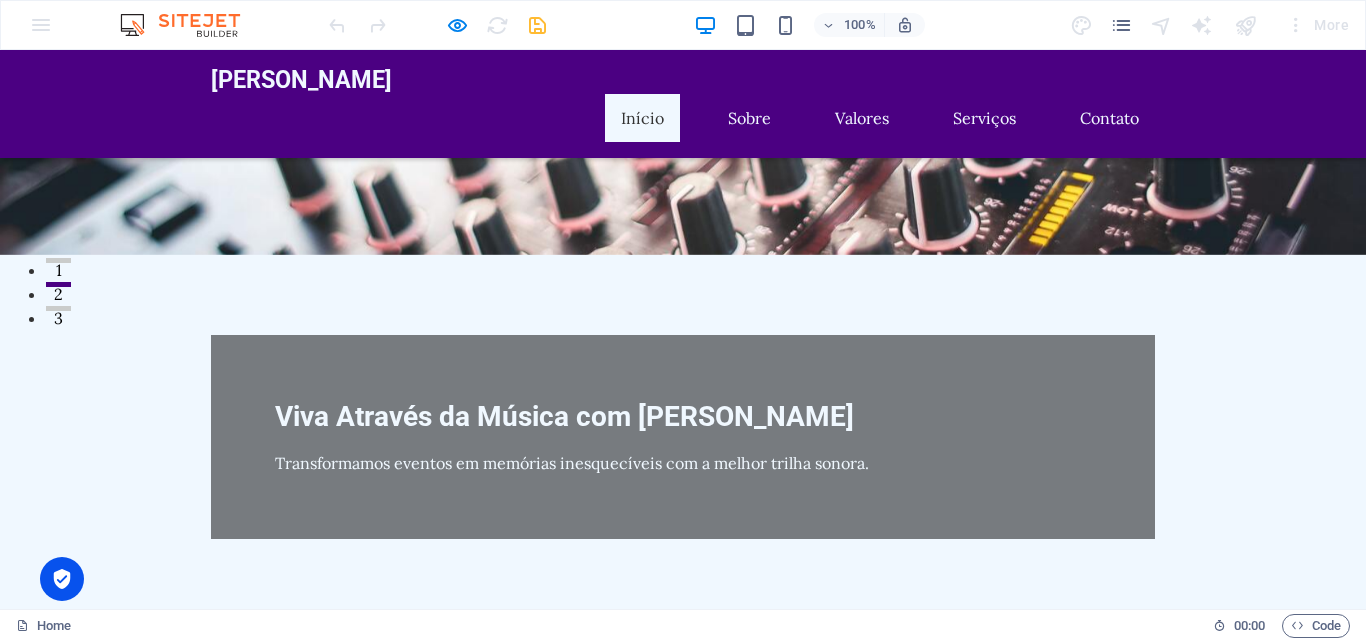 click on "100% More" at bounding box center [683, 25] 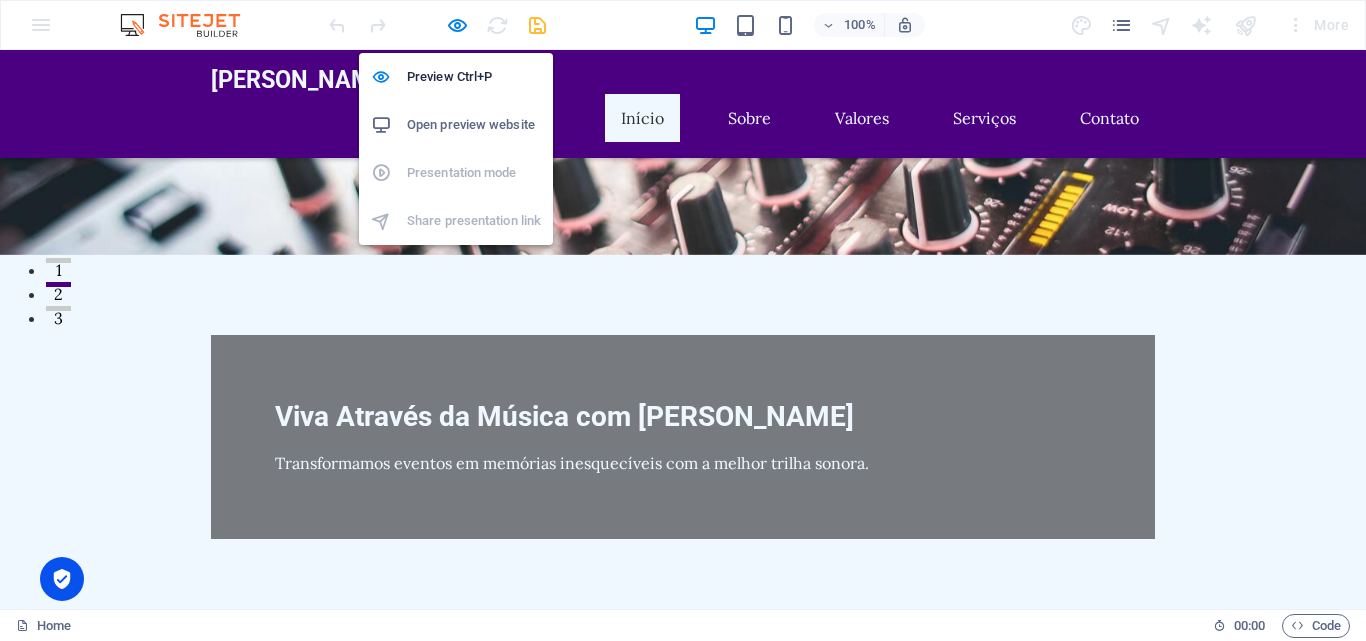 click on "Open preview website" at bounding box center [474, 125] 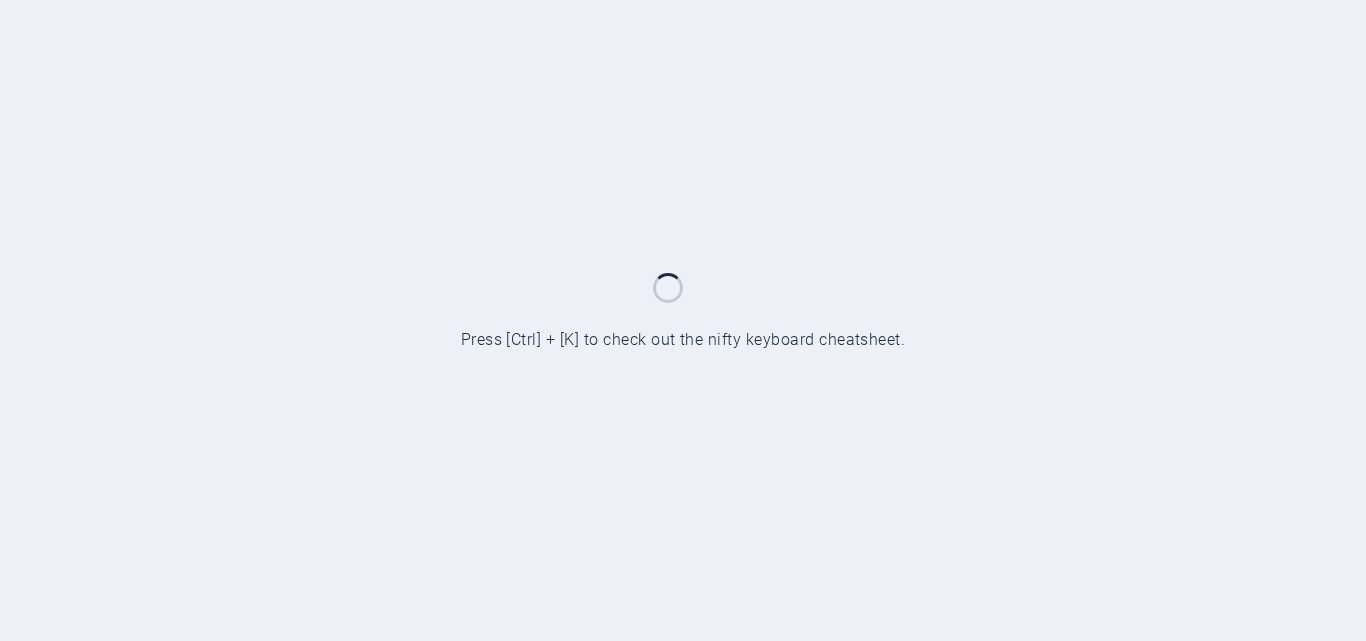 scroll, scrollTop: 0, scrollLeft: 0, axis: both 